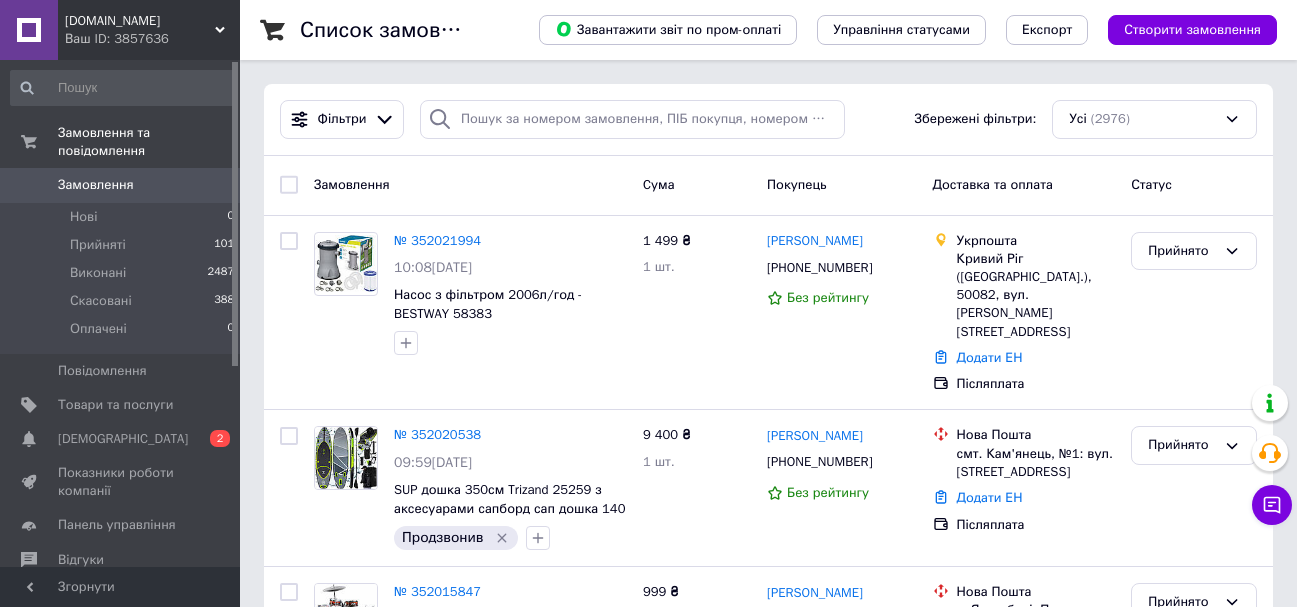 scroll, scrollTop: 0, scrollLeft: 0, axis: both 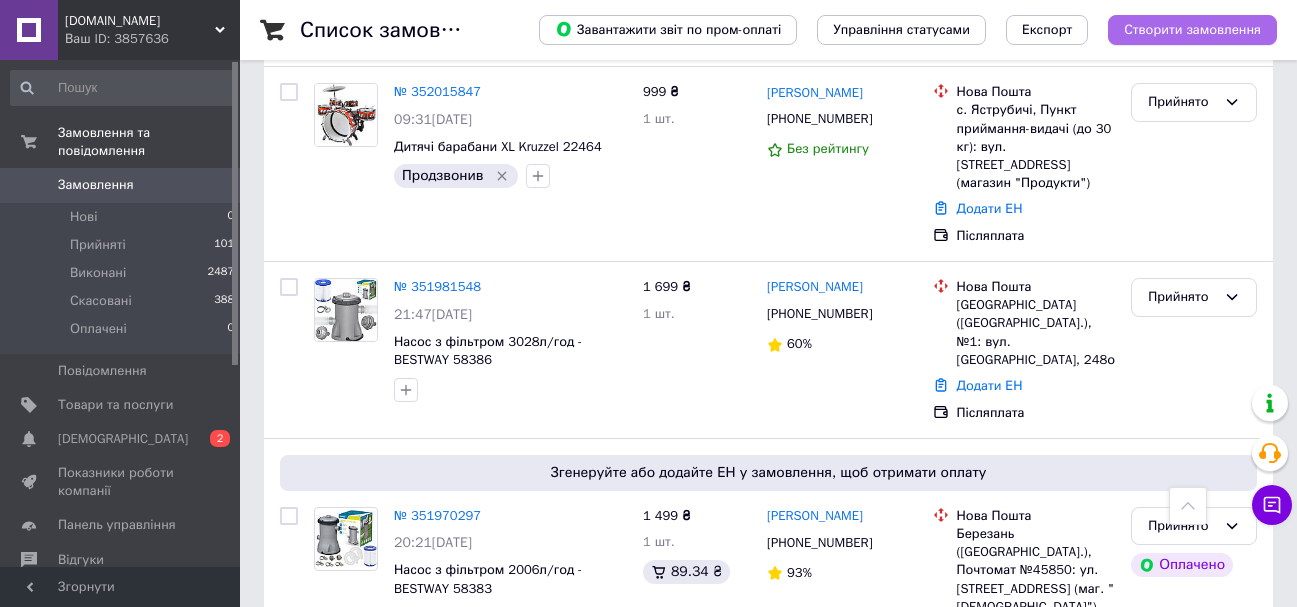 click on "Створити замовлення" at bounding box center [1192, 30] 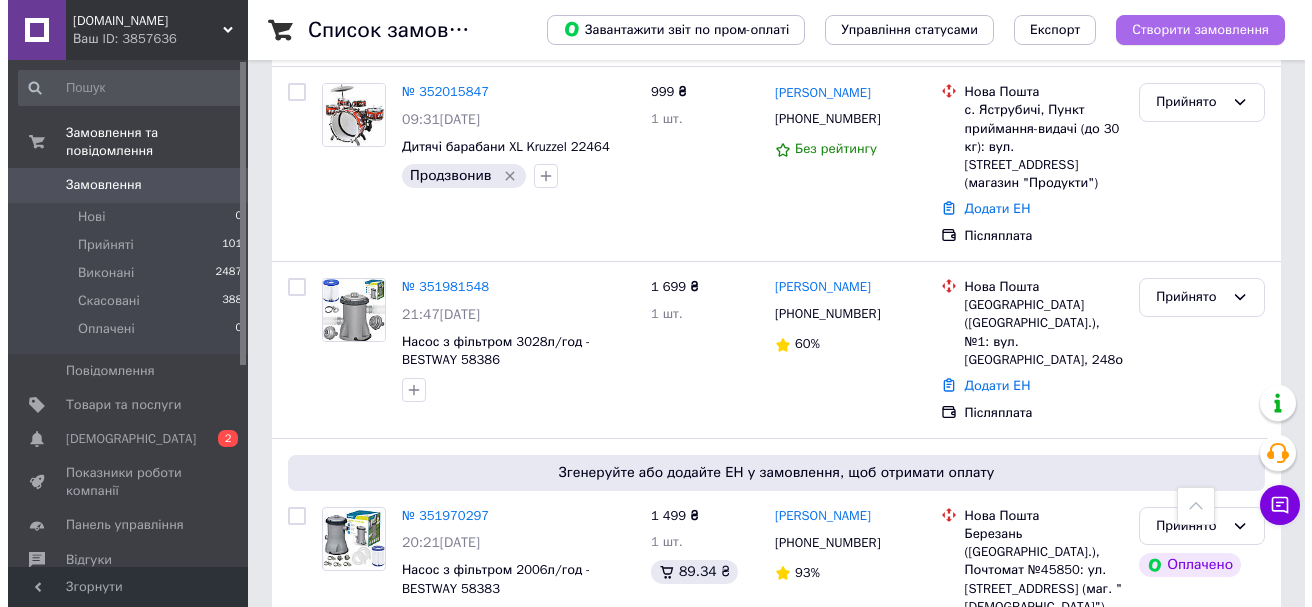 scroll, scrollTop: 0, scrollLeft: 0, axis: both 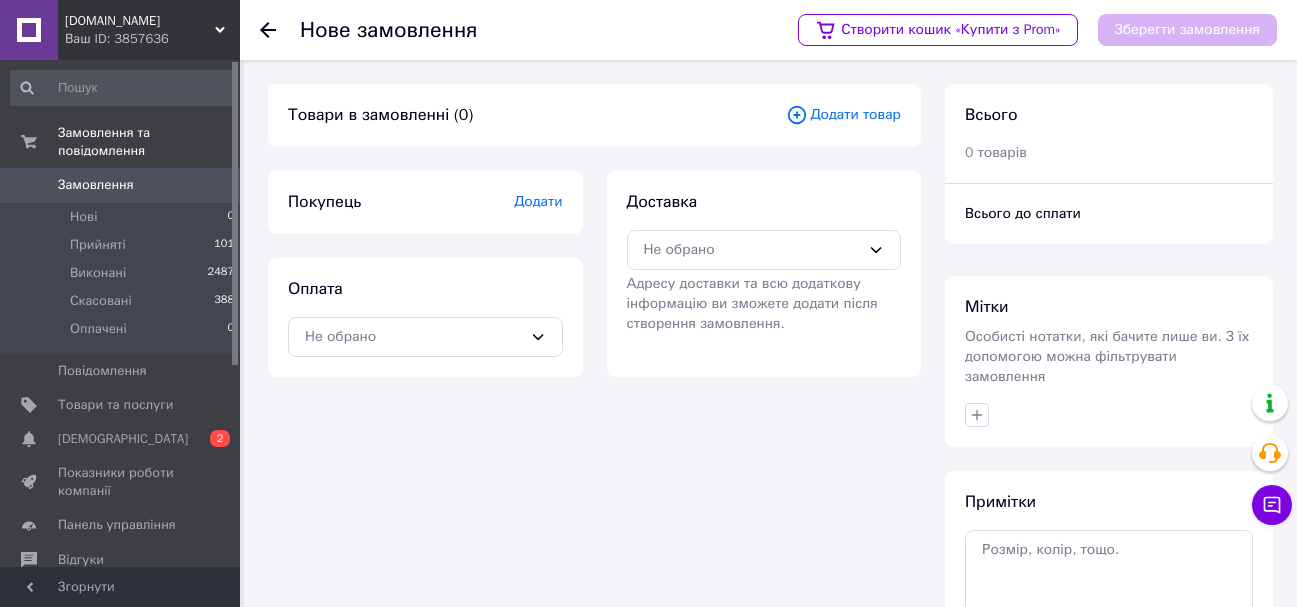 click on "Додати товар" at bounding box center (843, 115) 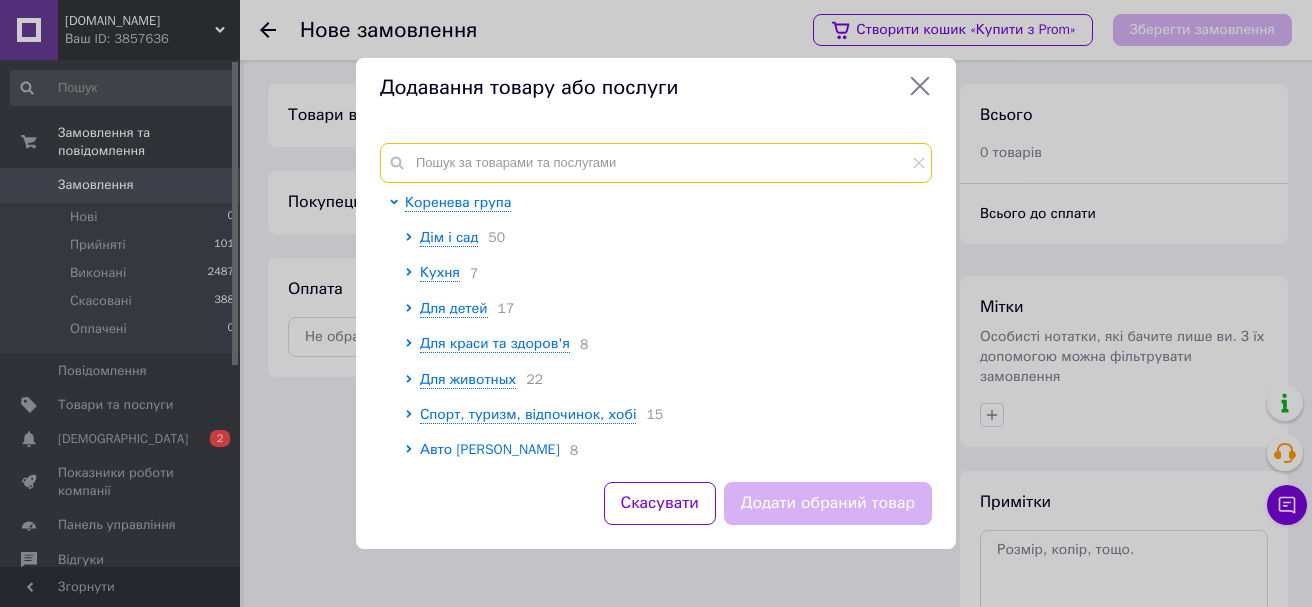 click at bounding box center (656, 163) 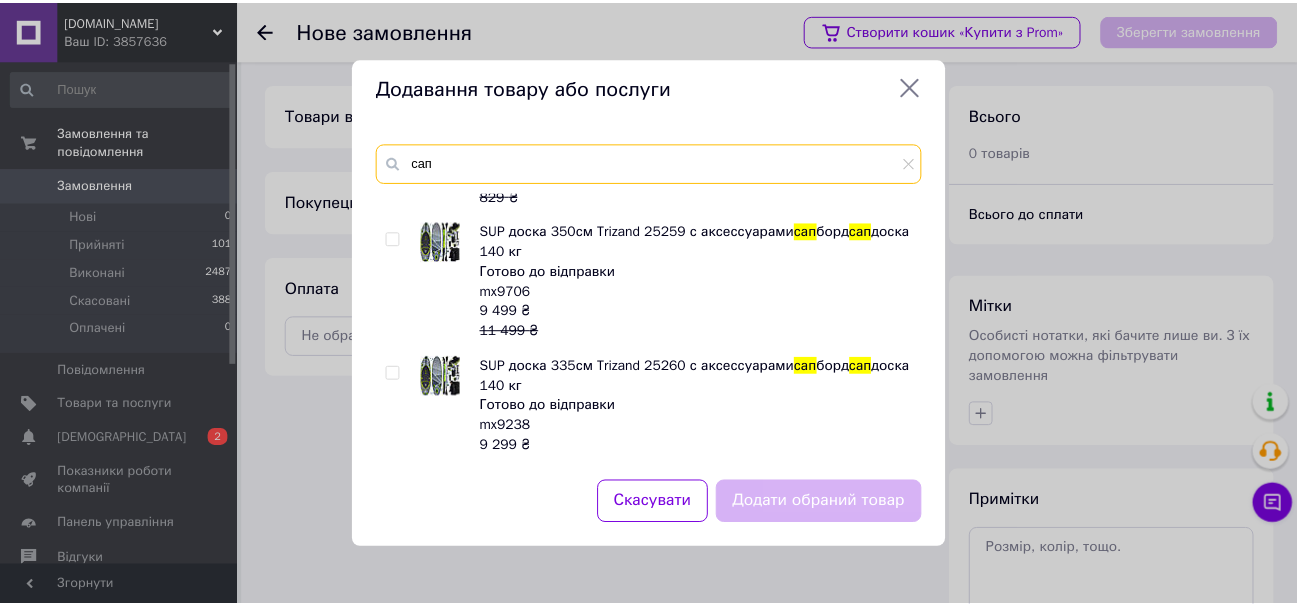 scroll, scrollTop: 200, scrollLeft: 0, axis: vertical 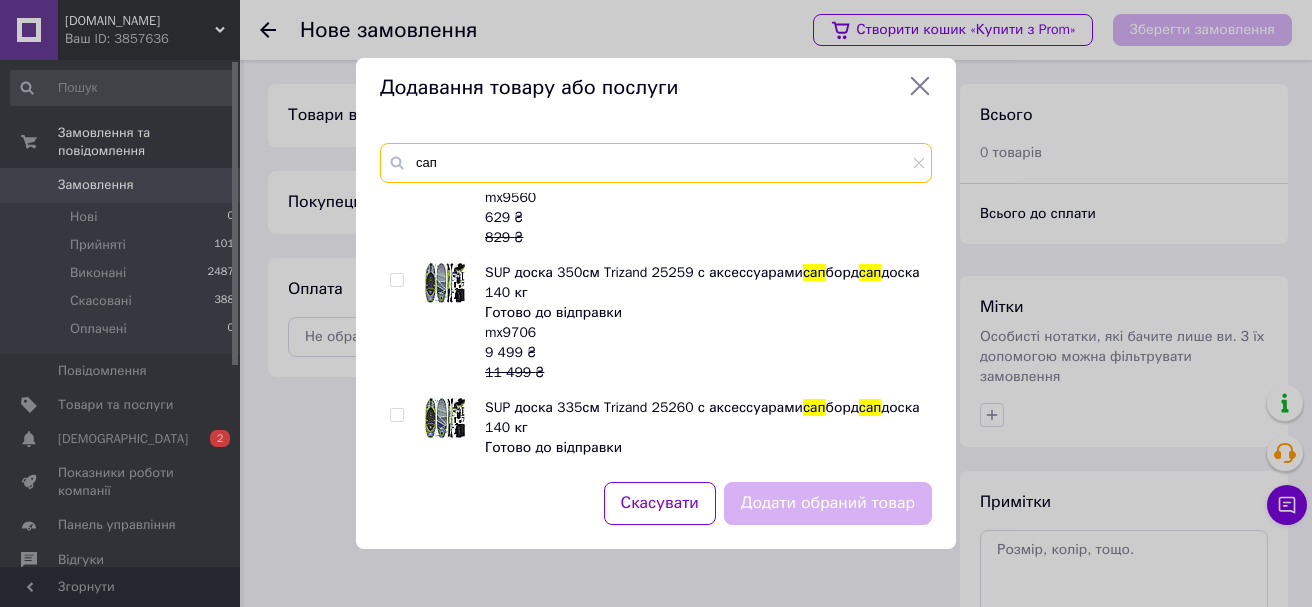 type on "сап" 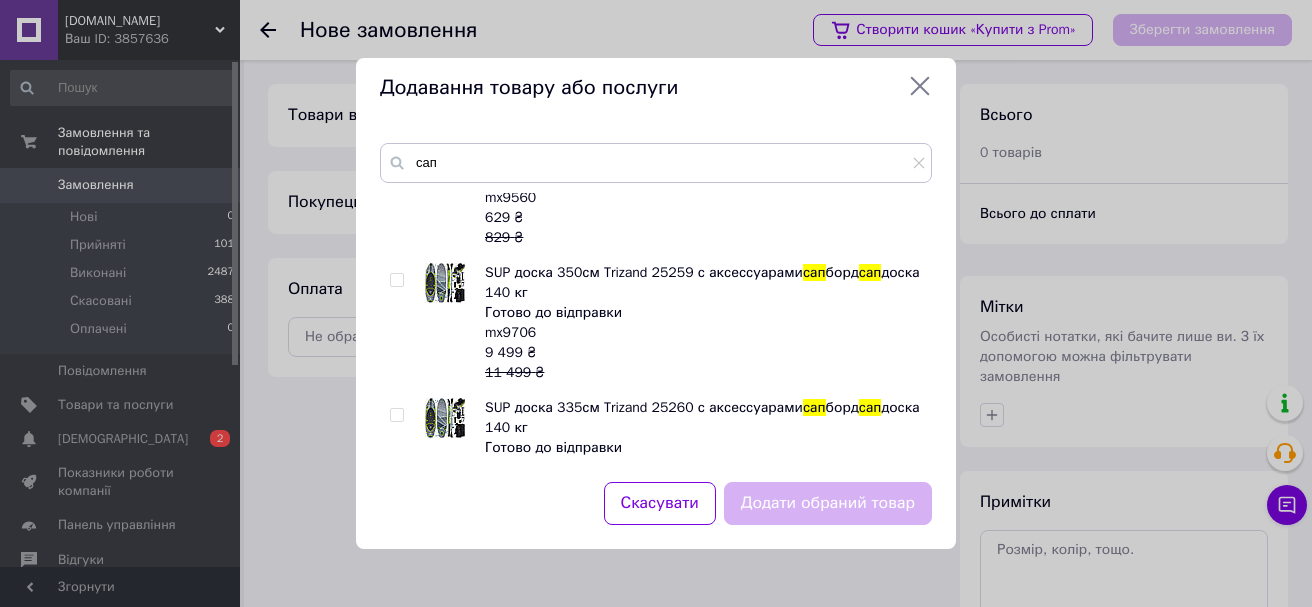 click at bounding box center (396, 280) 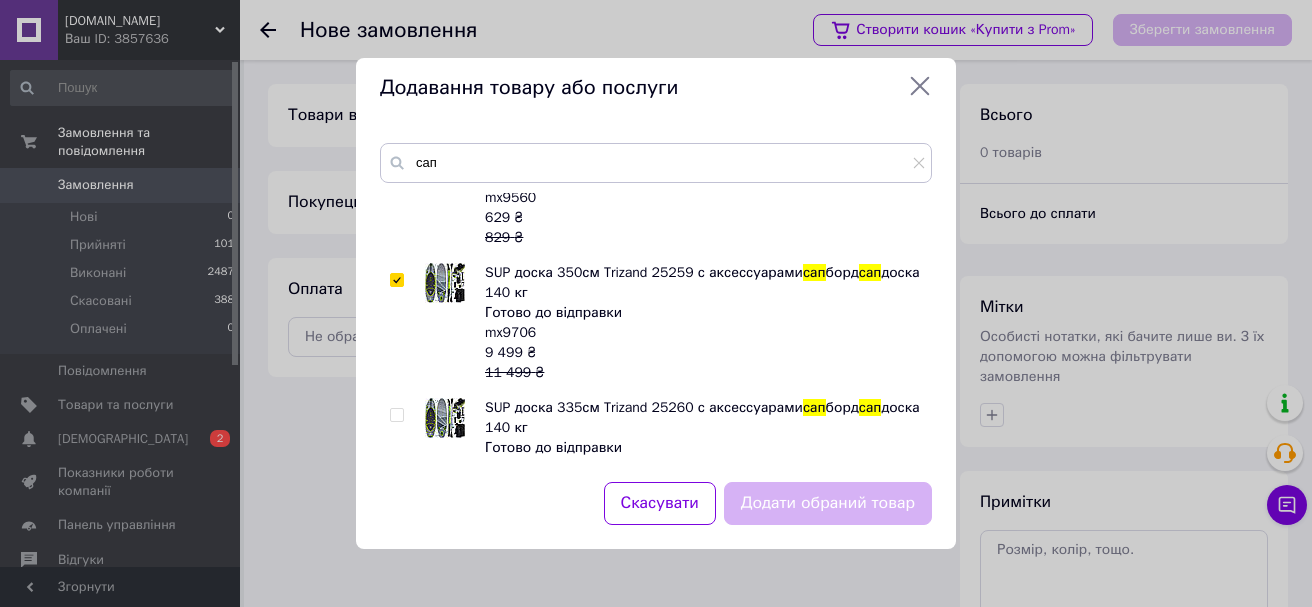 checkbox on "true" 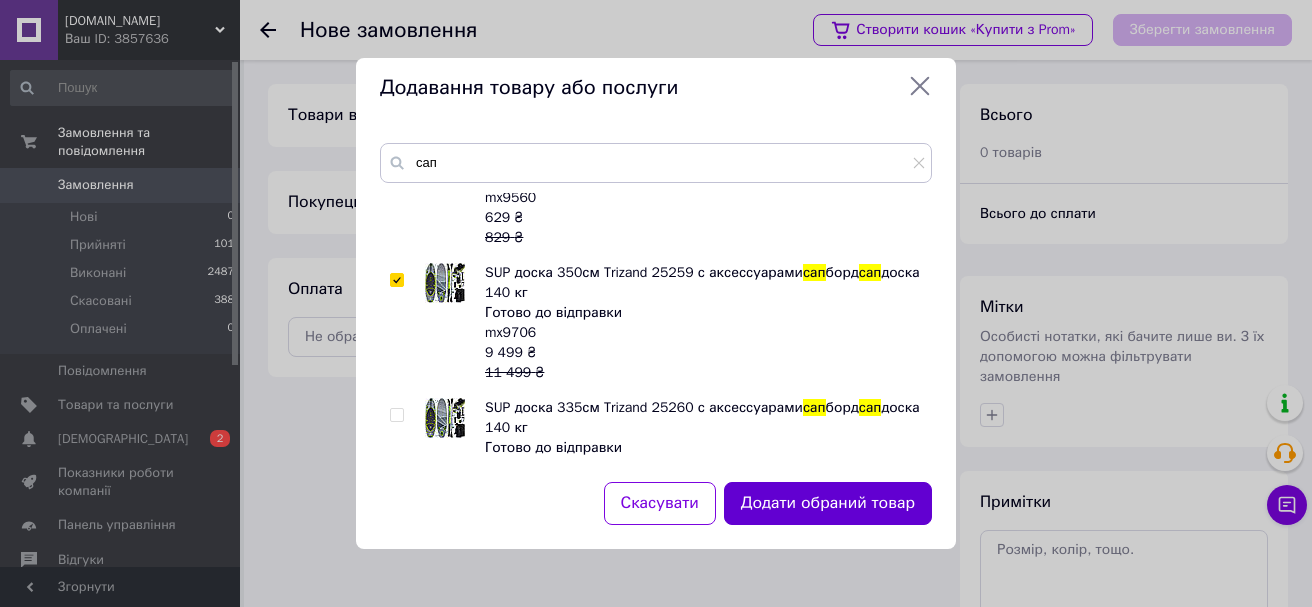 click on "Додати обраний товар" at bounding box center (828, 503) 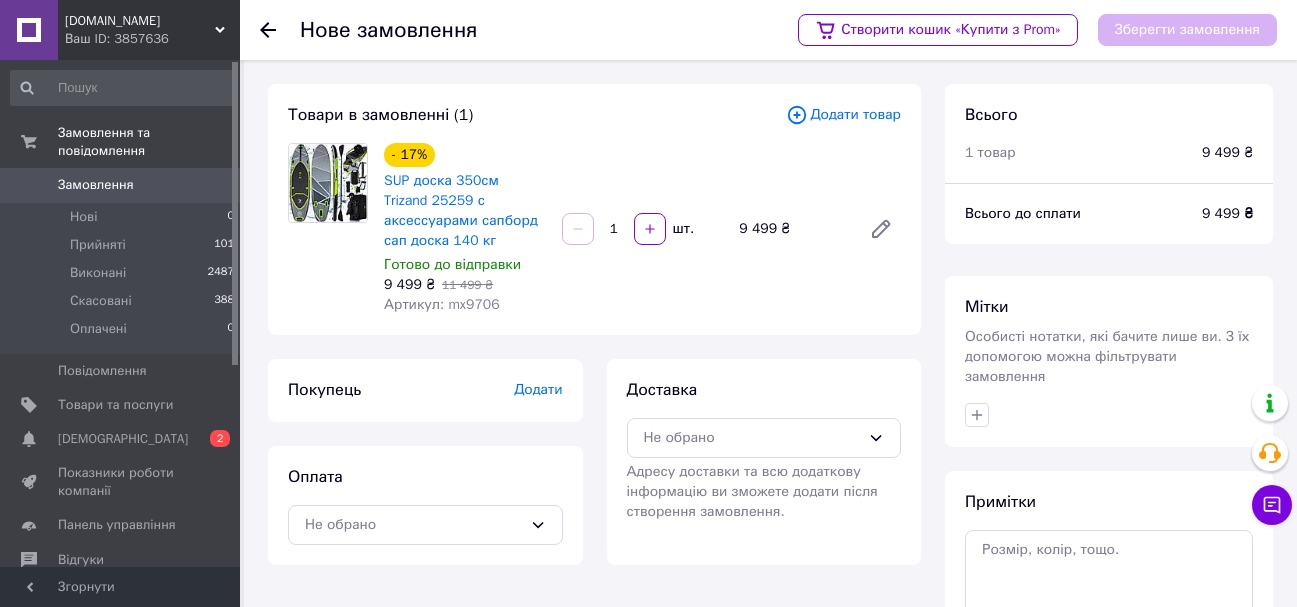 click on "Покупець Додати" at bounding box center (425, 390) 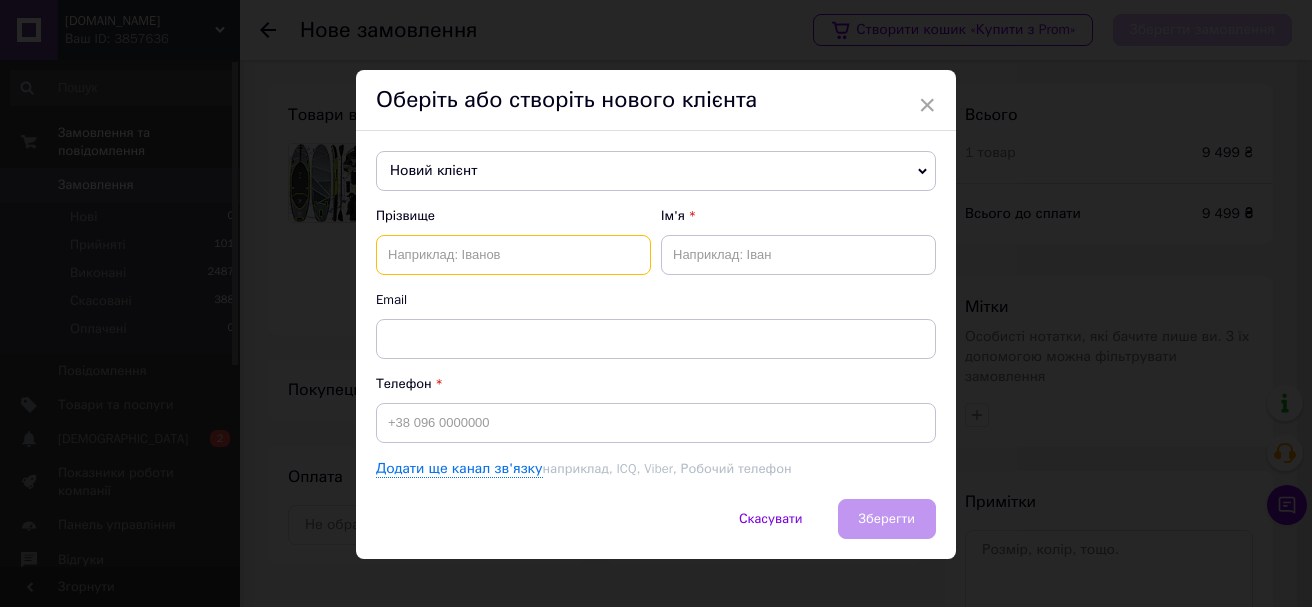 click at bounding box center (513, 255) 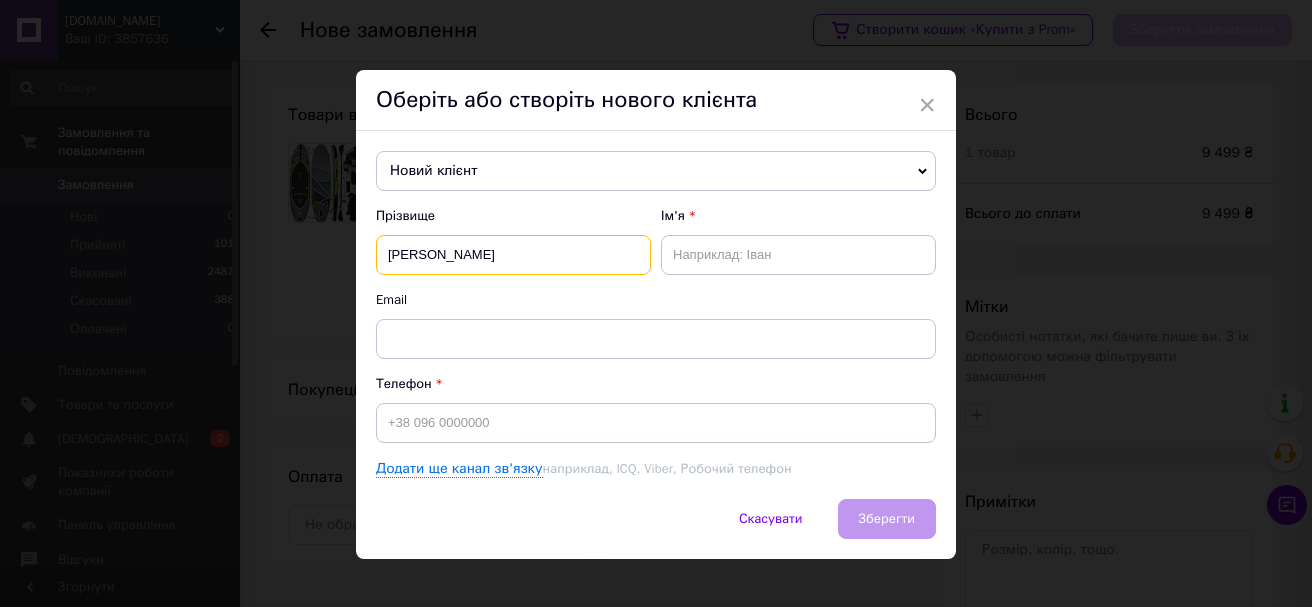 type on "[PERSON_NAME]" 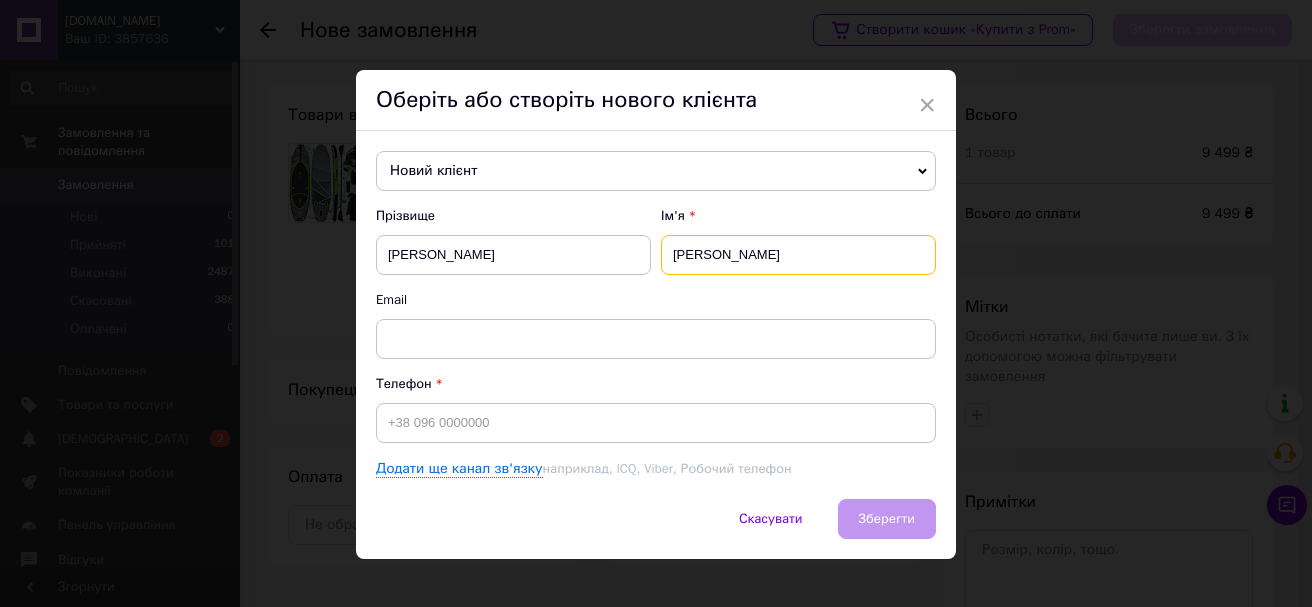 type on "[PERSON_NAME]" 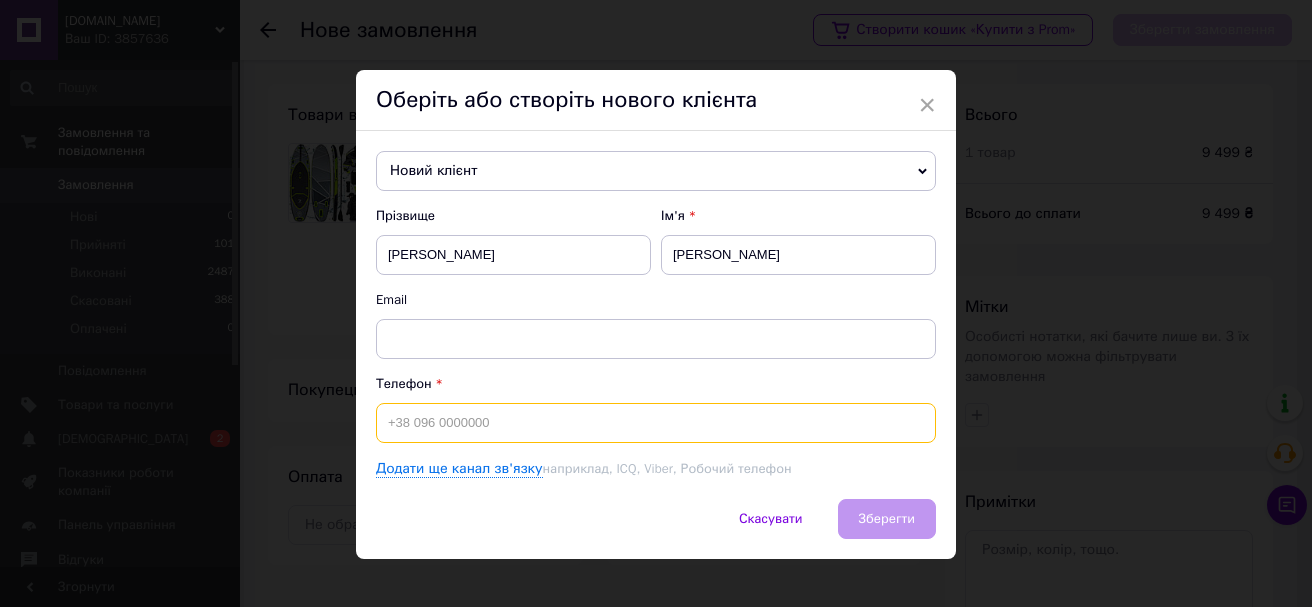 click at bounding box center [656, 423] 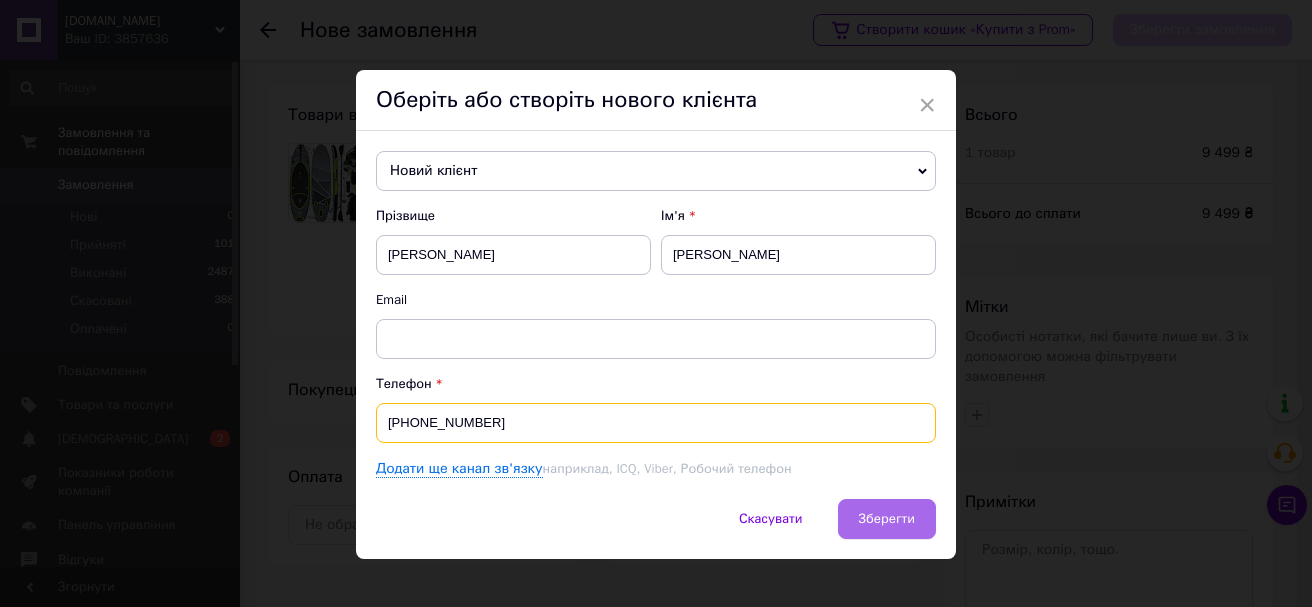 type on "[PHONE_NUMBER]" 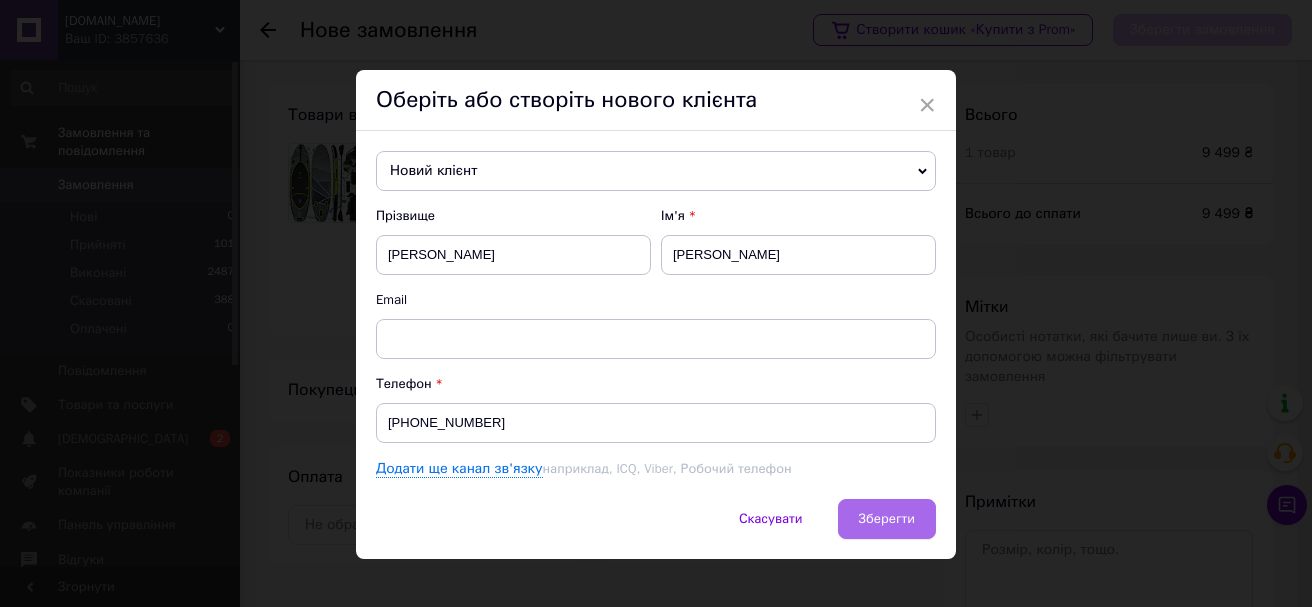 click on "Зберегти" at bounding box center (887, 518) 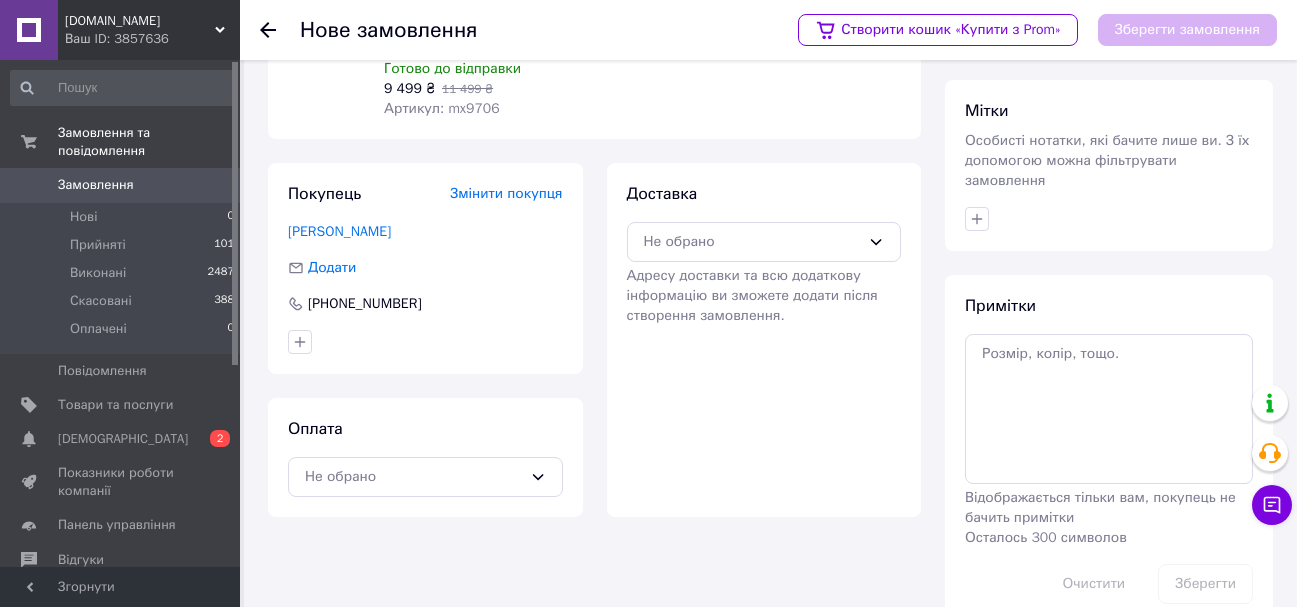 scroll, scrollTop: 217, scrollLeft: 0, axis: vertical 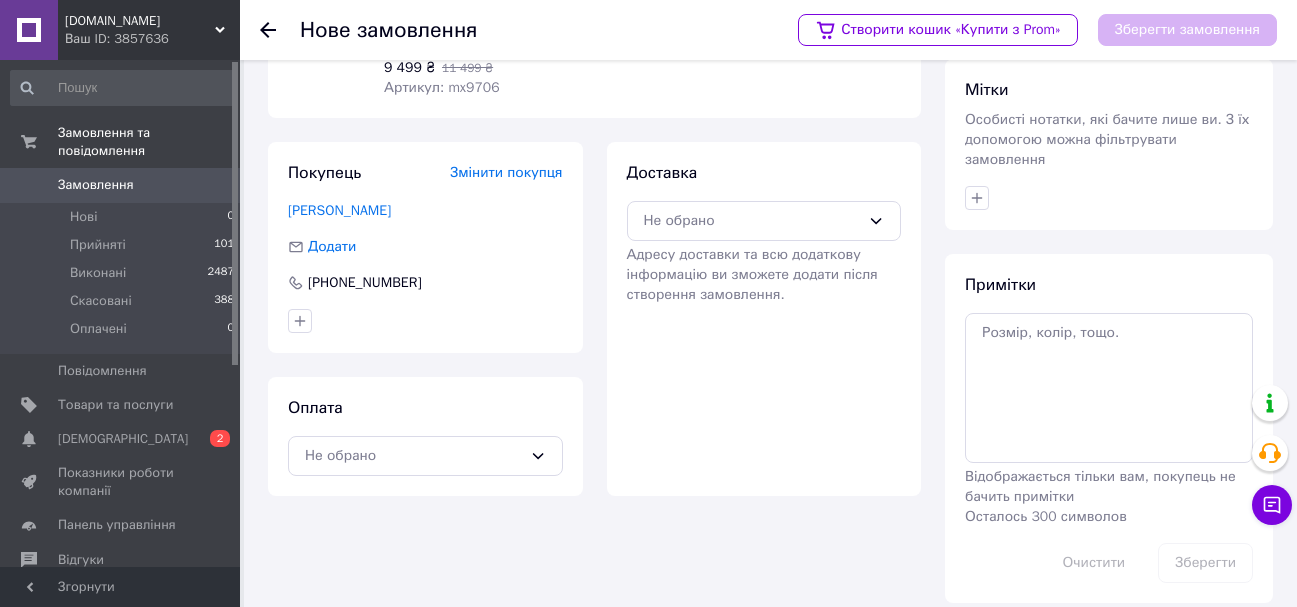 click on "Оплата Не обрано" at bounding box center (425, 436) 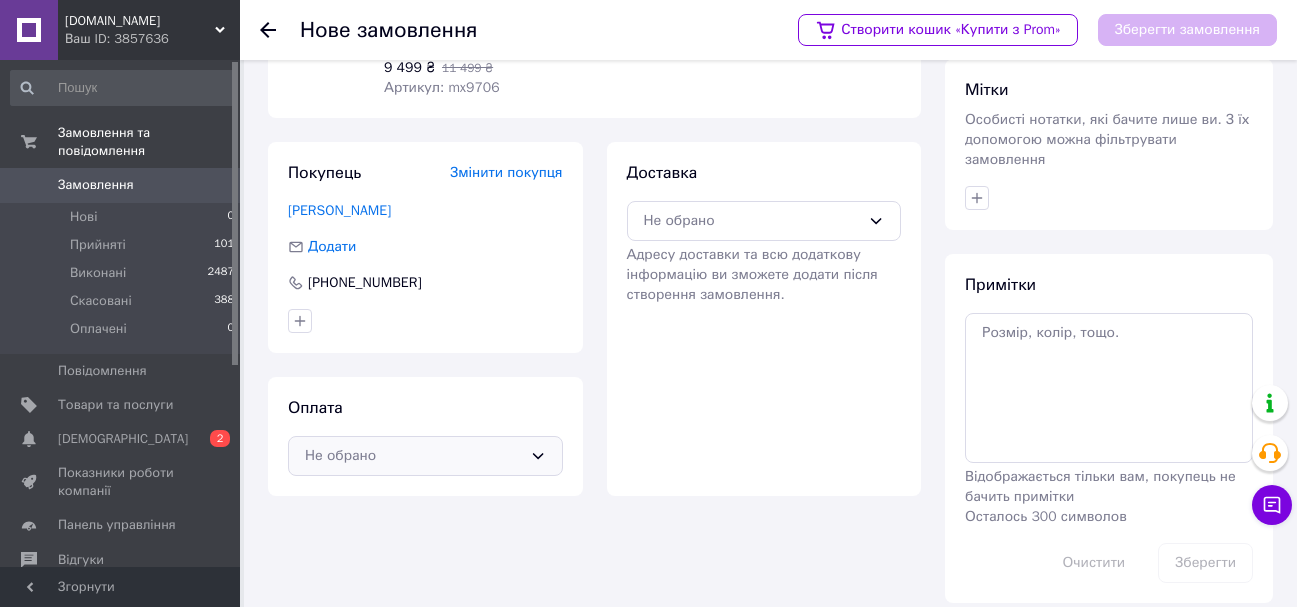 click on "Не обрано" at bounding box center [413, 456] 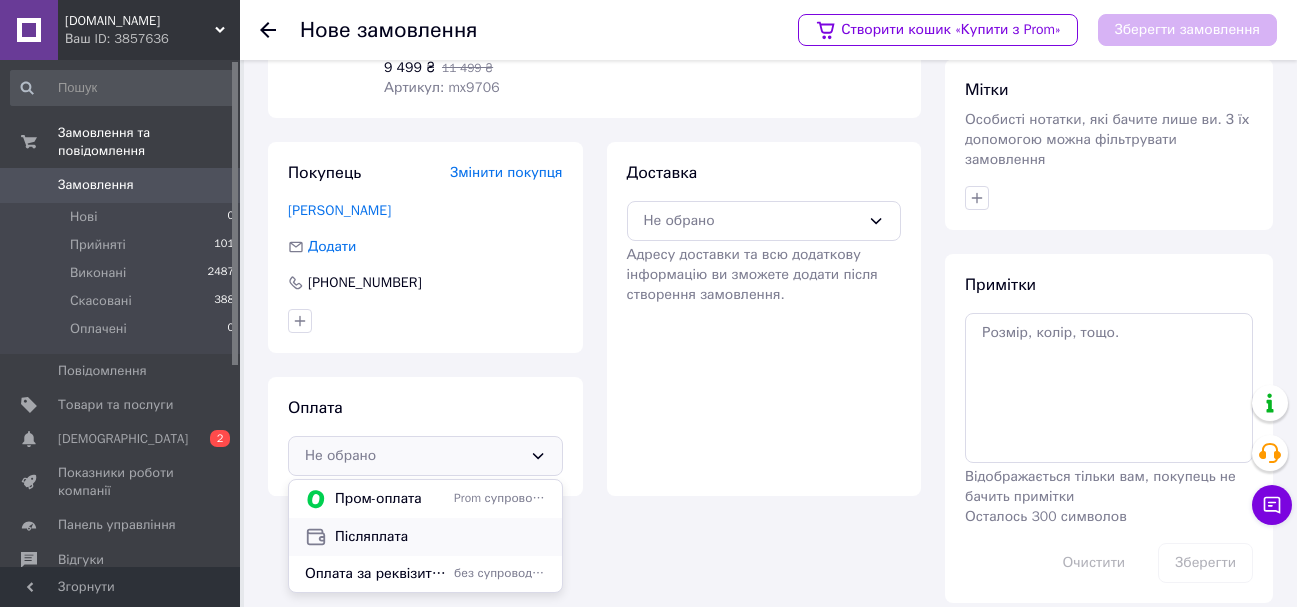 click on "Післяплата" at bounding box center (440, 537) 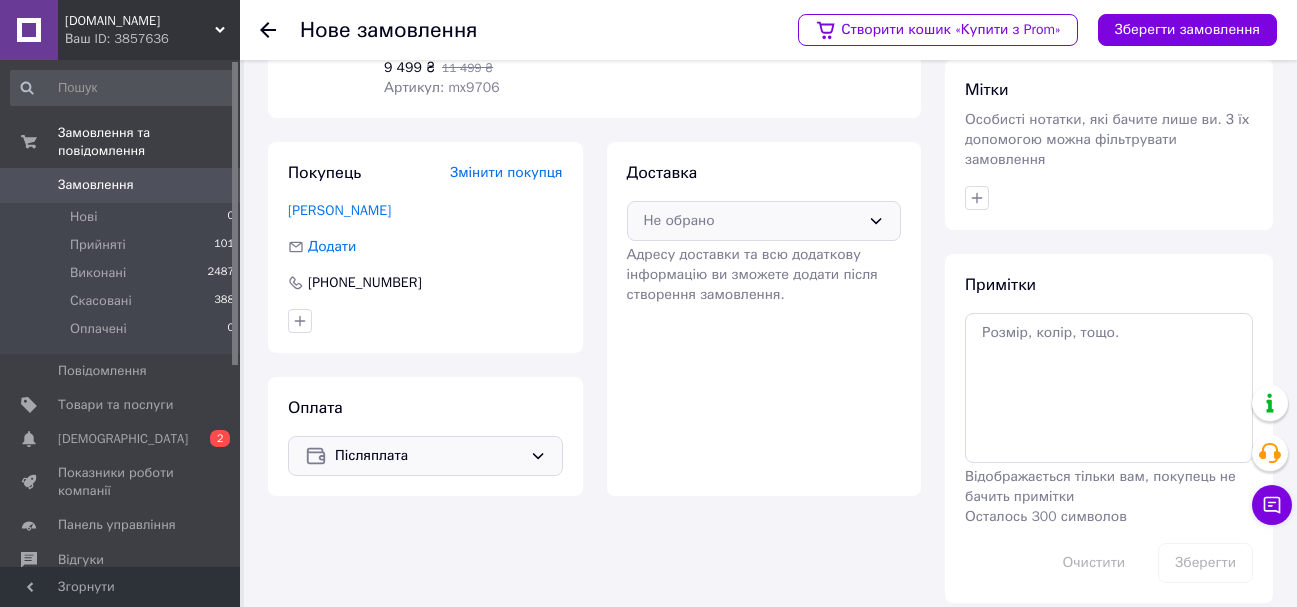 click on "Не обрано" at bounding box center [752, 221] 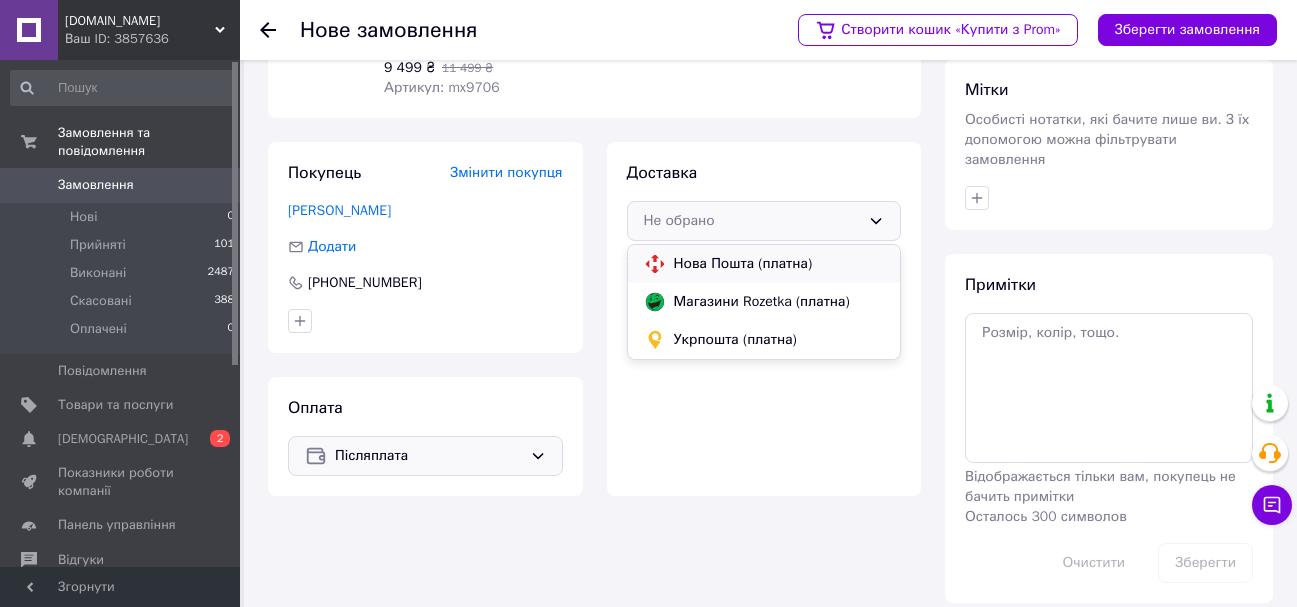 click on "Нова Пошта (платна)" at bounding box center [764, 264] 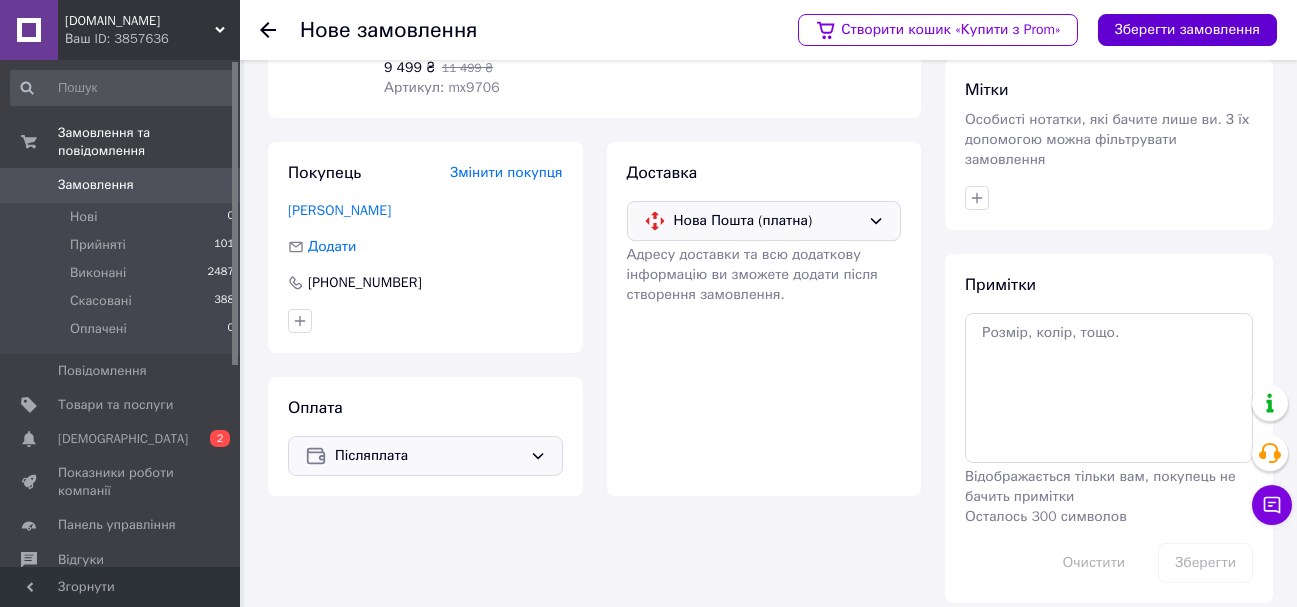 click on "Зберегти замовлення" at bounding box center (1187, 30) 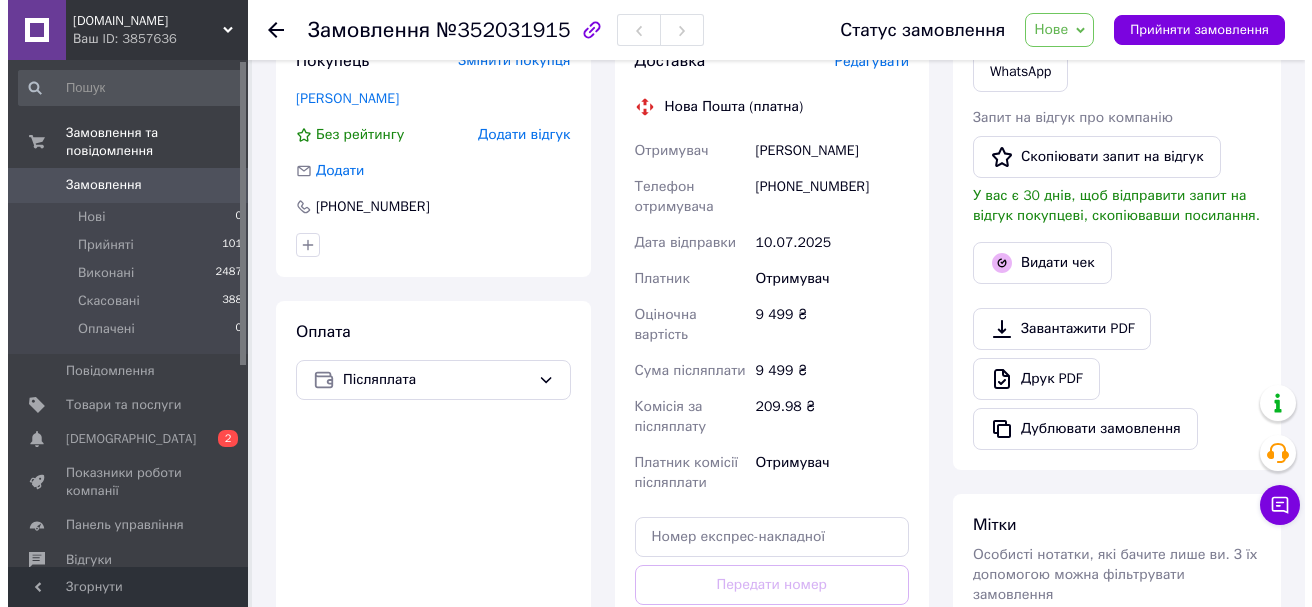 scroll, scrollTop: 317, scrollLeft: 0, axis: vertical 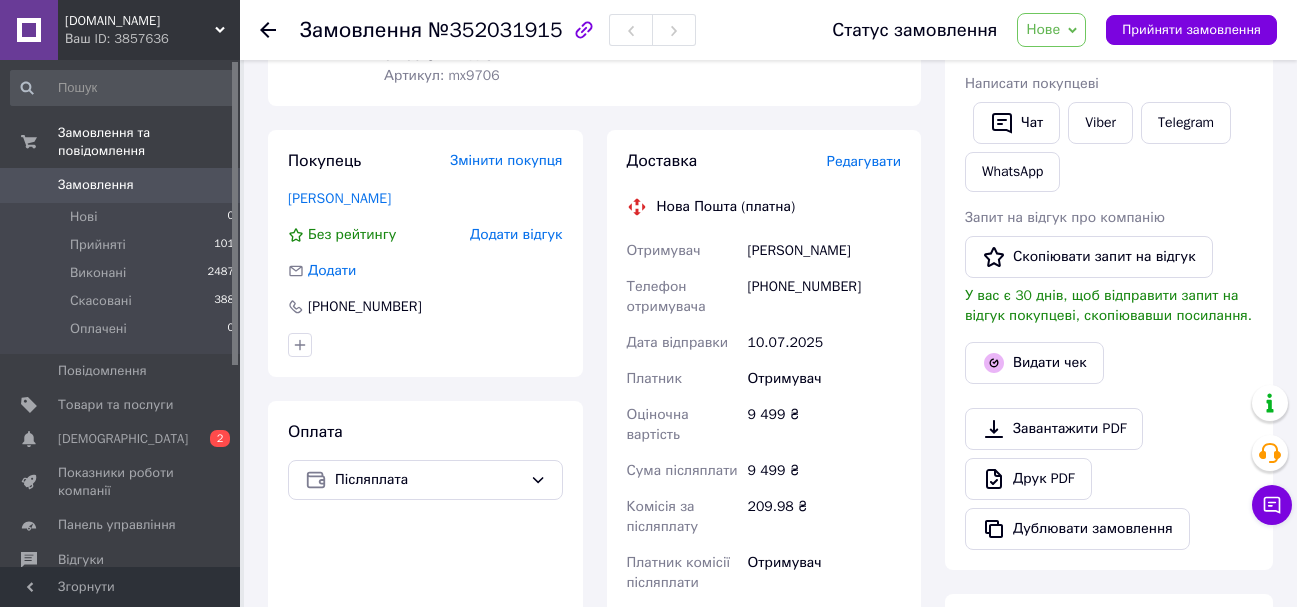 click on "Редагувати" at bounding box center [864, 161] 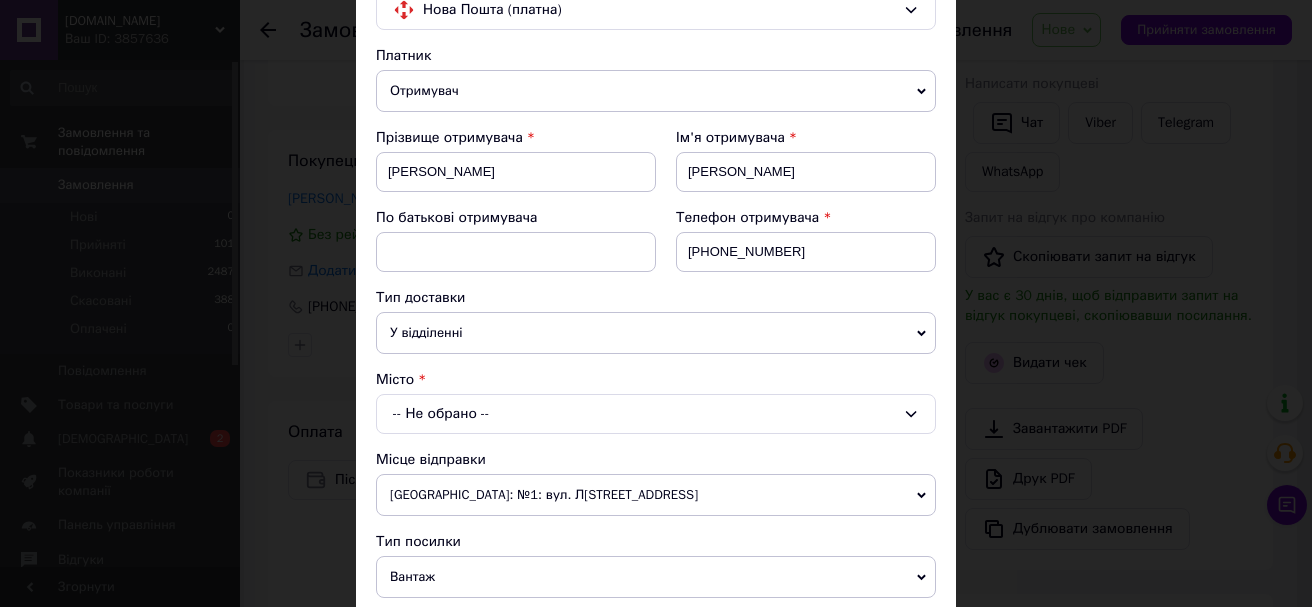 scroll, scrollTop: 200, scrollLeft: 0, axis: vertical 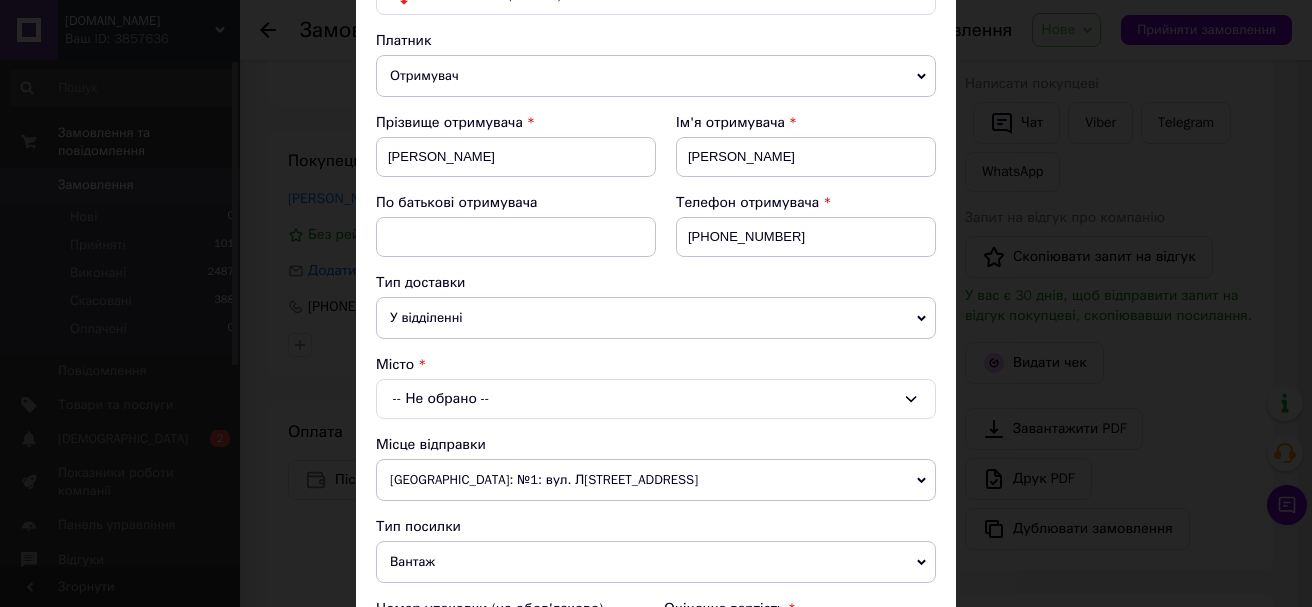 click on "-- Не обрано --" at bounding box center [656, 399] 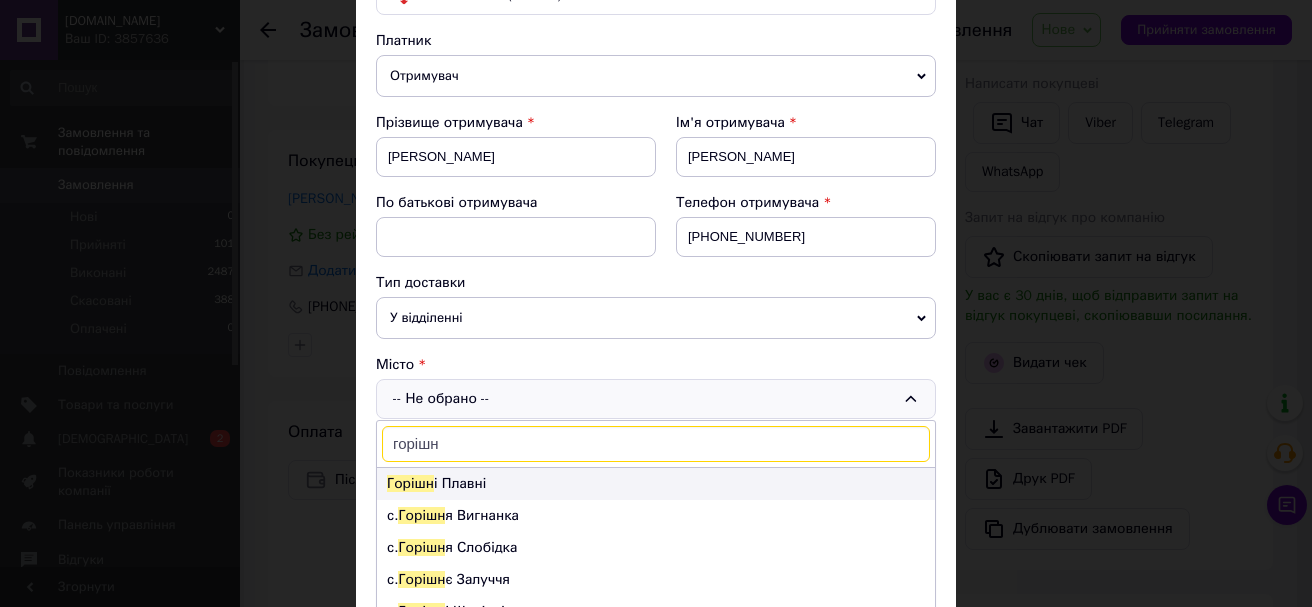 type on "горішн" 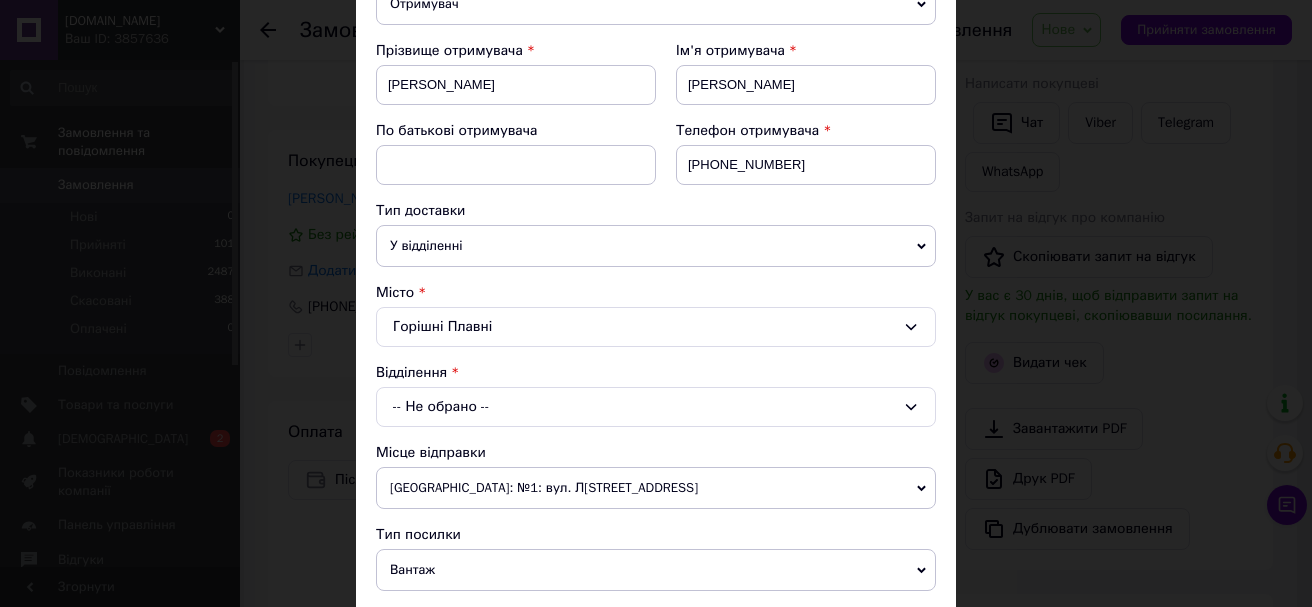 scroll, scrollTop: 300, scrollLeft: 0, axis: vertical 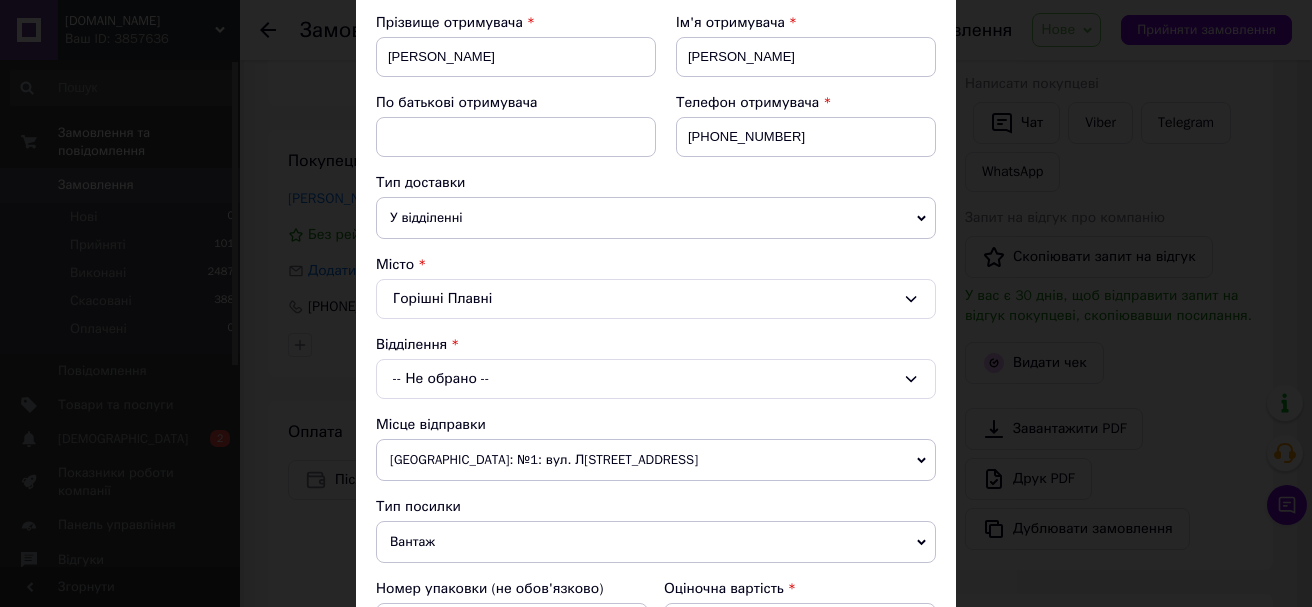 click on "-- Не обрано --" at bounding box center [656, 379] 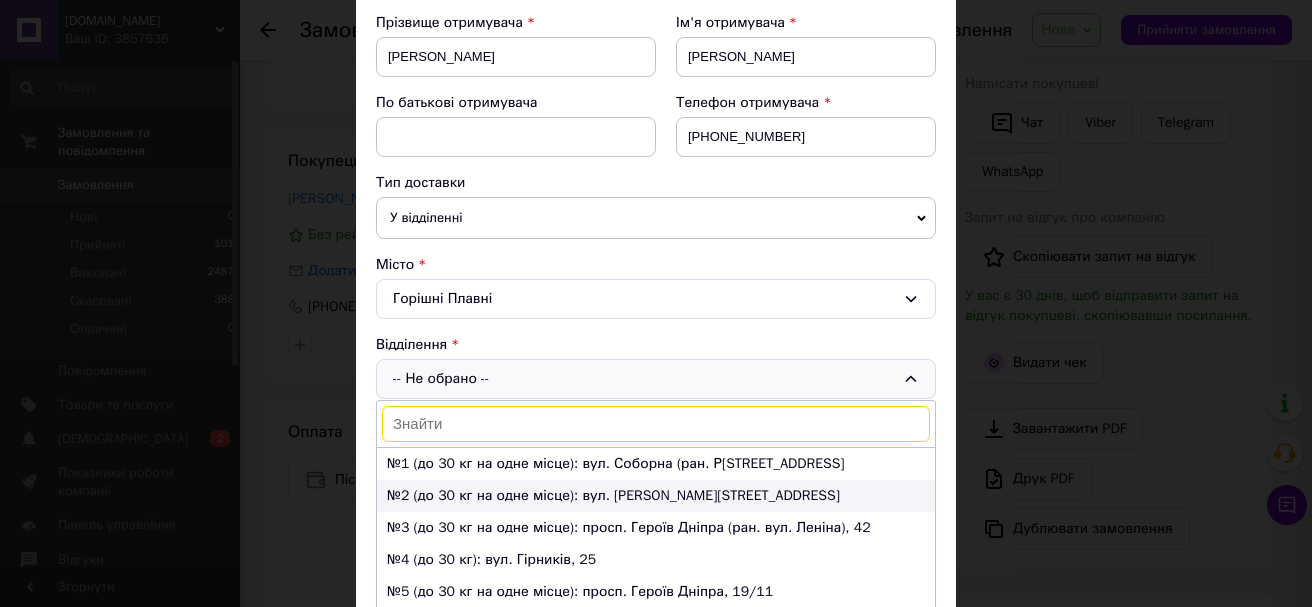 click on "№2 (до 30 кг на одне місце): вул. [PERSON_NAME][STREET_ADDRESS]" at bounding box center [656, 496] 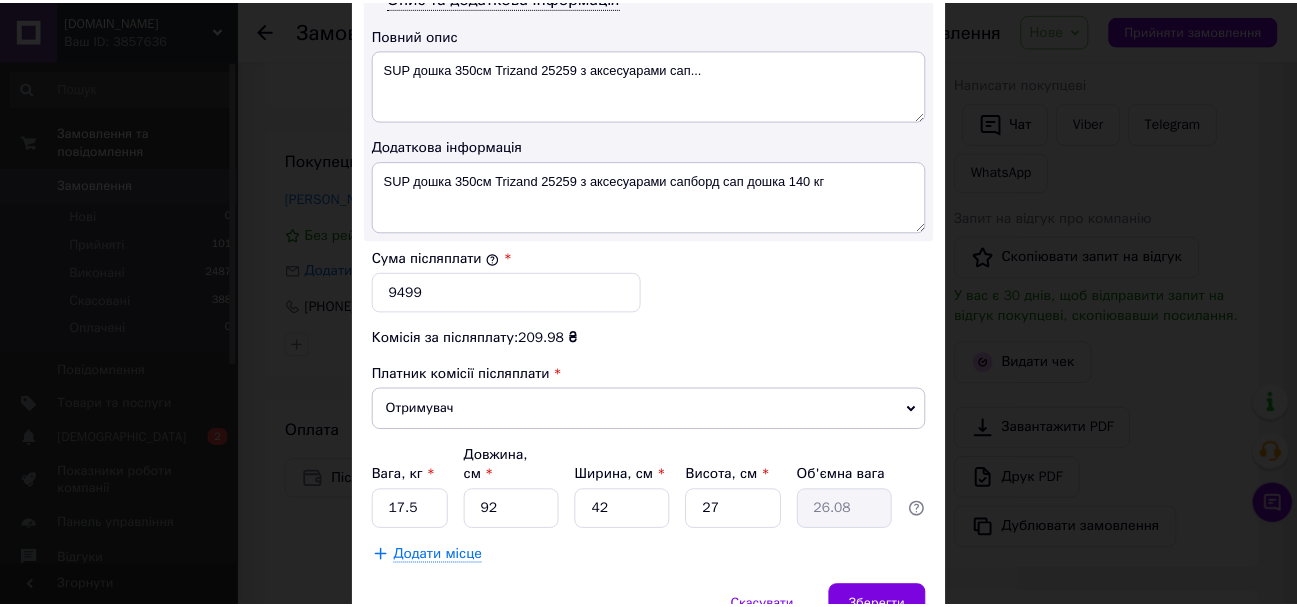 scroll, scrollTop: 1100, scrollLeft: 0, axis: vertical 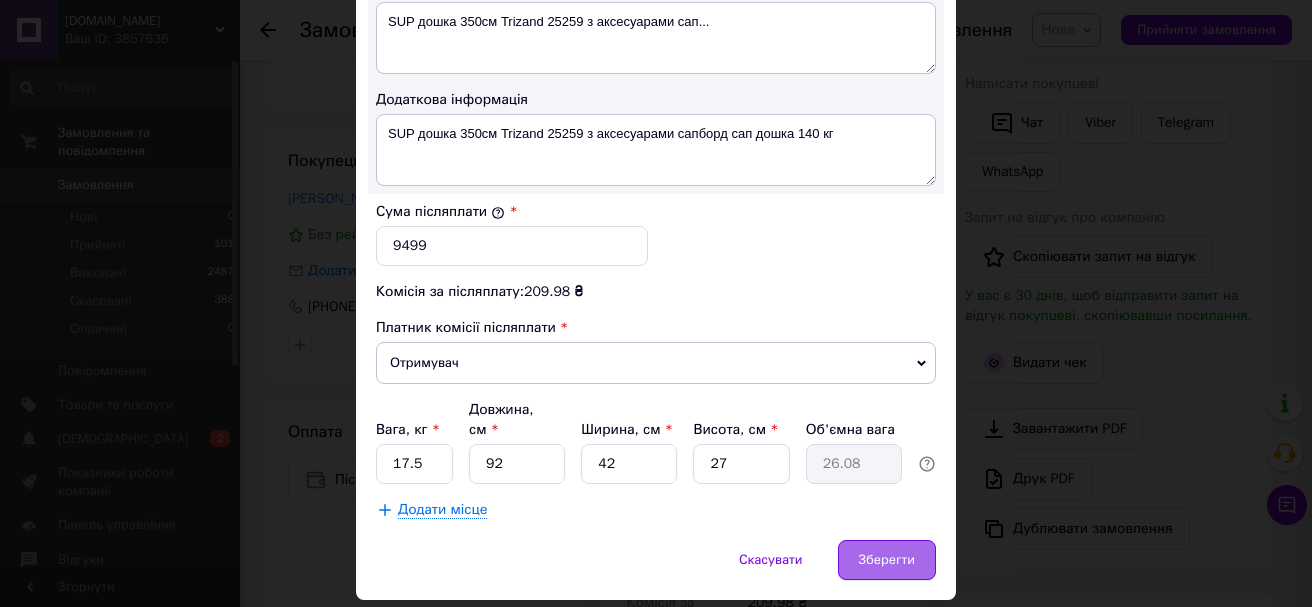 click on "Зберегти" at bounding box center (887, 560) 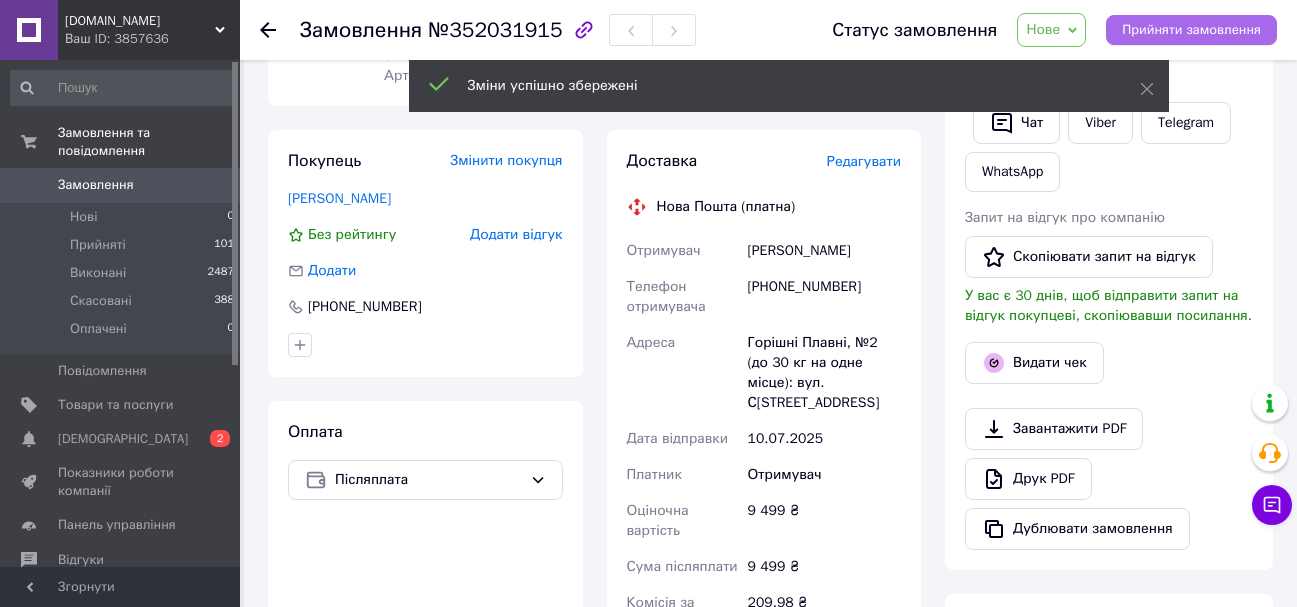 click on "Прийняти замовлення" at bounding box center (1191, 30) 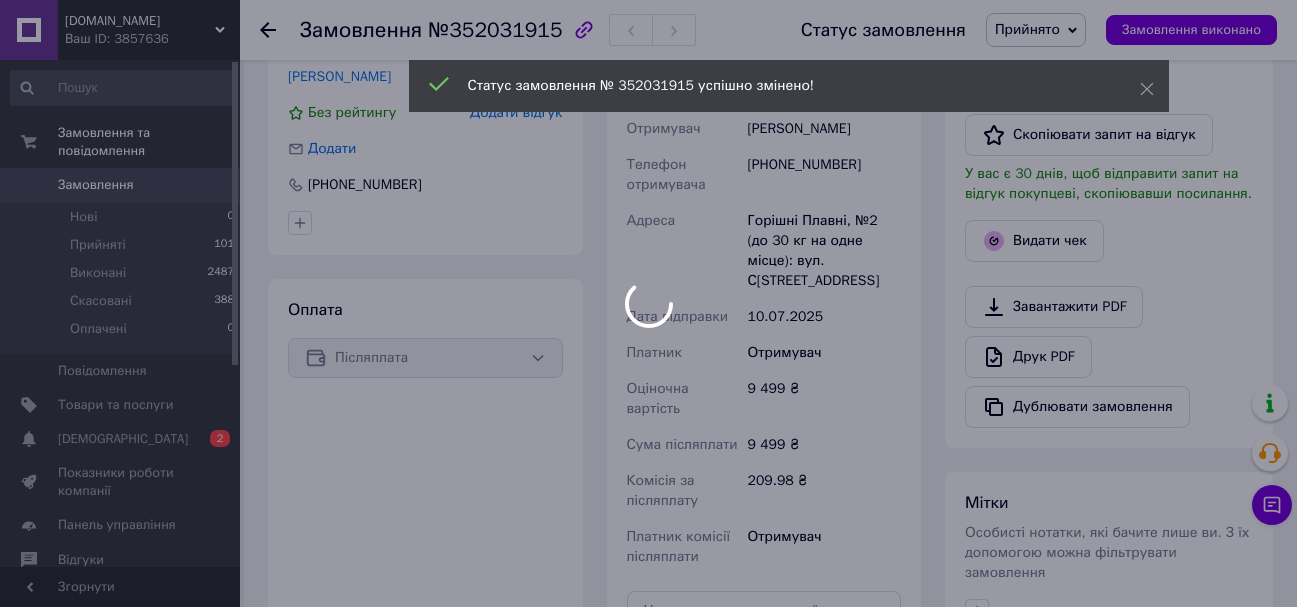 scroll, scrollTop: 617, scrollLeft: 0, axis: vertical 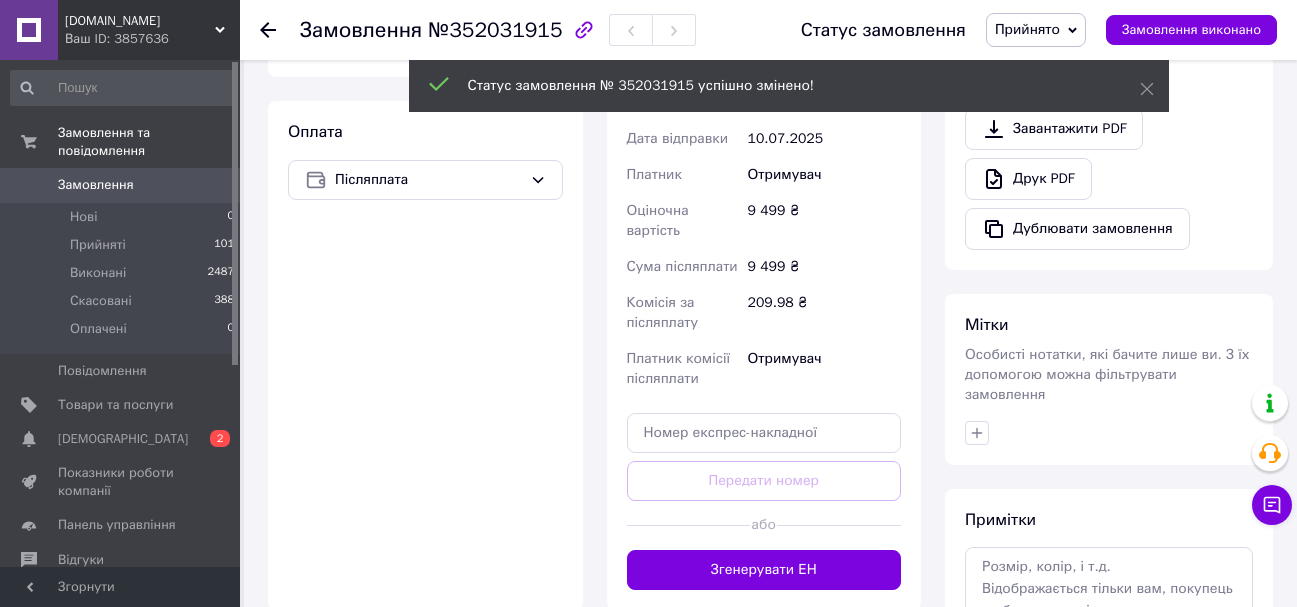 click on "Особисті нотатки, які бачите лише ви. З їх допомогою можна фільтрувати замовлення" at bounding box center [1107, 374] 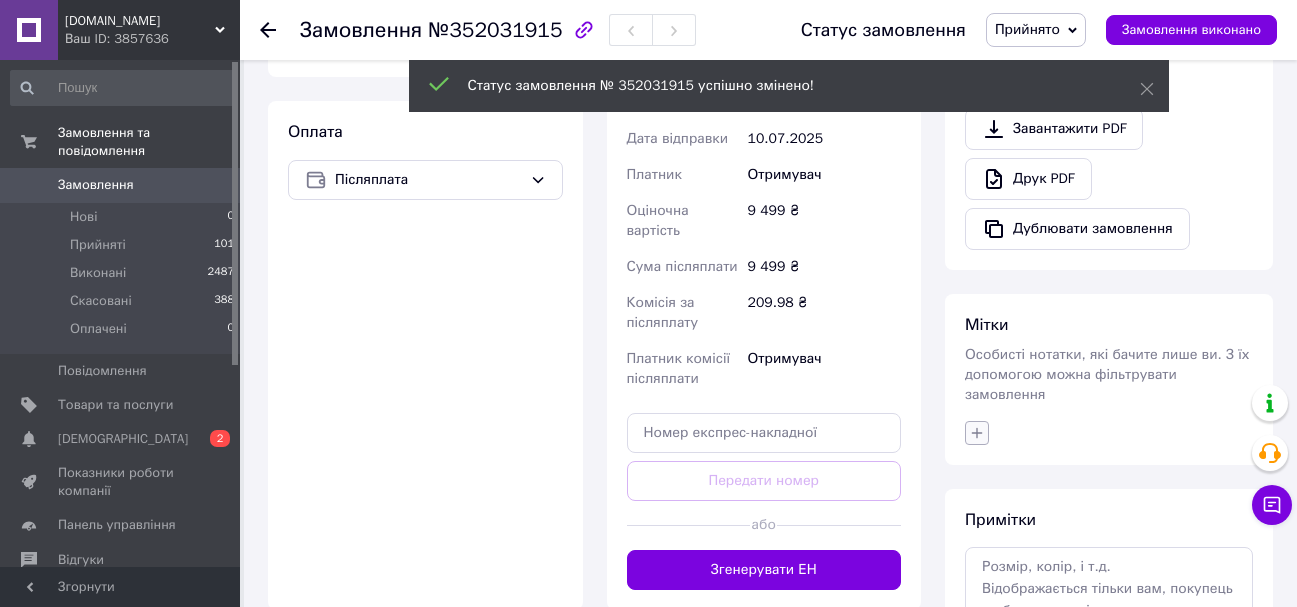 click at bounding box center (977, 433) 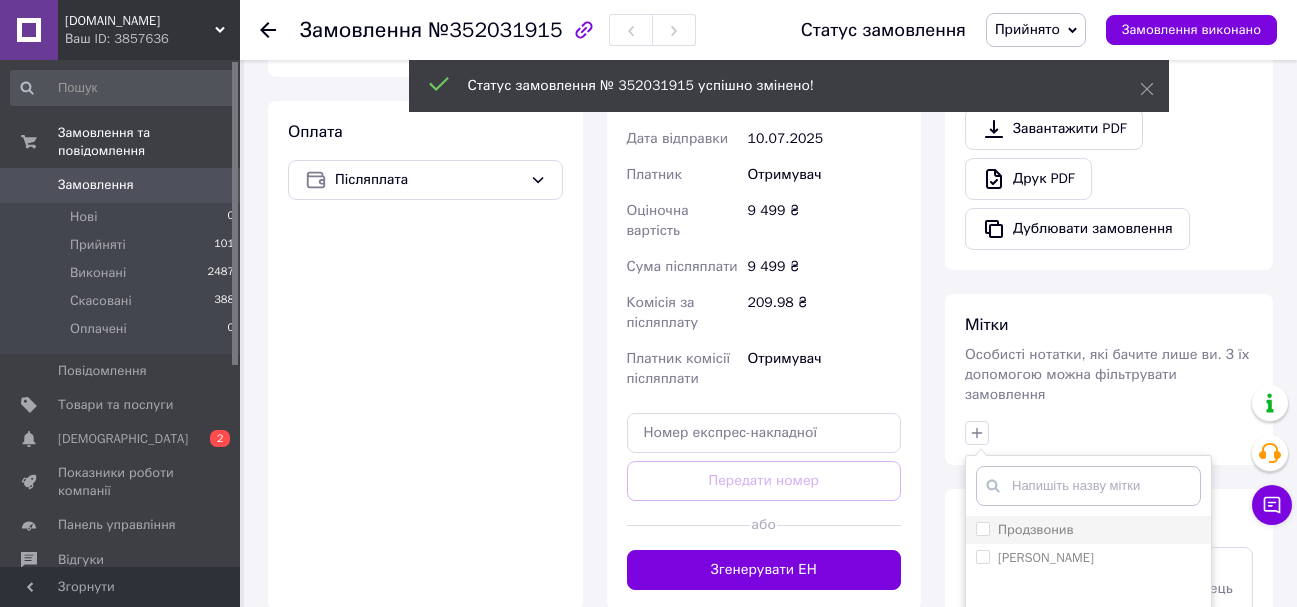 click on "Продзвонив" at bounding box center [982, 528] 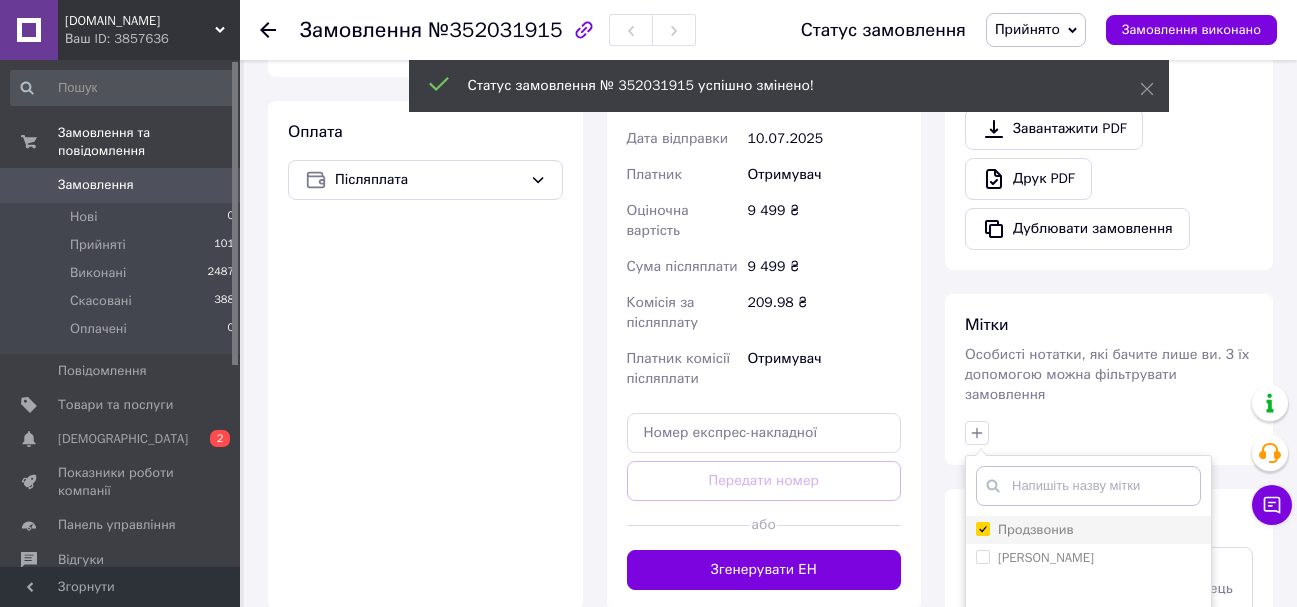 checkbox on "true" 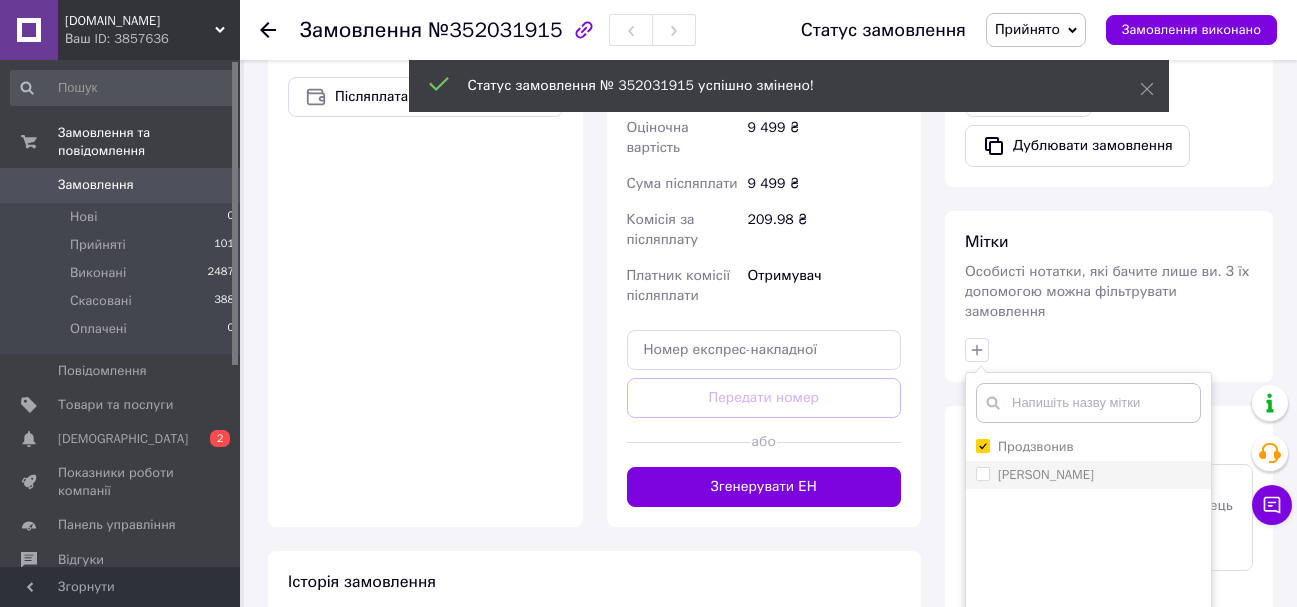 scroll, scrollTop: 817, scrollLeft: 0, axis: vertical 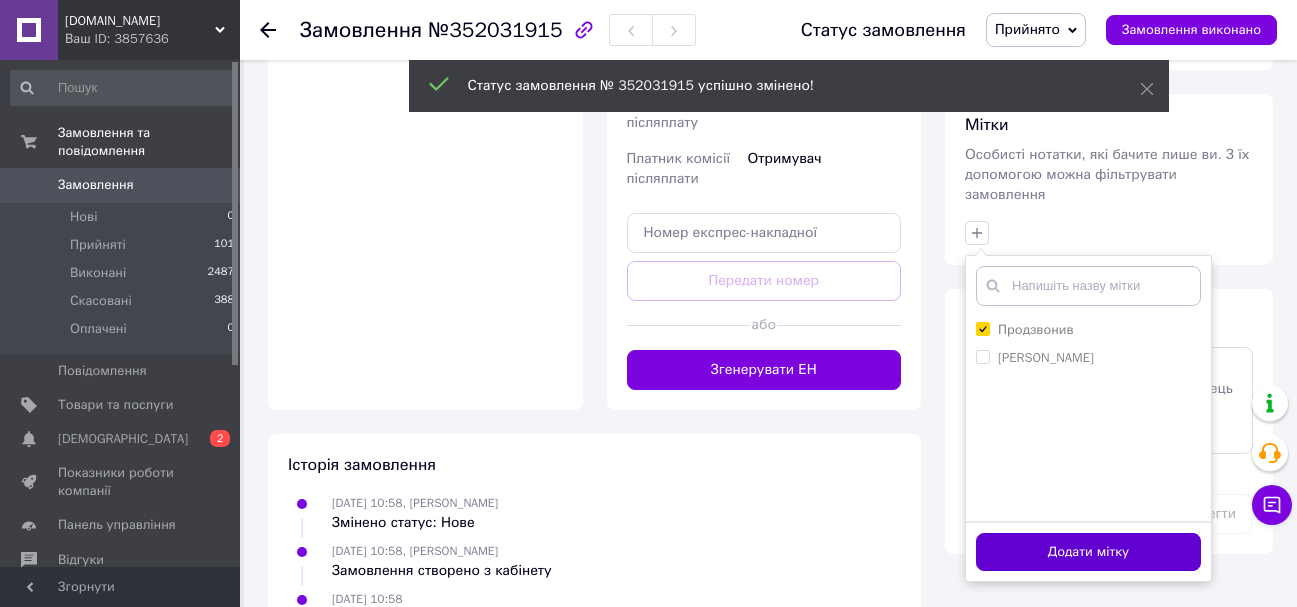 click on "Додати мітку" at bounding box center (1088, 552) 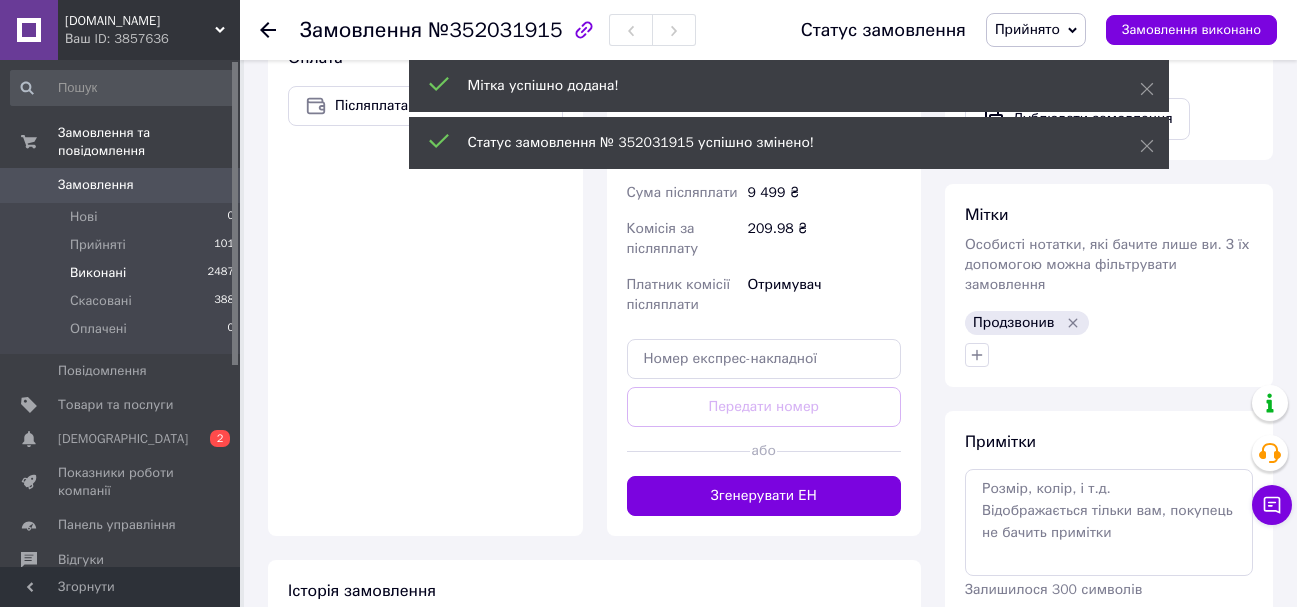 scroll, scrollTop: 617, scrollLeft: 0, axis: vertical 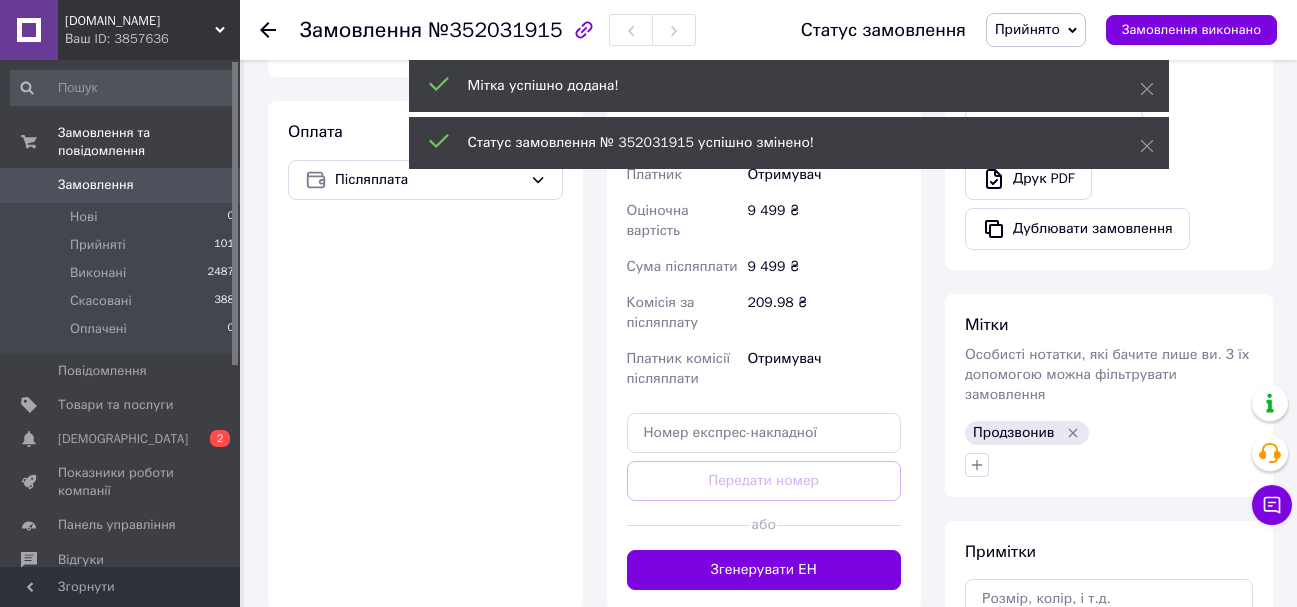 click on "Оплата Післяплата" at bounding box center [425, 355] 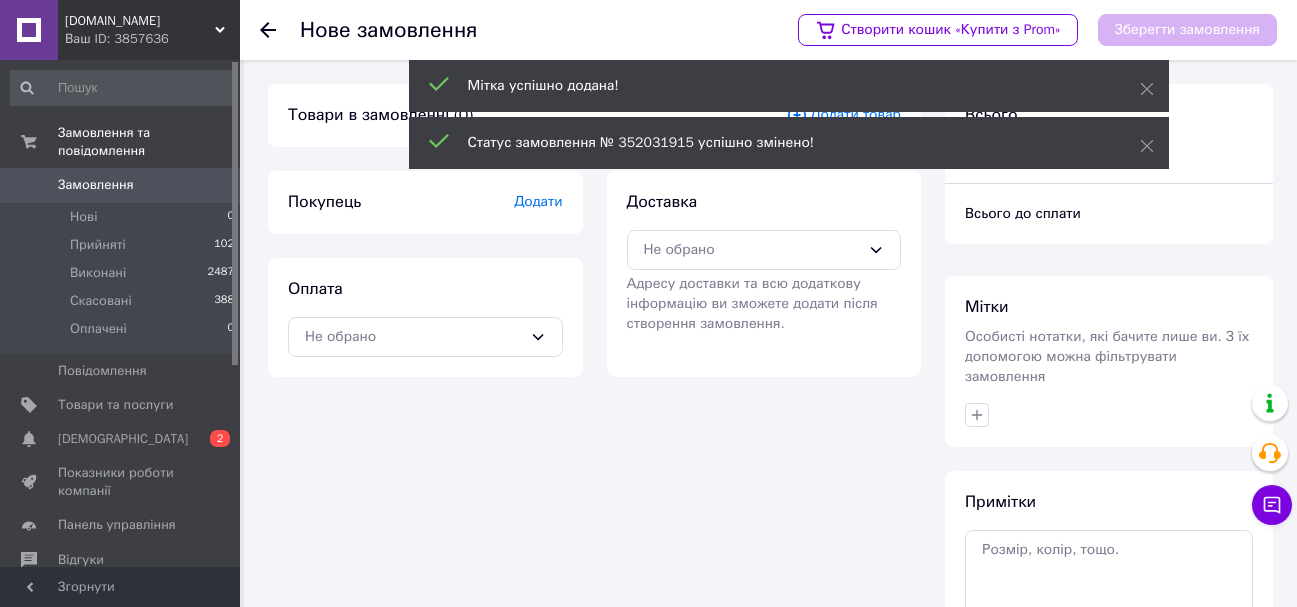 click at bounding box center [280, 30] 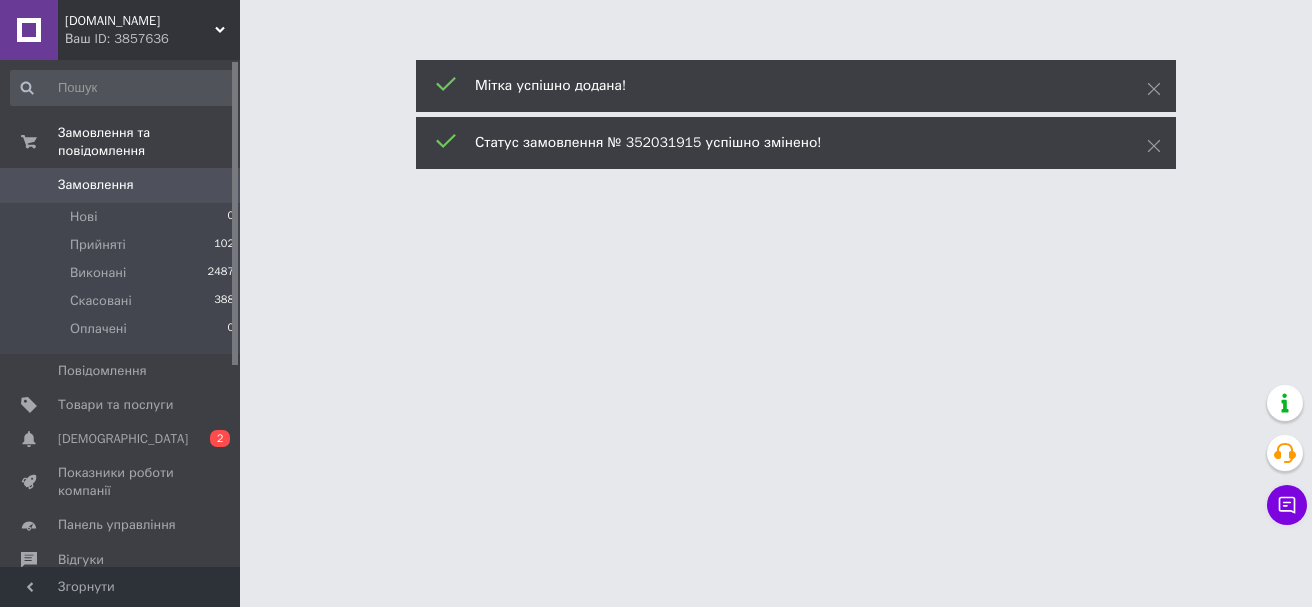 click on "Замовлення" at bounding box center [96, 185] 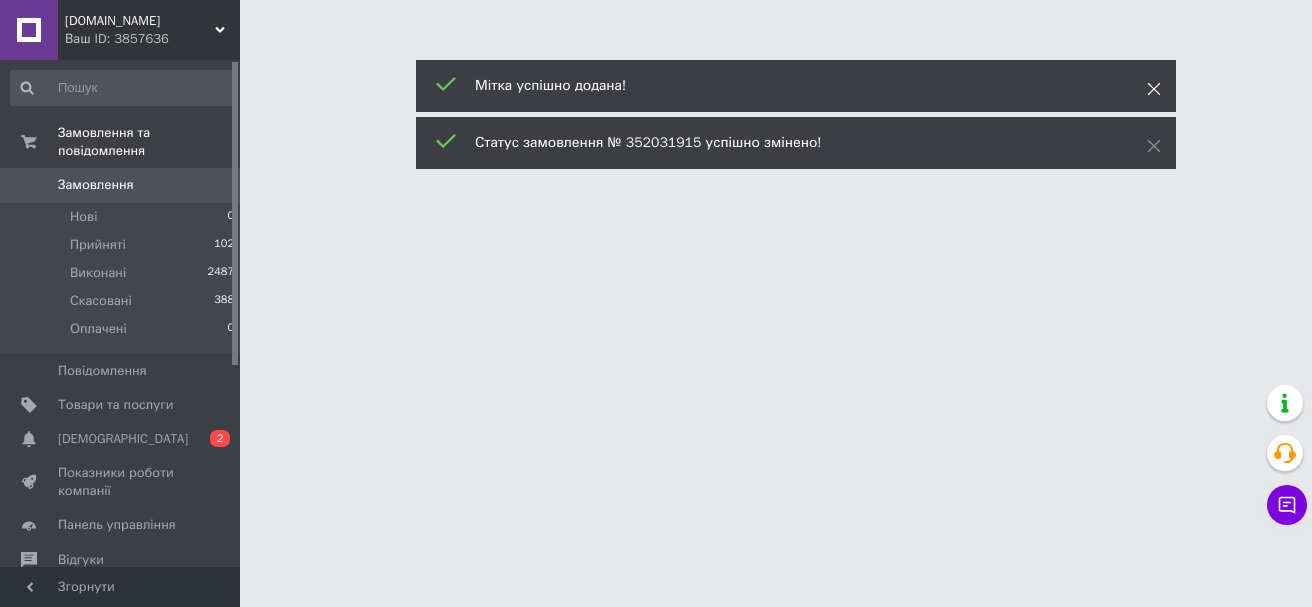 click 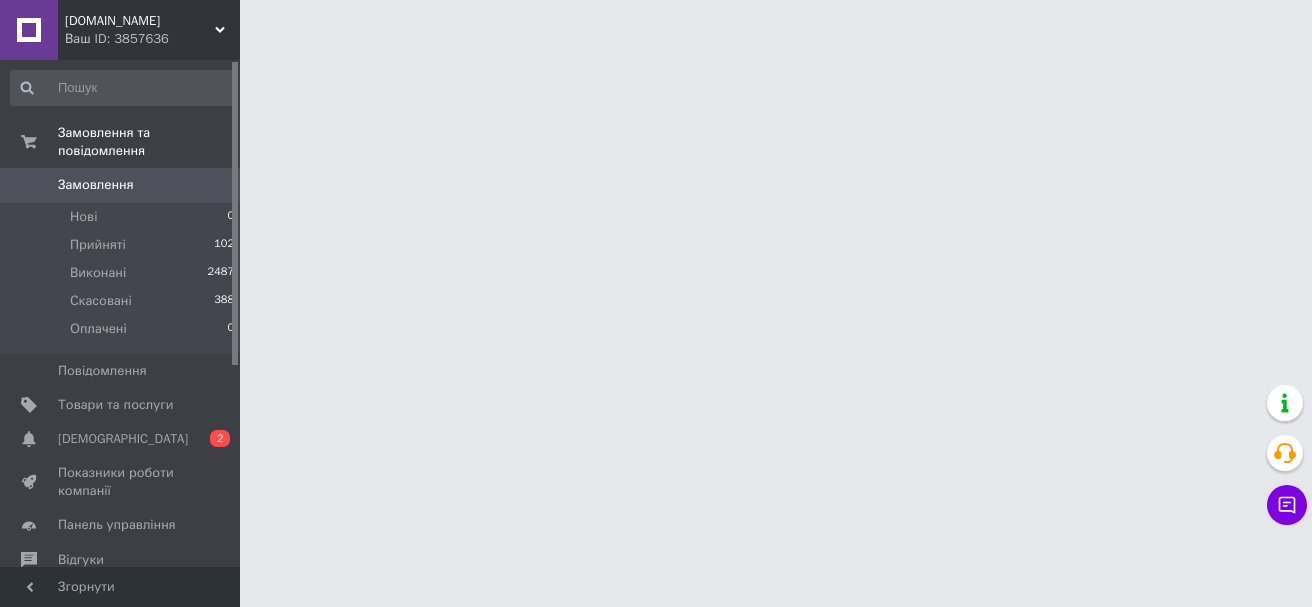 click on "[DOMAIN_NAME] Ваш ID: 3857636 Сайт [DOMAIN_NAME] Кабінет покупця Перевірити стан системи Сторінка на порталі Довідка Вийти Замовлення та повідомлення Замовлення 0 Нові 0 Прийняті 102 Виконані 2487 Скасовані 388 Оплачені 0 Повідомлення 0 Товари та послуги Сповіщення 0 2 Показники роботи компанії Панель управління Відгуки Клієнти Каталог ProSale Аналітика Інструменти веб-майстра та SEO Управління сайтом Гаманець компанії [PERSON_NAME] Тарифи та рахунки Prom топ Згорнути" at bounding box center (656, 25) 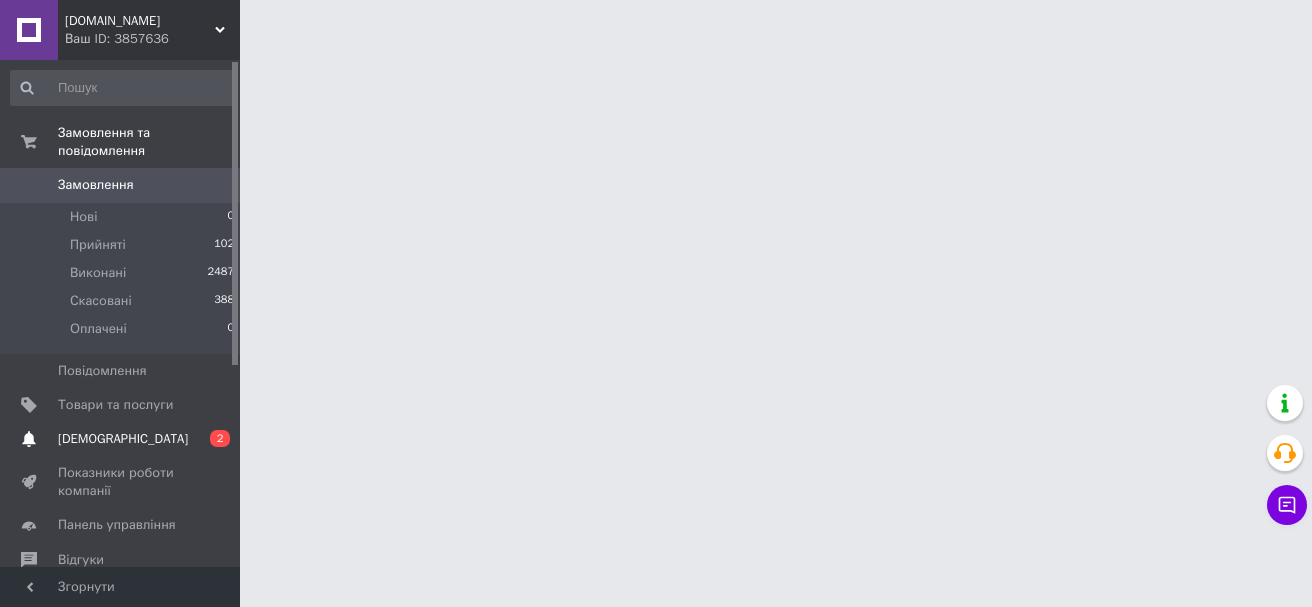 click on "[DEMOGRAPHIC_DATA]" at bounding box center (123, 439) 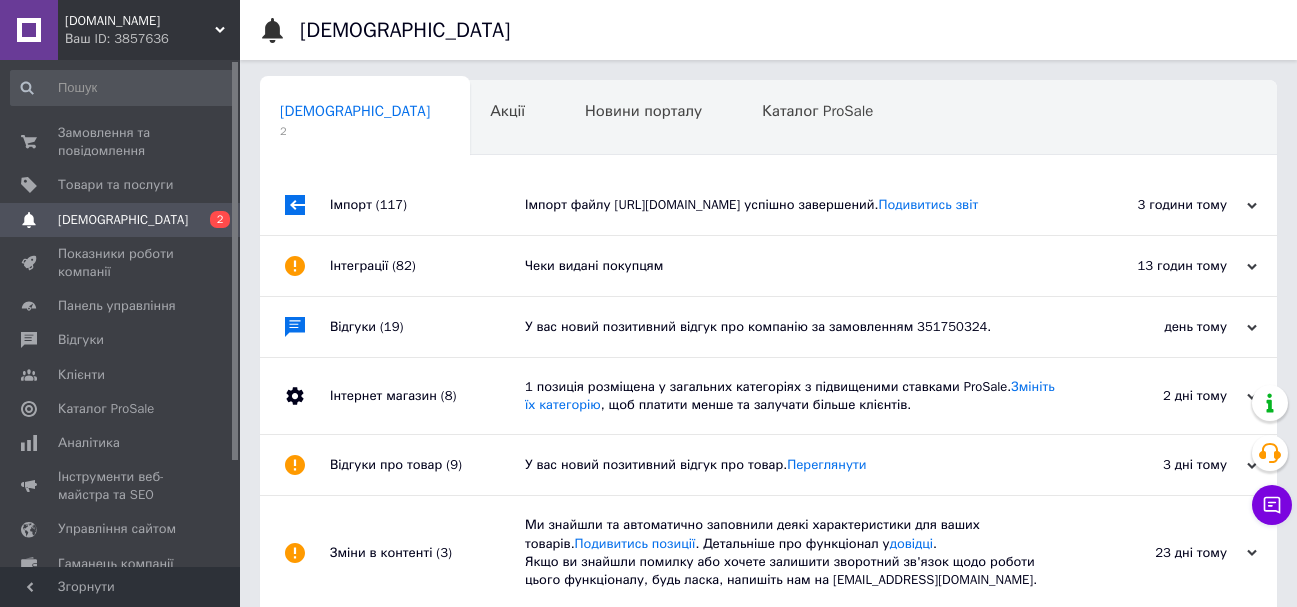 click on "Імпорт файлу [URL][DOMAIN_NAME] успішно завершений.  Подивитись звіт" at bounding box center [791, 205] 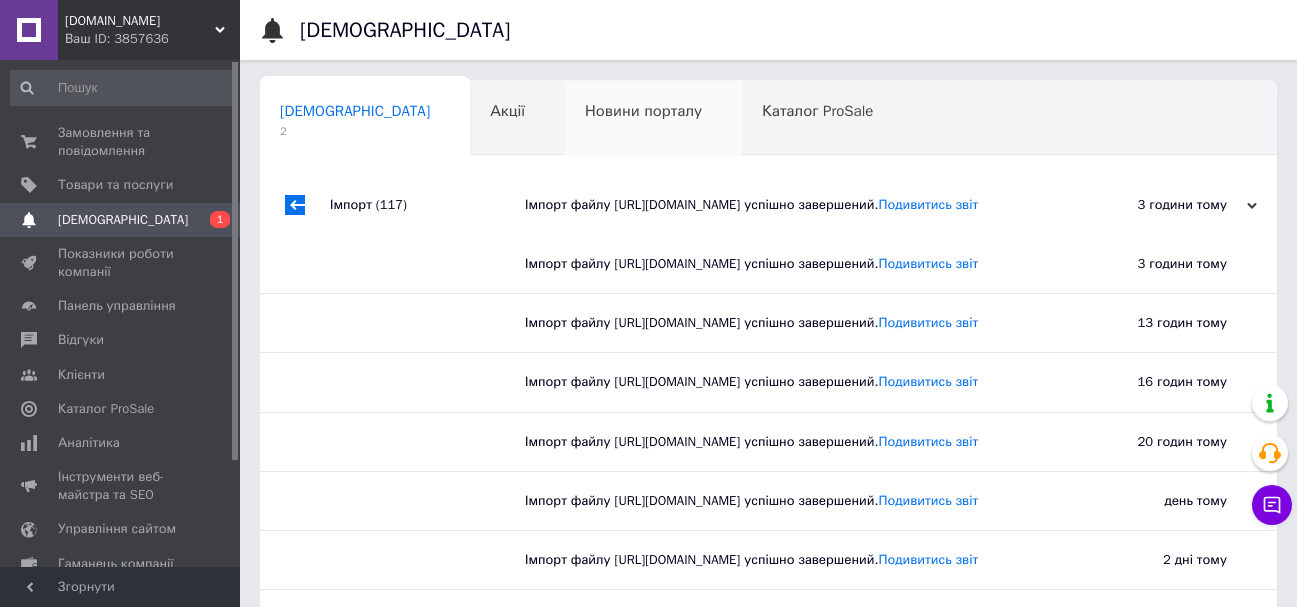 click on "Новини порталу" at bounding box center (643, 111) 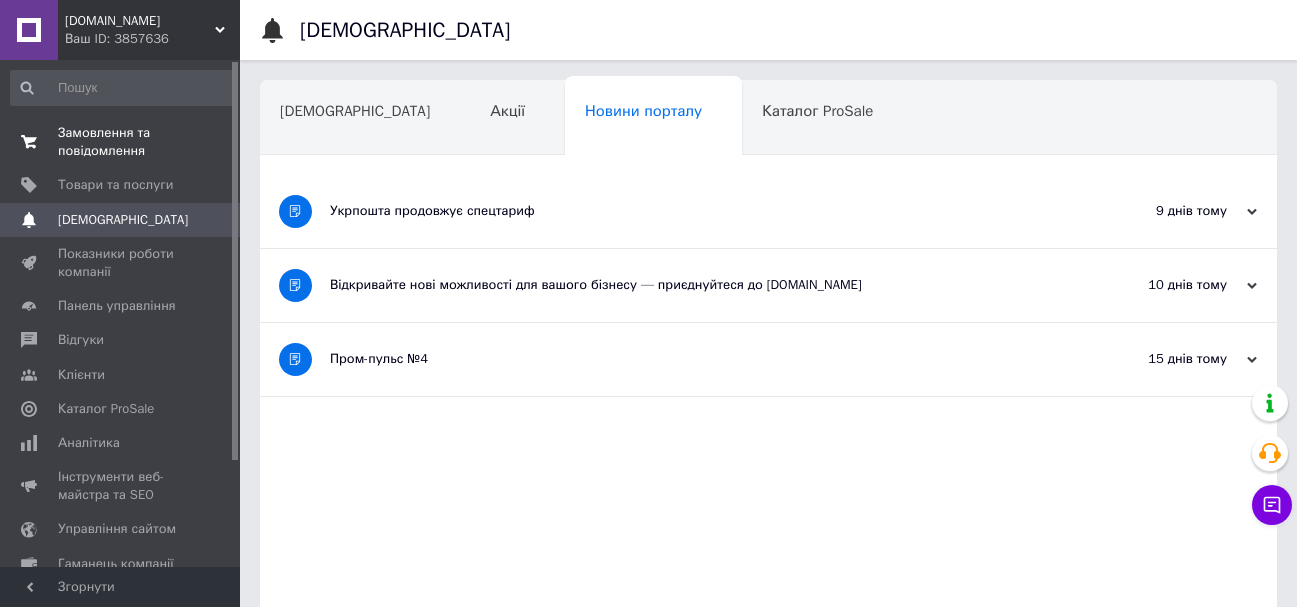 click on "Замовлення та повідомлення" at bounding box center (121, 142) 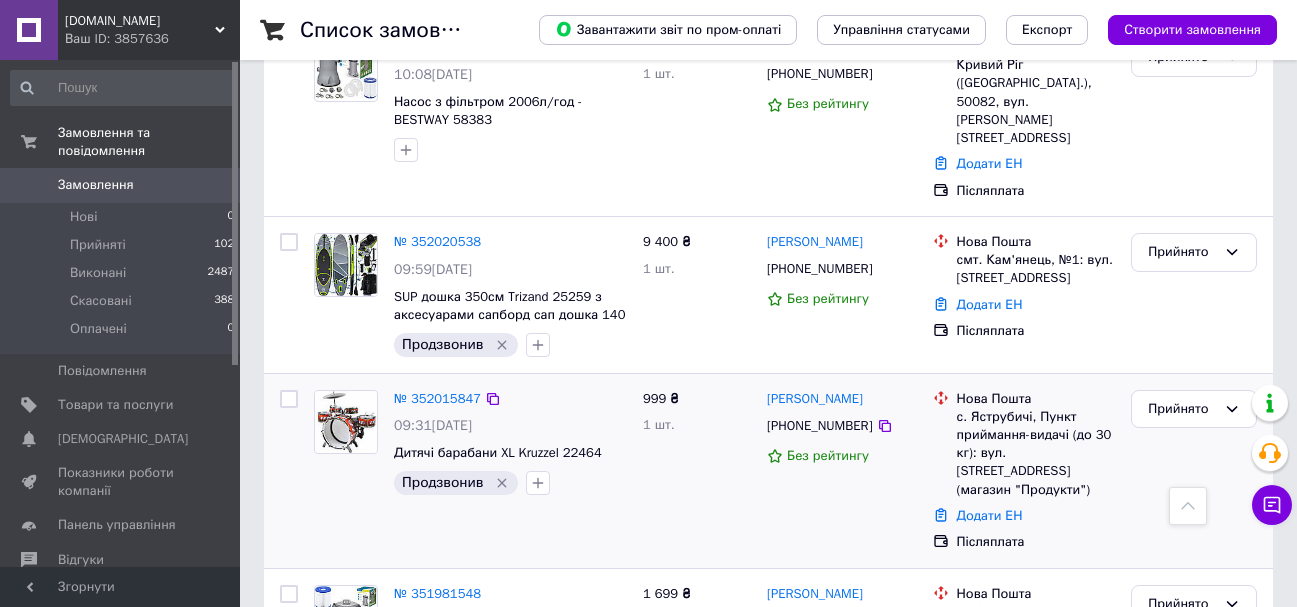 scroll, scrollTop: 300, scrollLeft: 0, axis: vertical 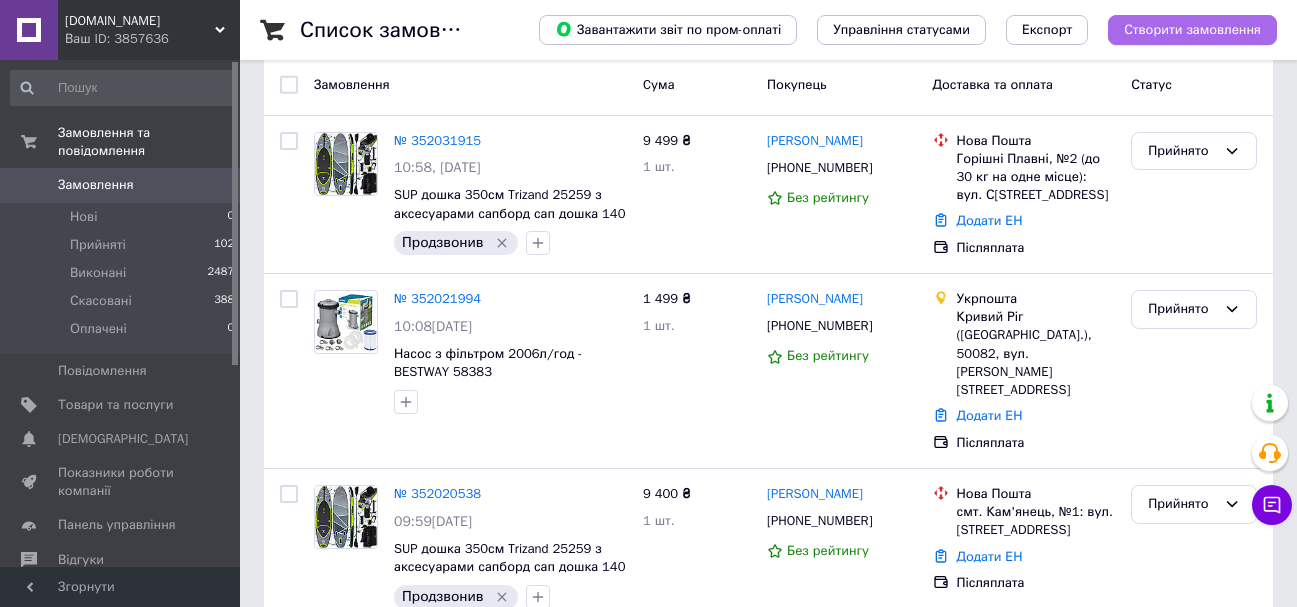 click on "Створити замовлення" at bounding box center [1192, 30] 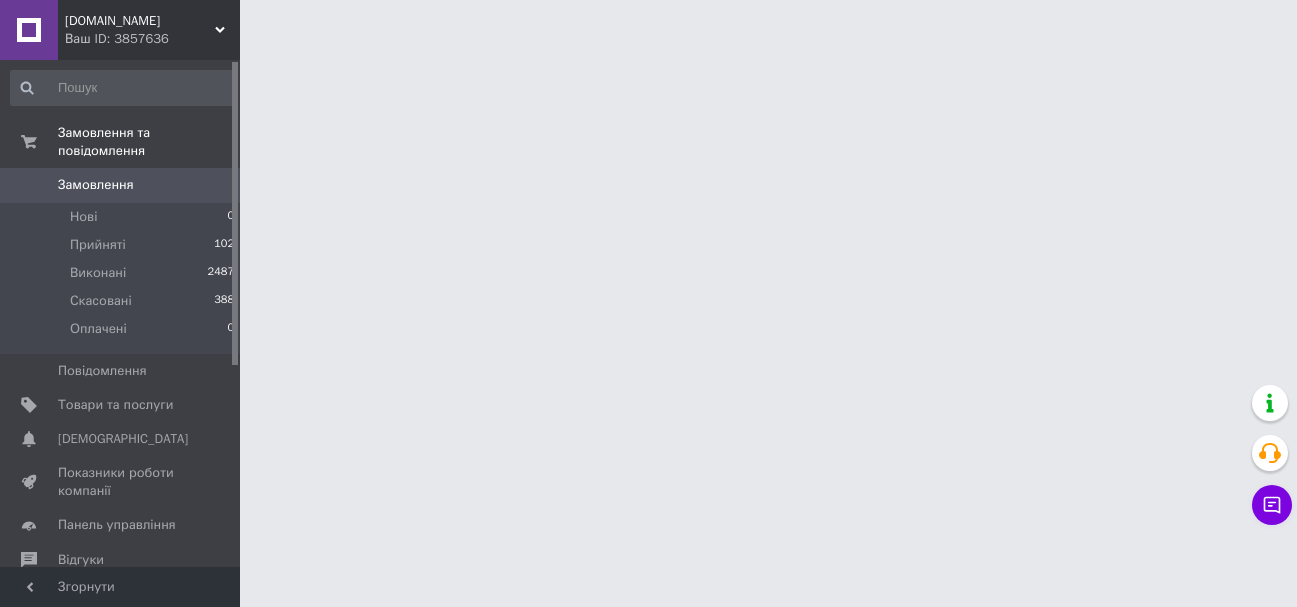 scroll, scrollTop: 0, scrollLeft: 0, axis: both 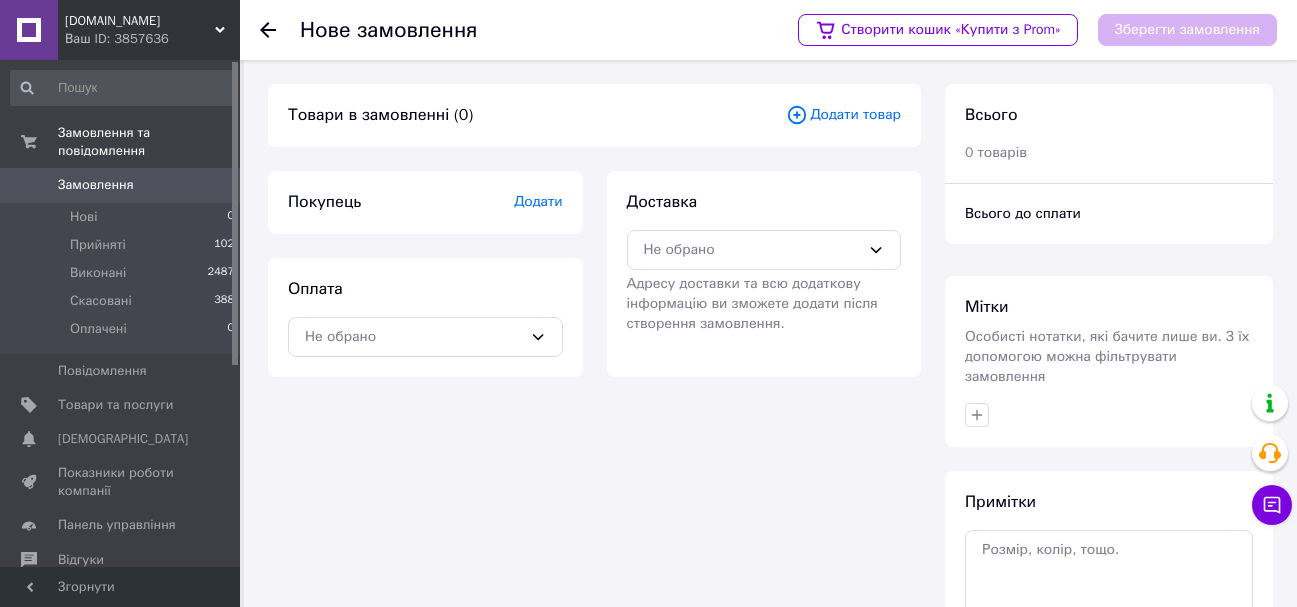click on "Додати товар" at bounding box center (843, 115) 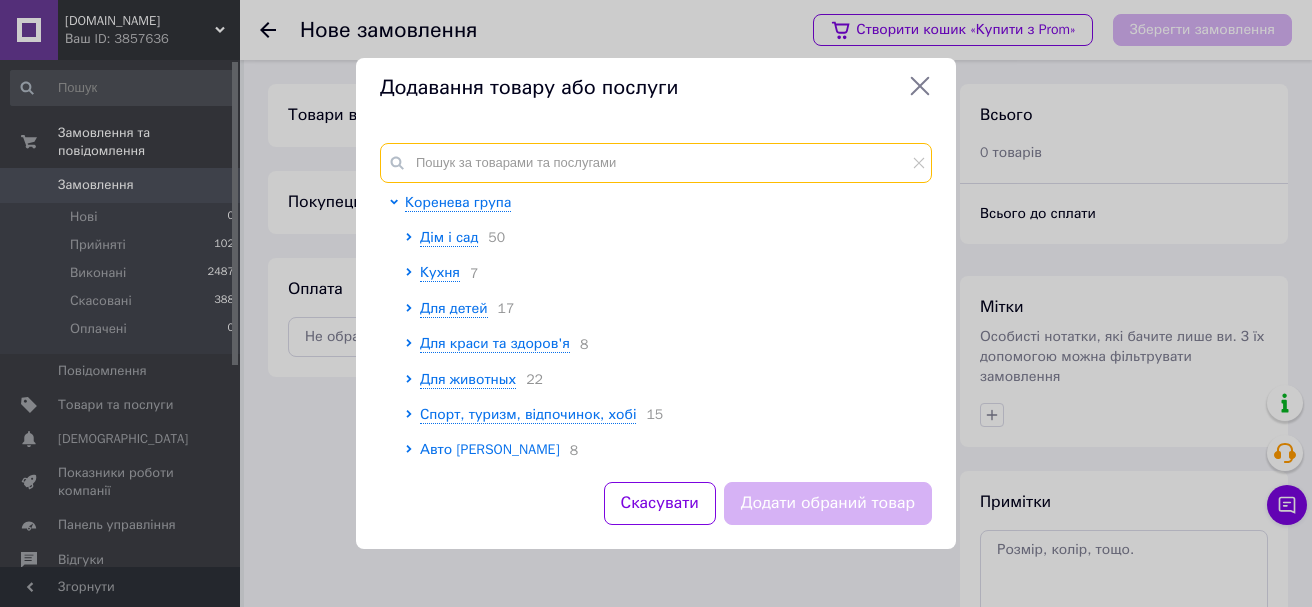 click at bounding box center (656, 163) 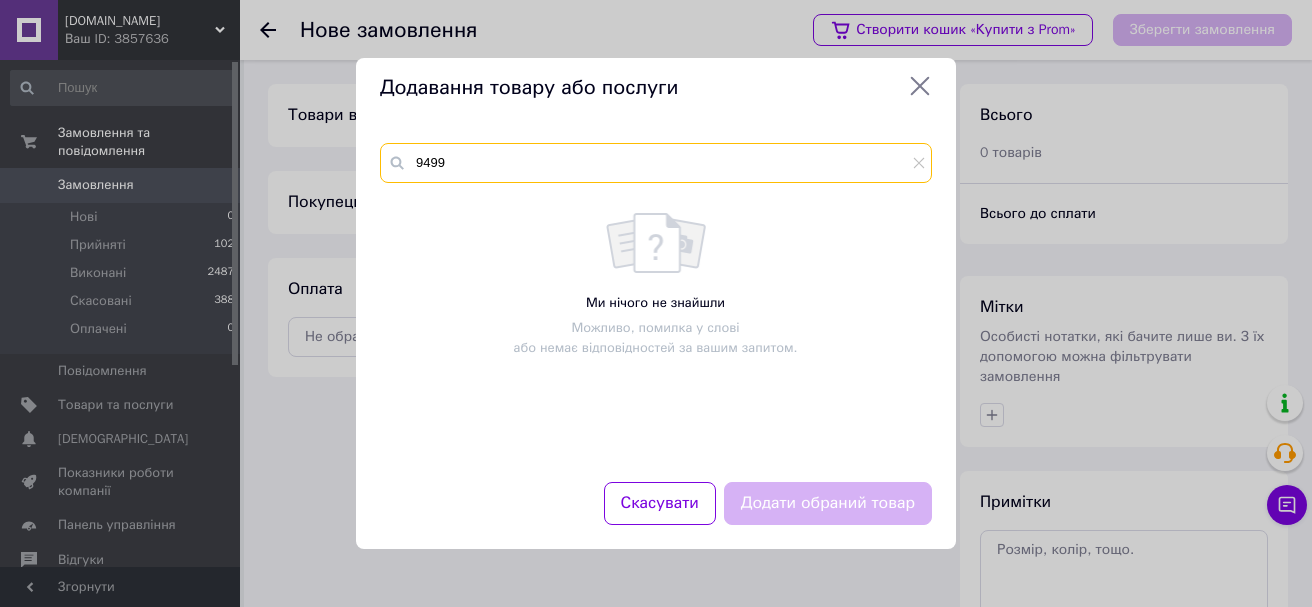 type on "9499" 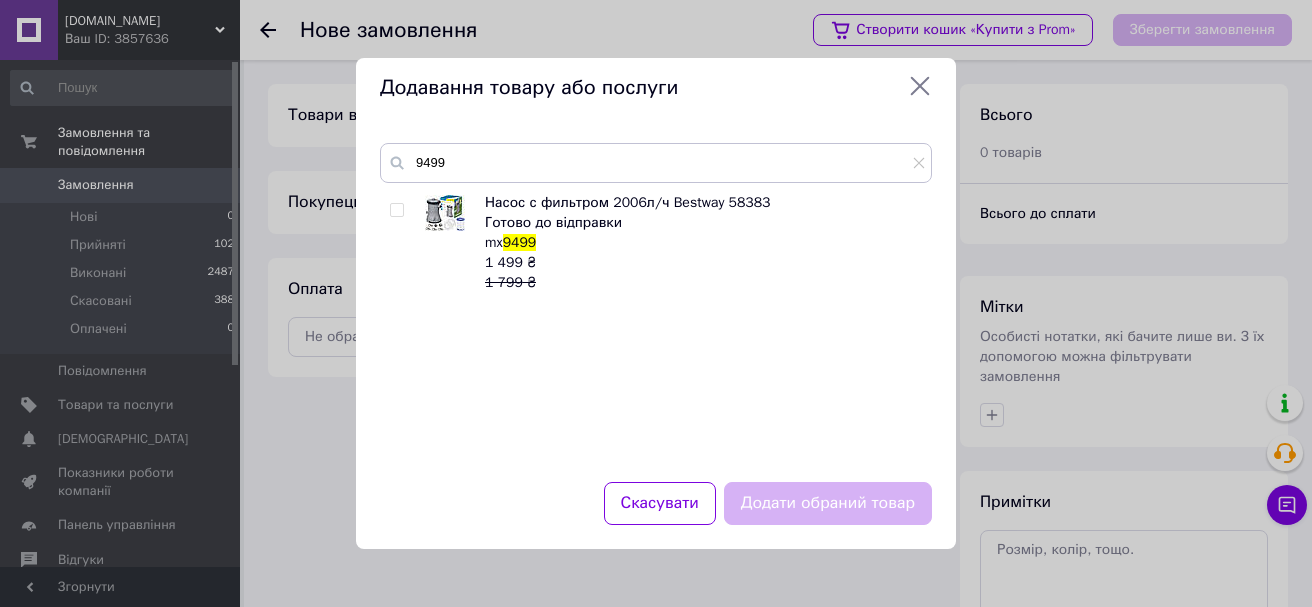 click at bounding box center [396, 210] 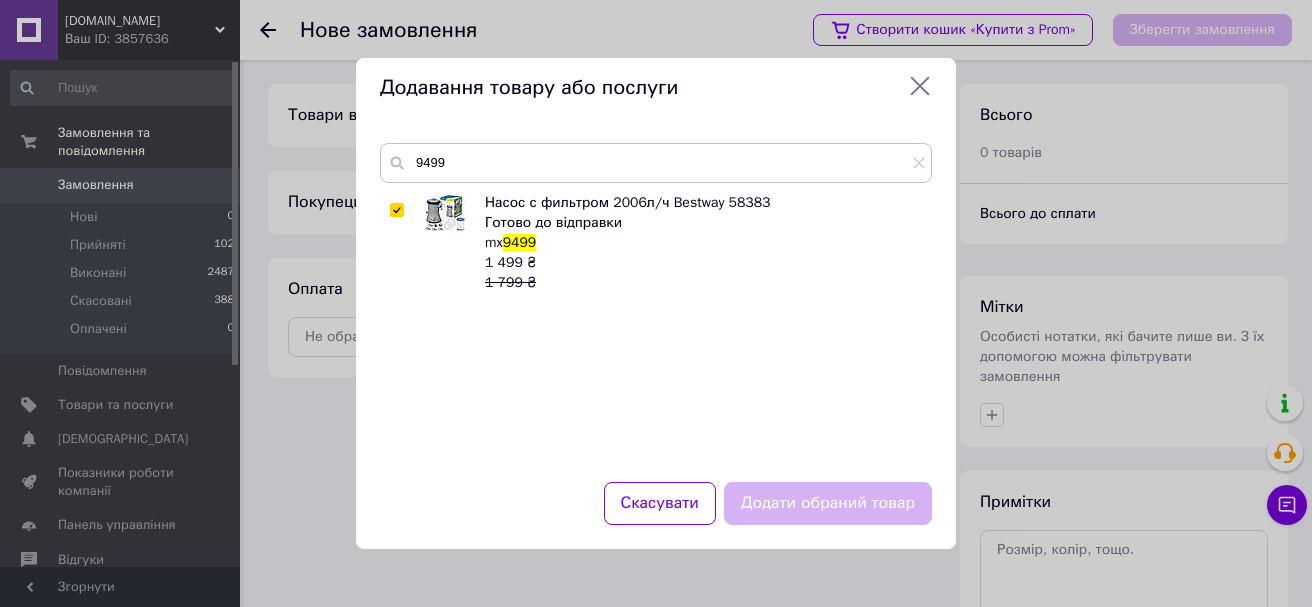 checkbox on "true" 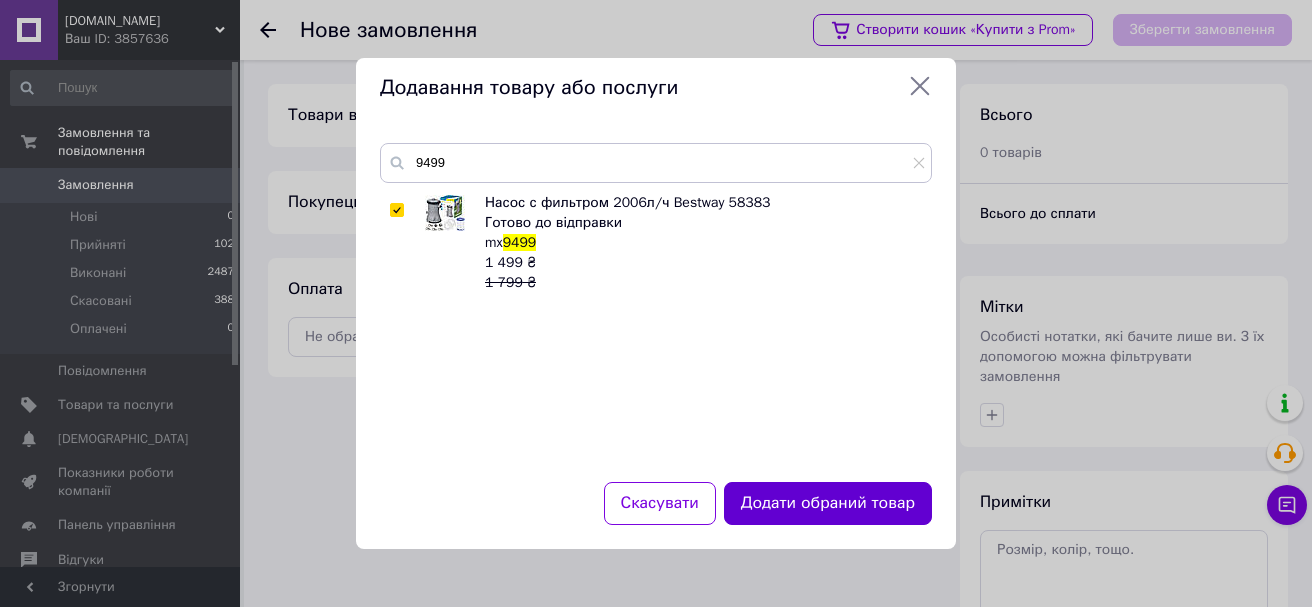 click on "Додати обраний товар" at bounding box center [828, 503] 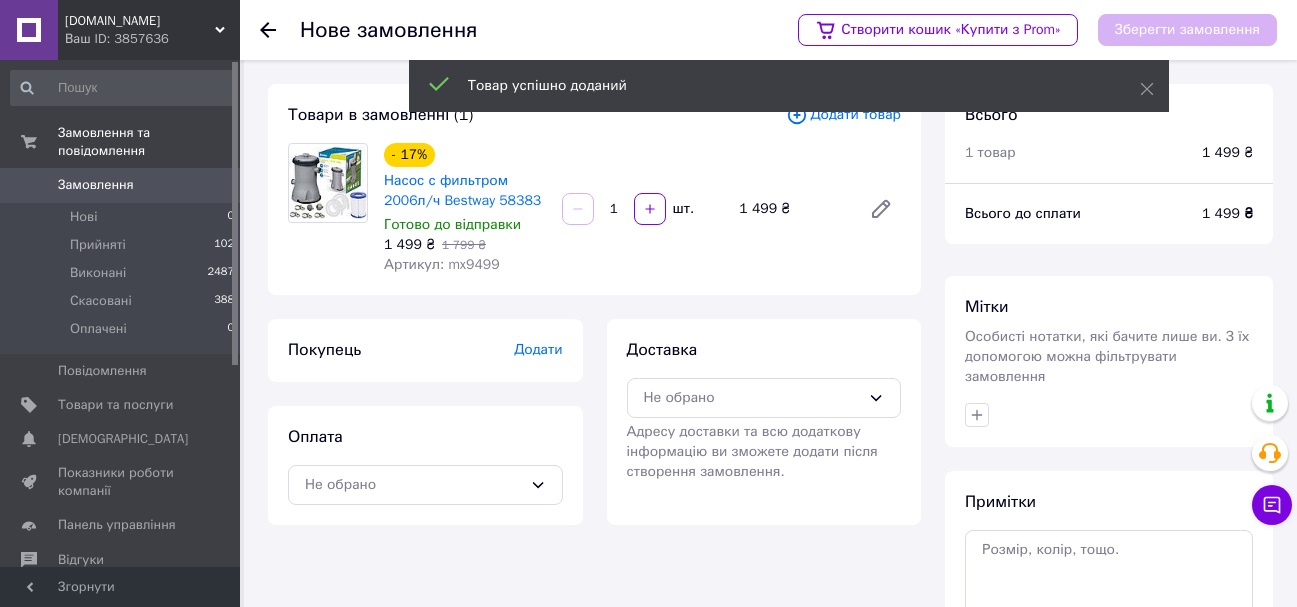 click on "Додати" at bounding box center (538, 349) 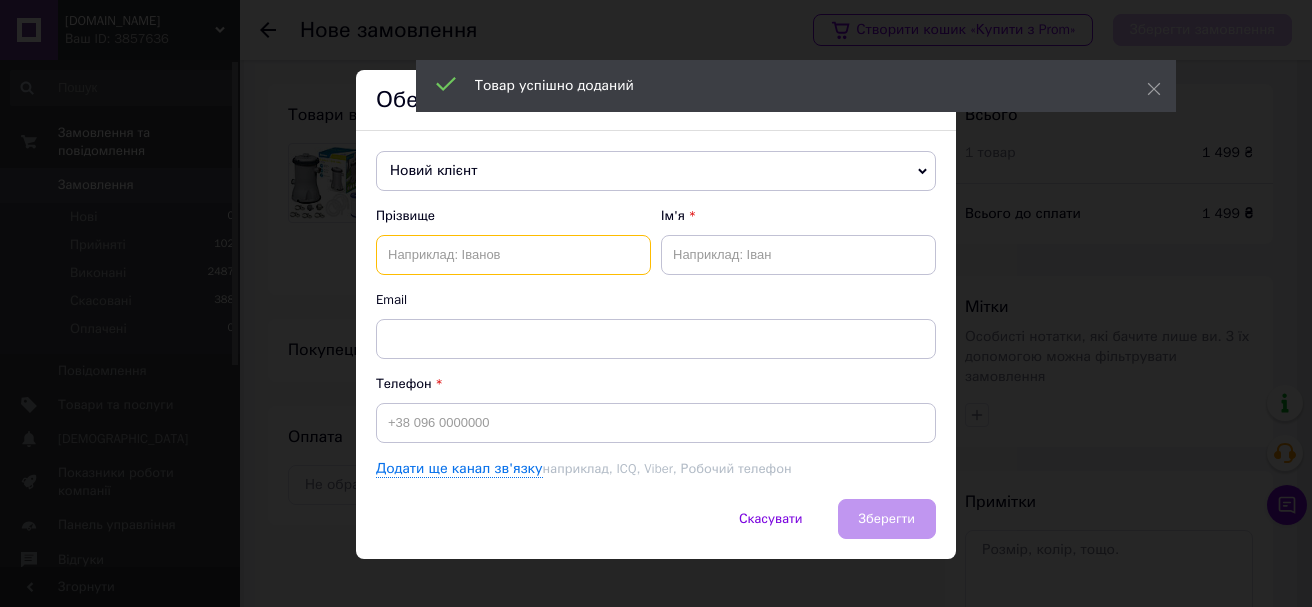 click at bounding box center [513, 255] 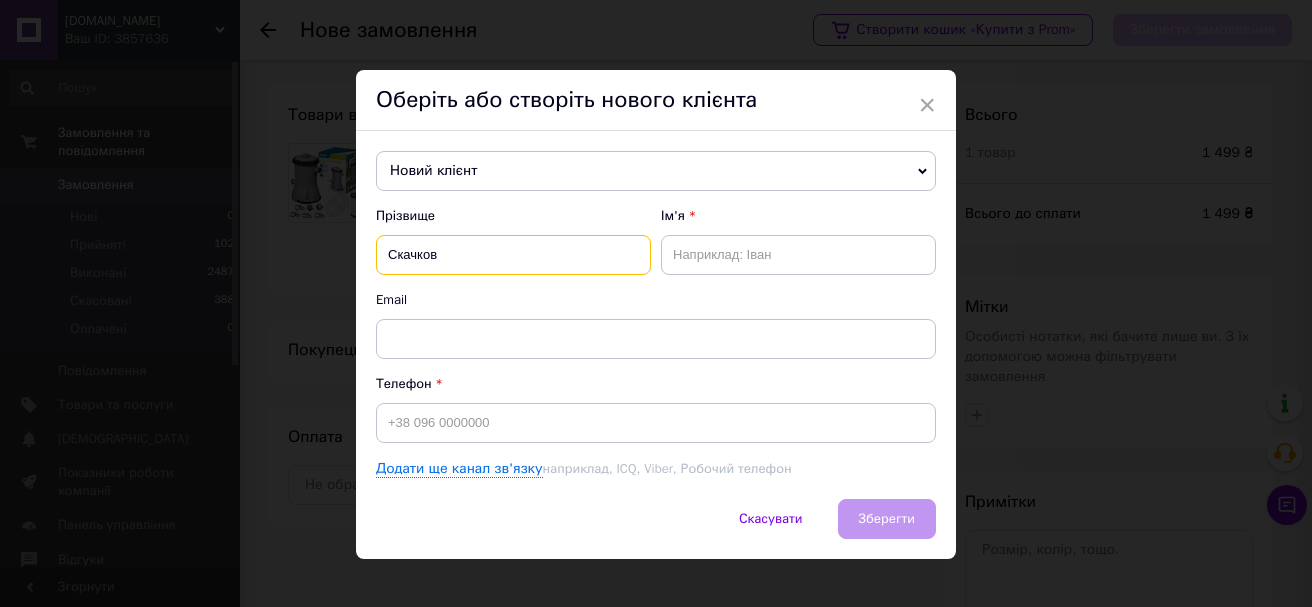 type on "Скачков" 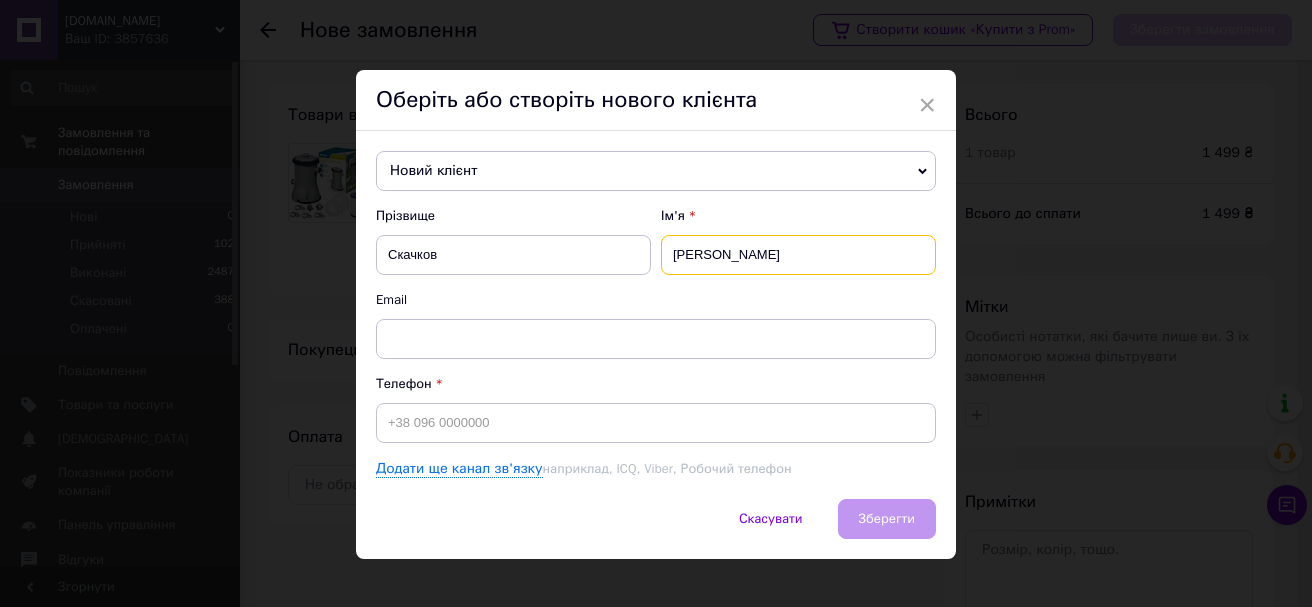 type on "[PERSON_NAME]" 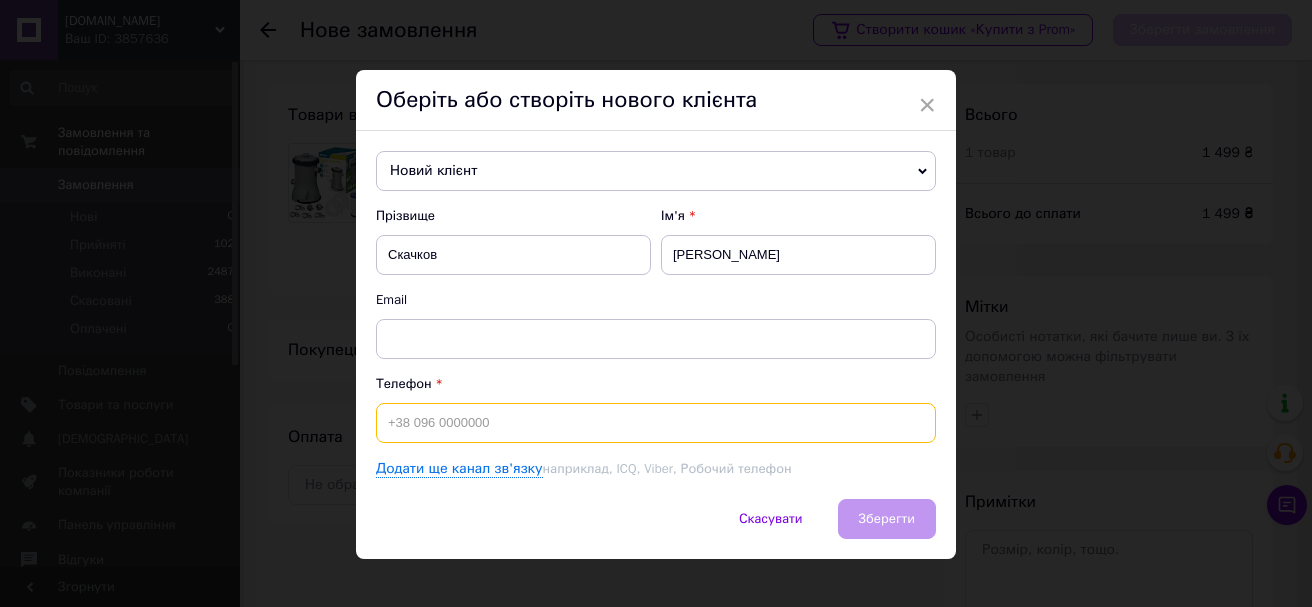 click at bounding box center (656, 423) 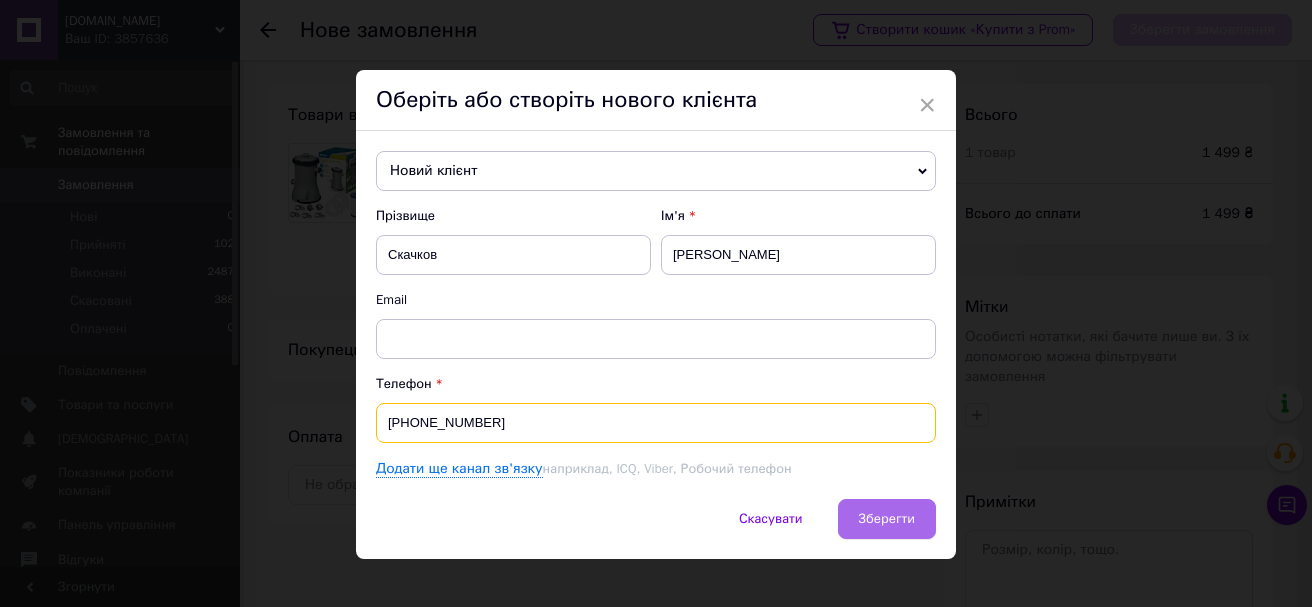 type on "[PHONE_NUMBER]" 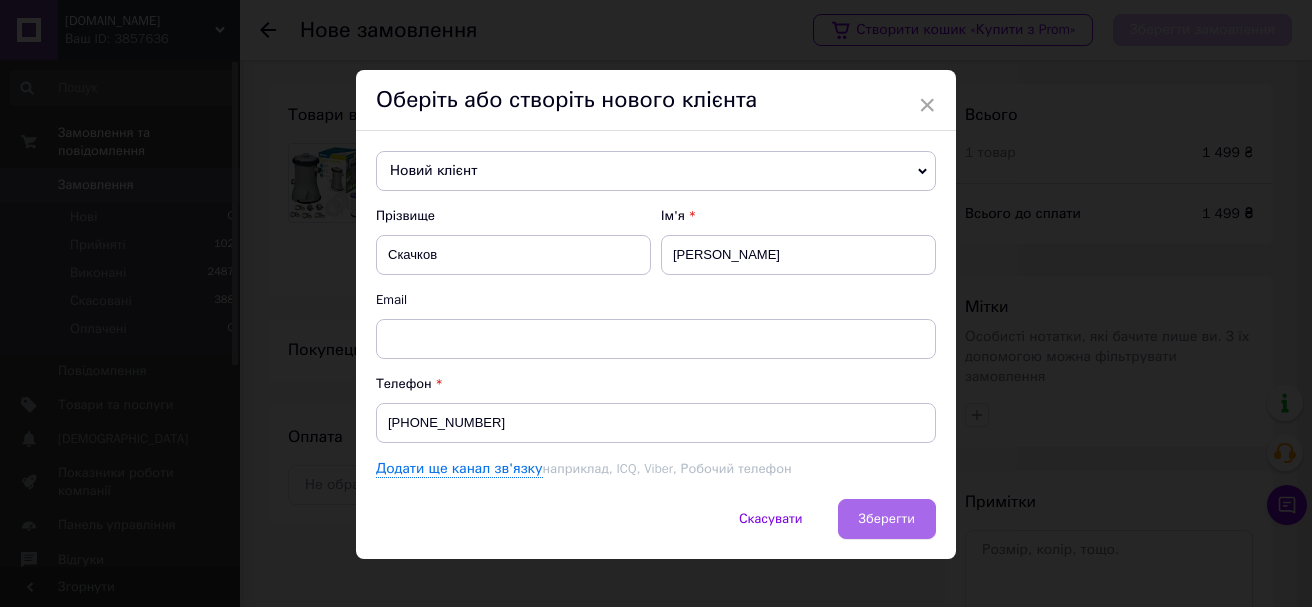 click on "Зберегти" at bounding box center (887, 519) 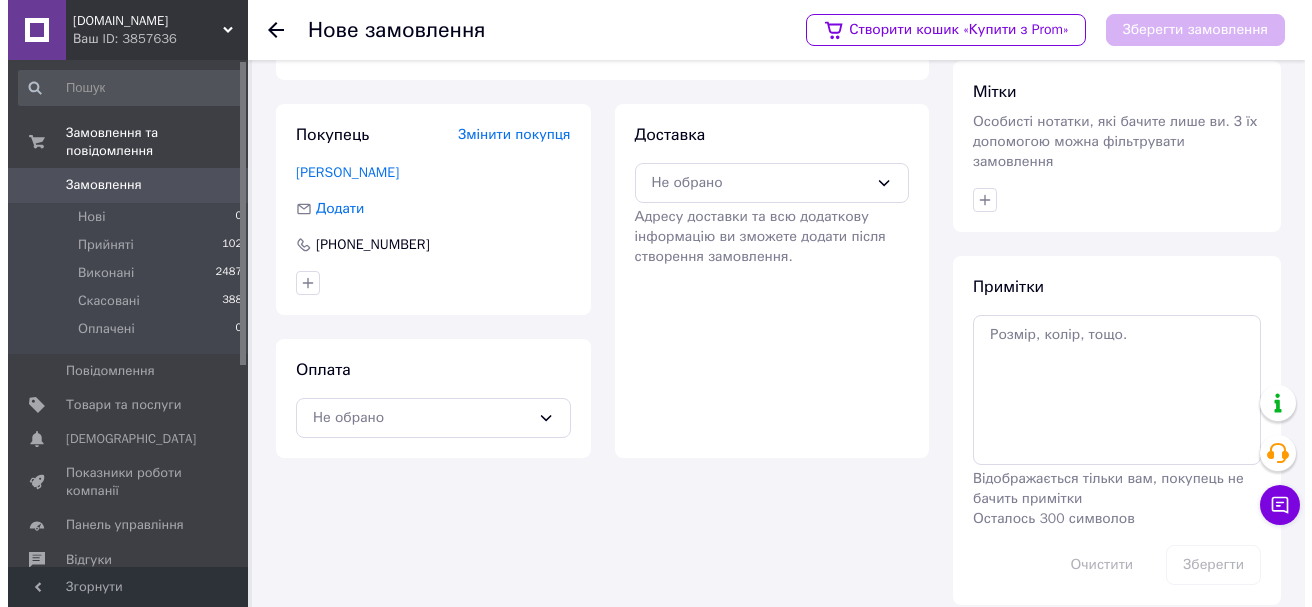 scroll, scrollTop: 217, scrollLeft: 0, axis: vertical 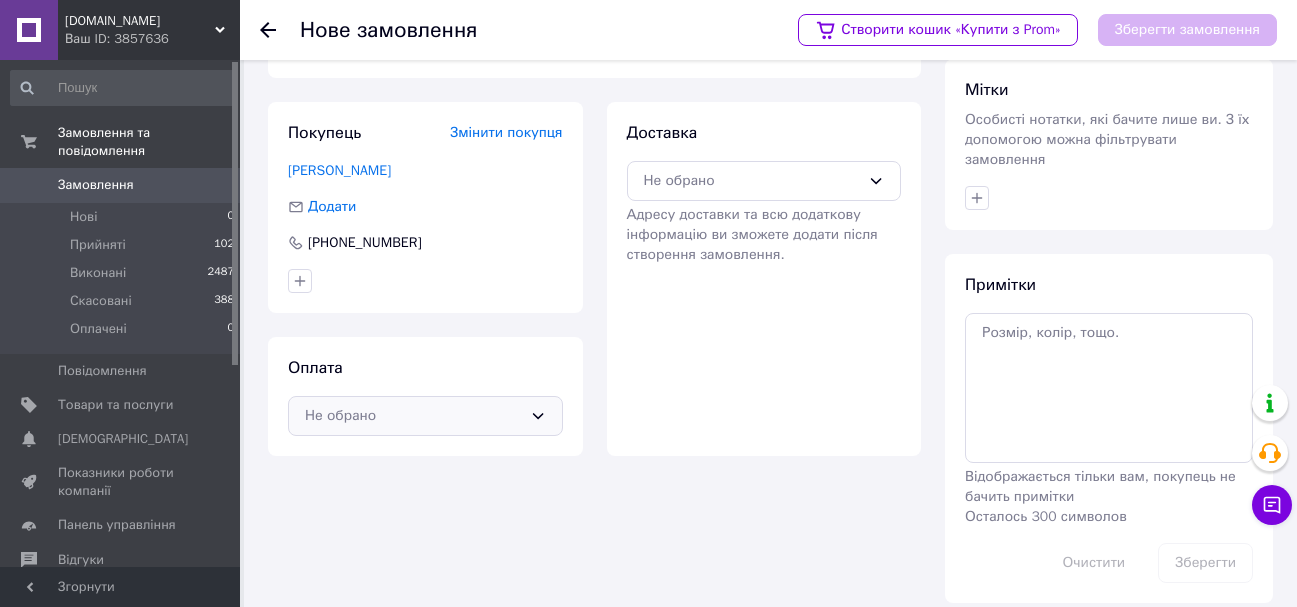 click on "Не обрано" at bounding box center (413, 416) 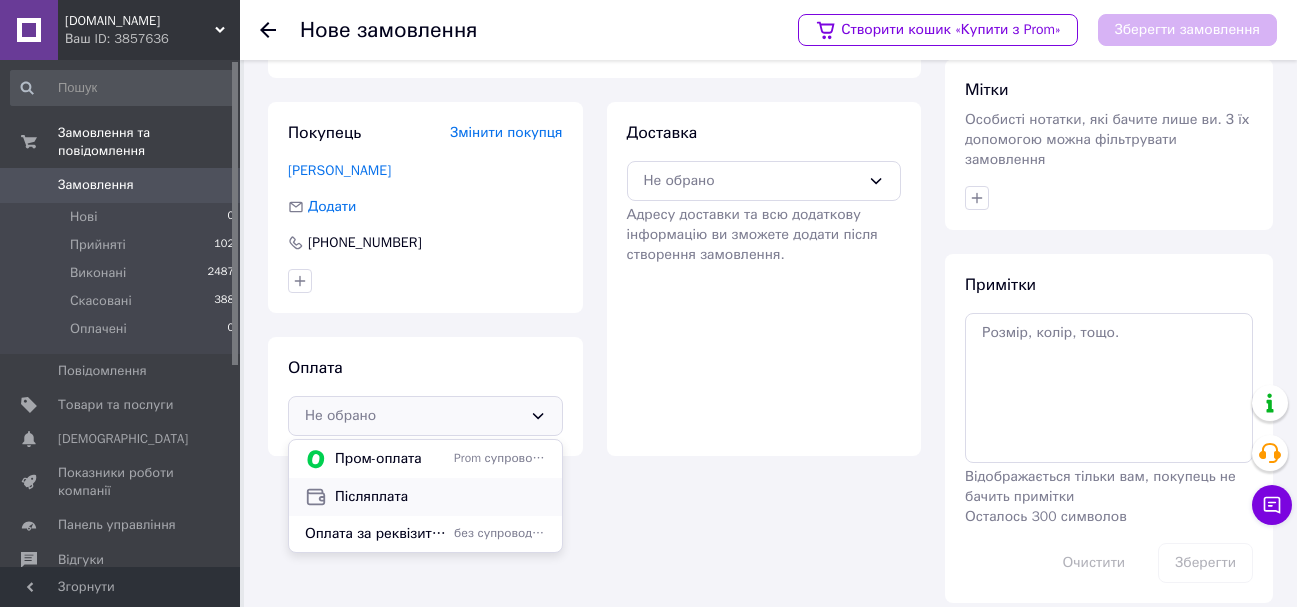 click on "Післяплата" at bounding box center [440, 497] 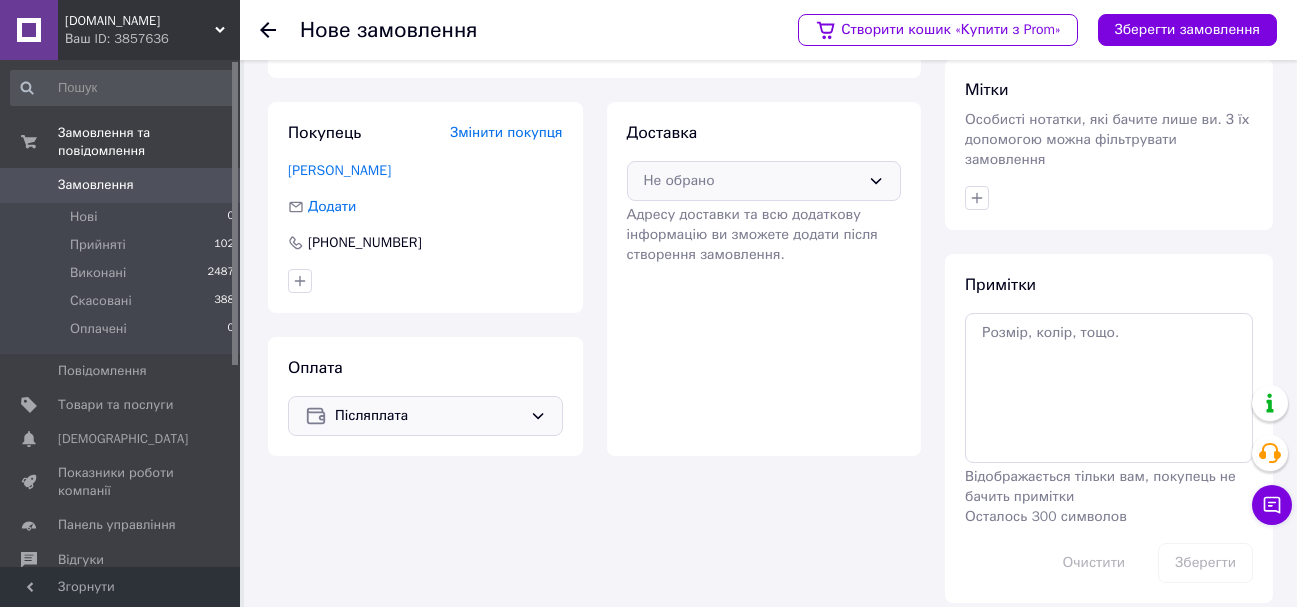 click on "Не обрано" at bounding box center (764, 181) 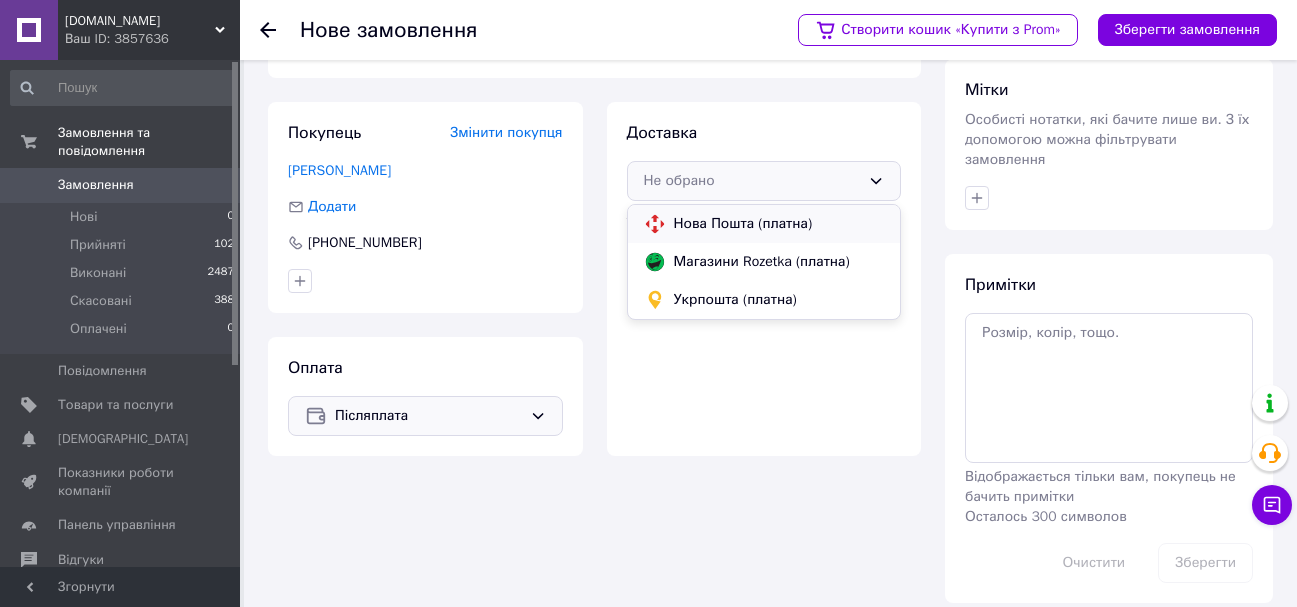 click on "Нова Пошта (платна)" at bounding box center [779, 224] 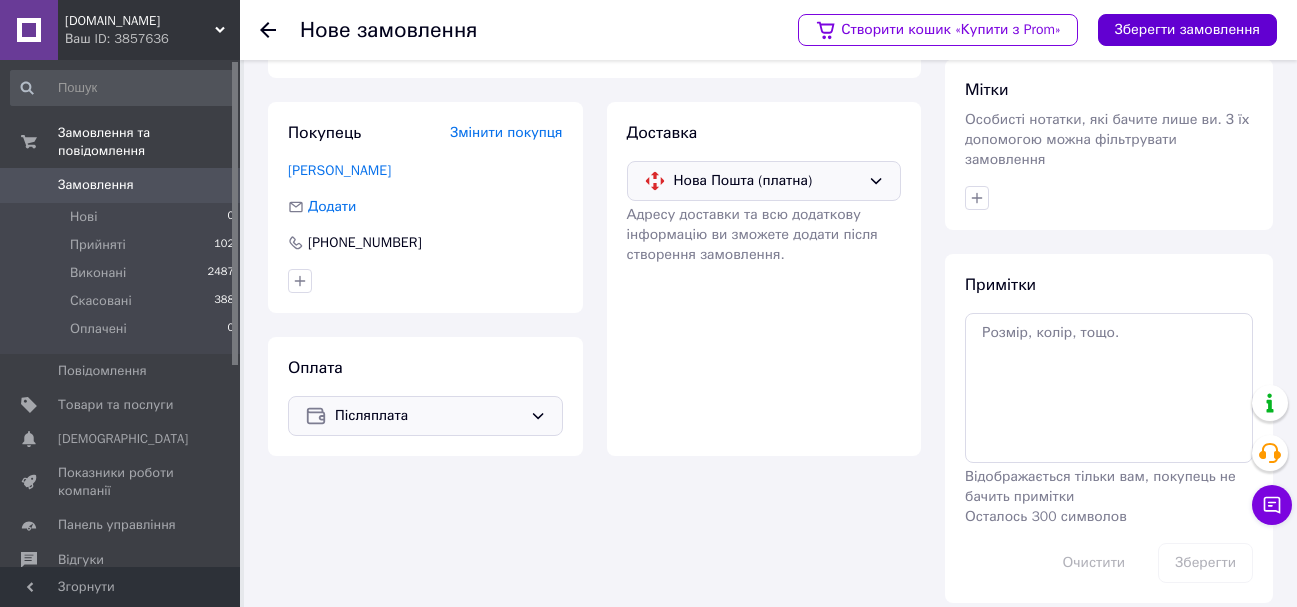 click on "Зберегти замовлення" at bounding box center (1187, 30) 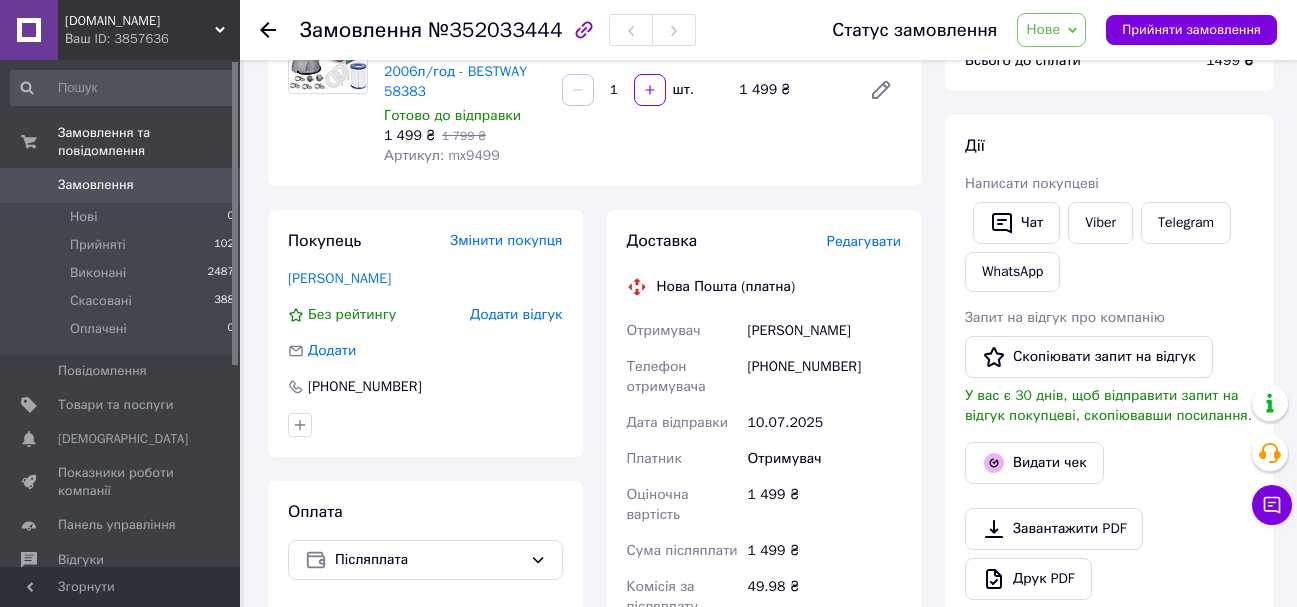 click on "Редагувати" at bounding box center [864, 241] 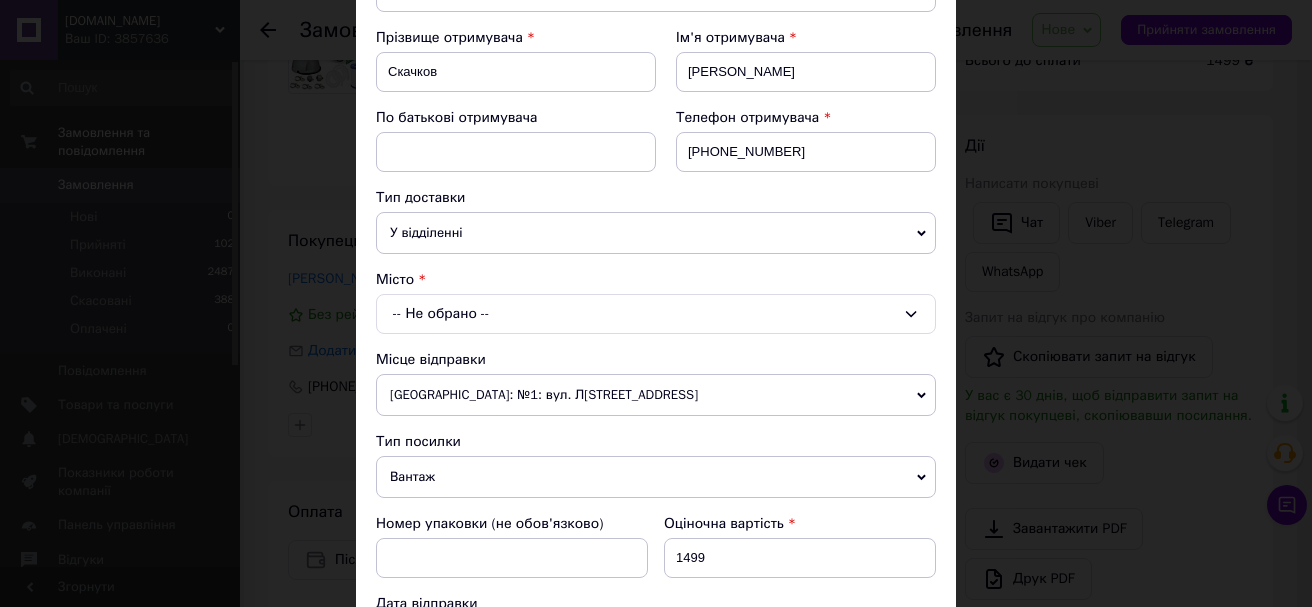 scroll, scrollTop: 300, scrollLeft: 0, axis: vertical 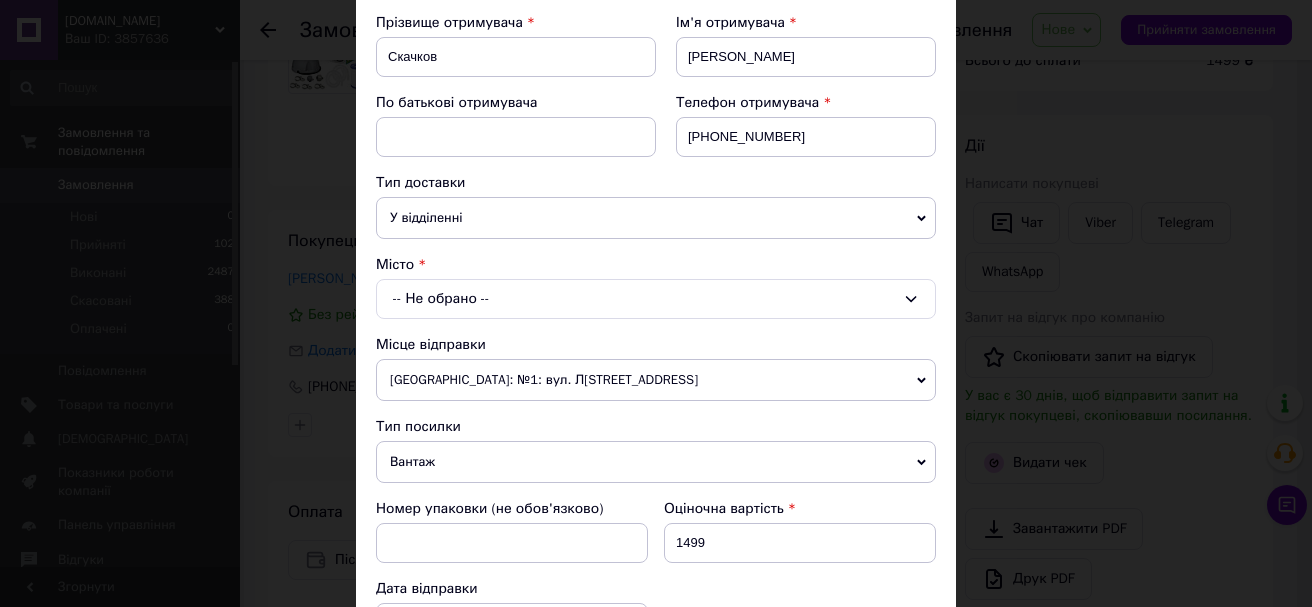 click on "-- Не обрано --" at bounding box center (656, 299) 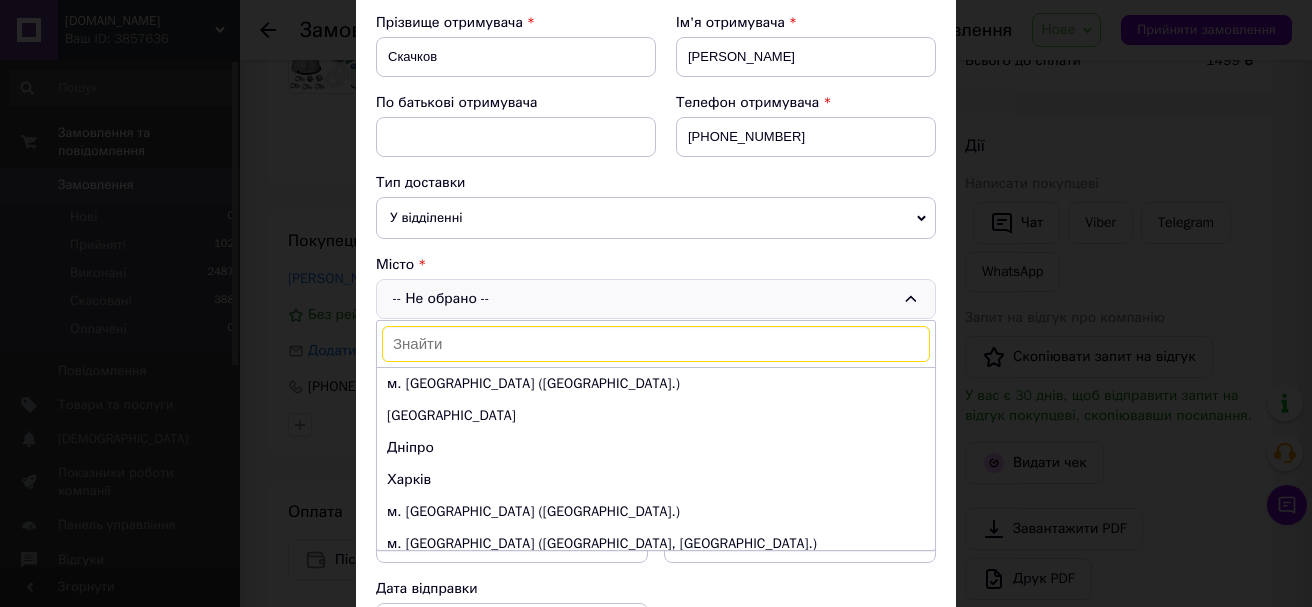 type on "ь" 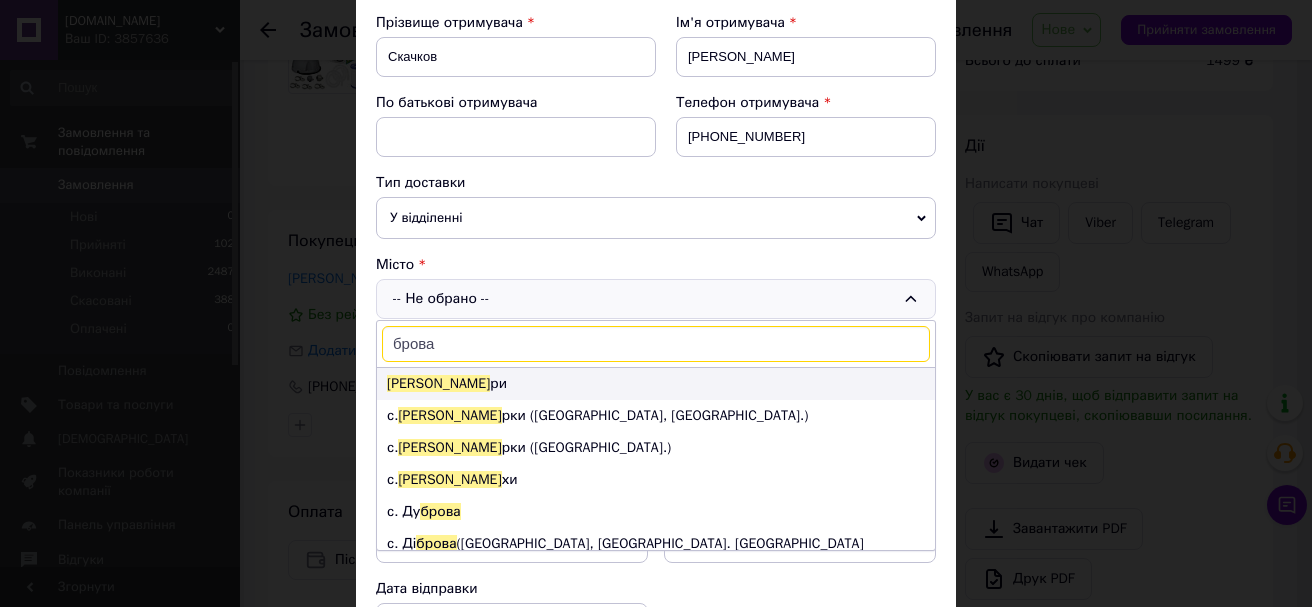 type on "брова" 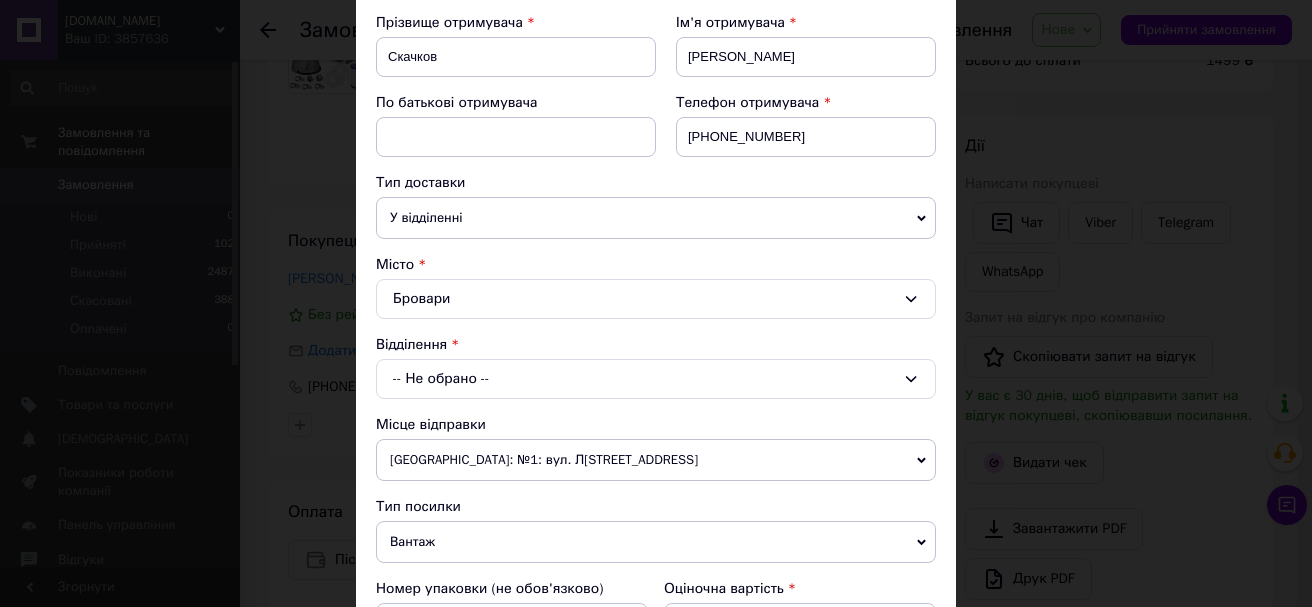 click on "-- Не обрано --" at bounding box center (656, 379) 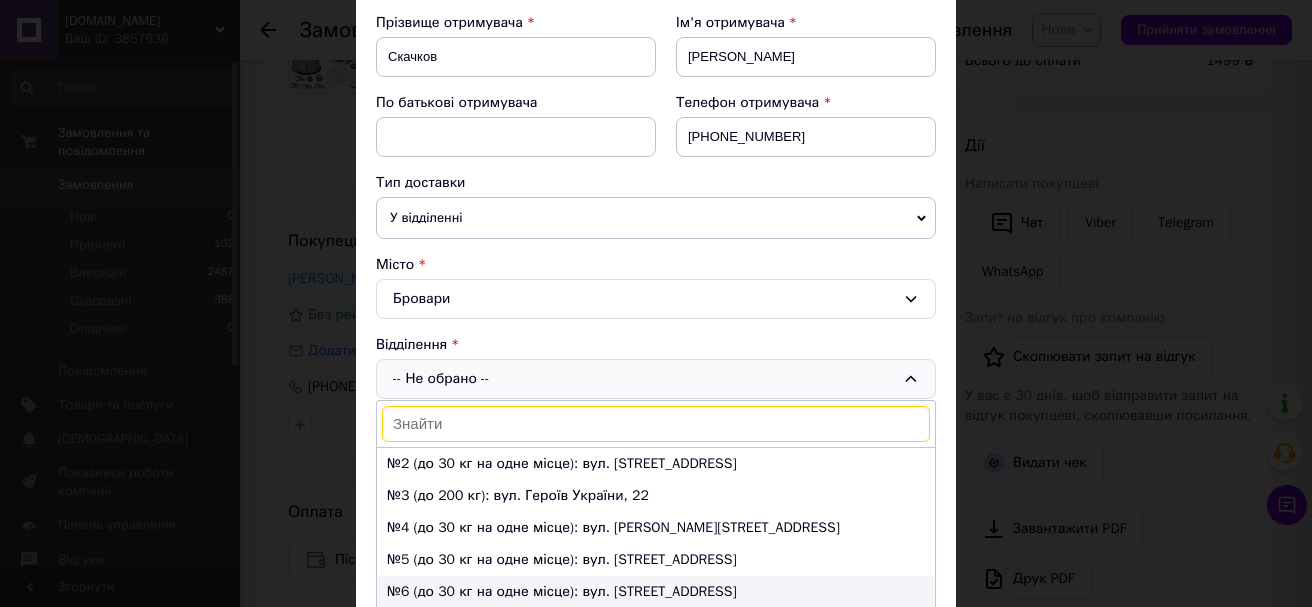 click on "№6 (до 30 кг на одне місце): вул. [STREET_ADDRESS]" at bounding box center (656, 592) 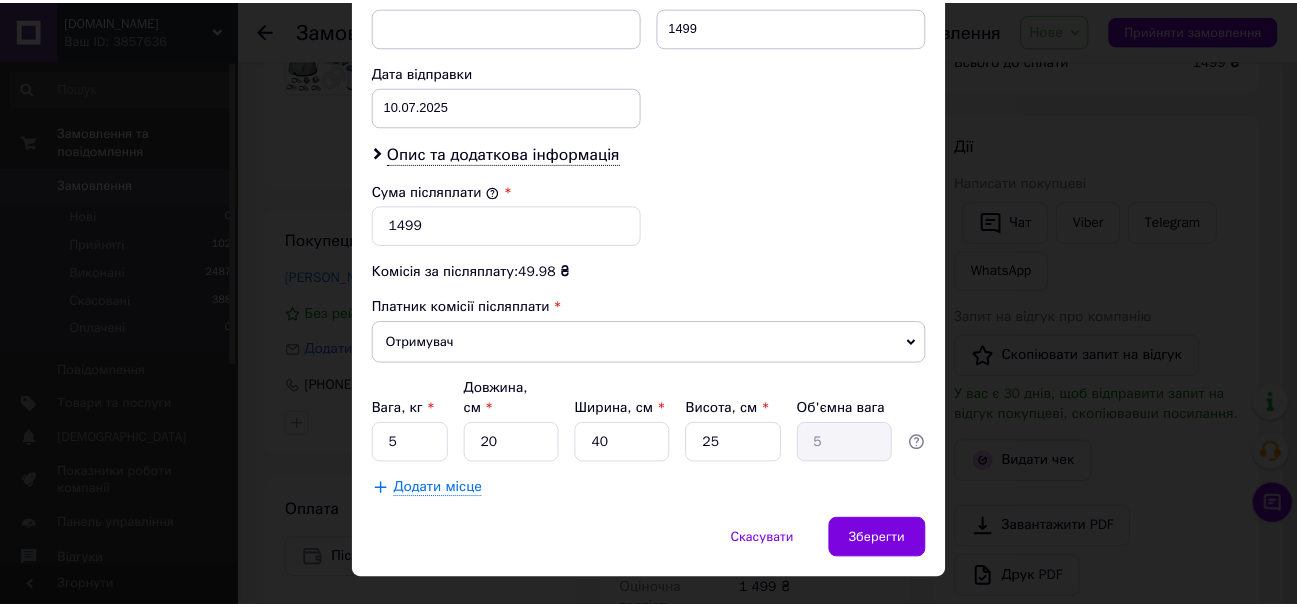 scroll, scrollTop: 900, scrollLeft: 0, axis: vertical 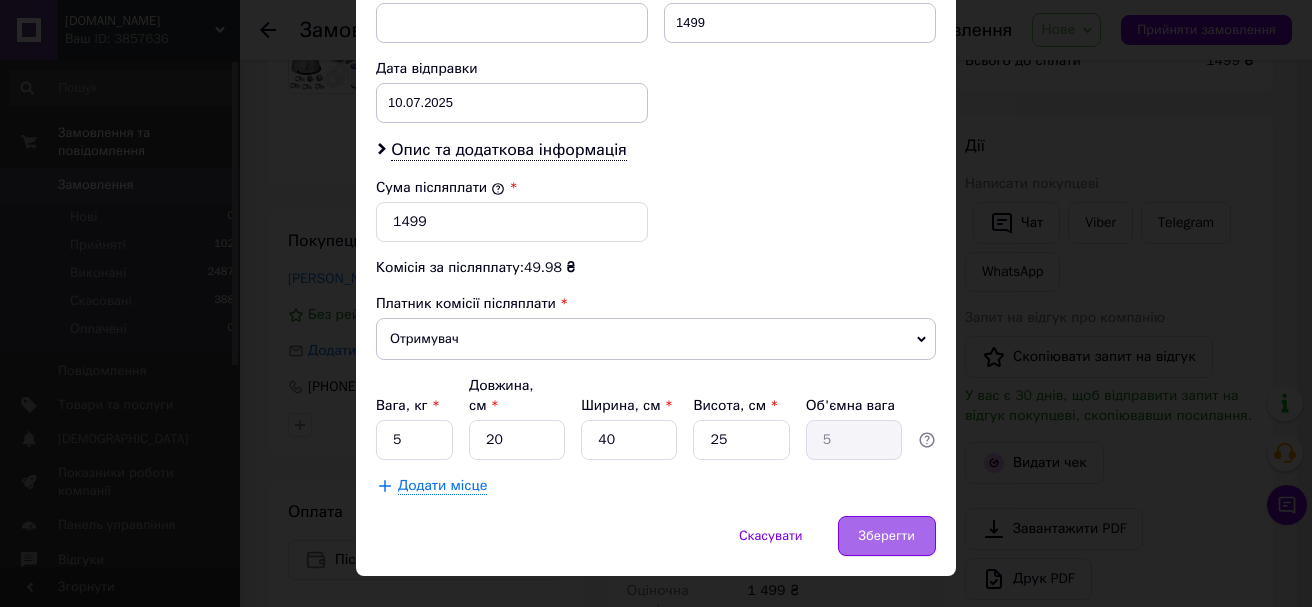 click on "Зберегти" at bounding box center (887, 536) 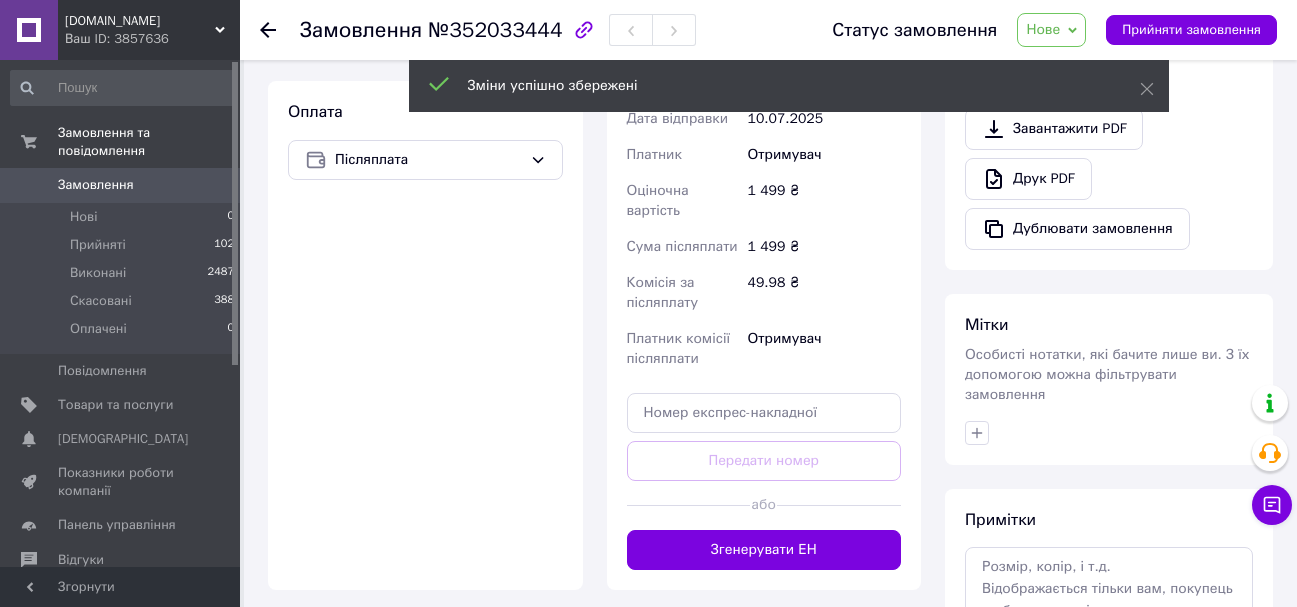 scroll, scrollTop: 717, scrollLeft: 0, axis: vertical 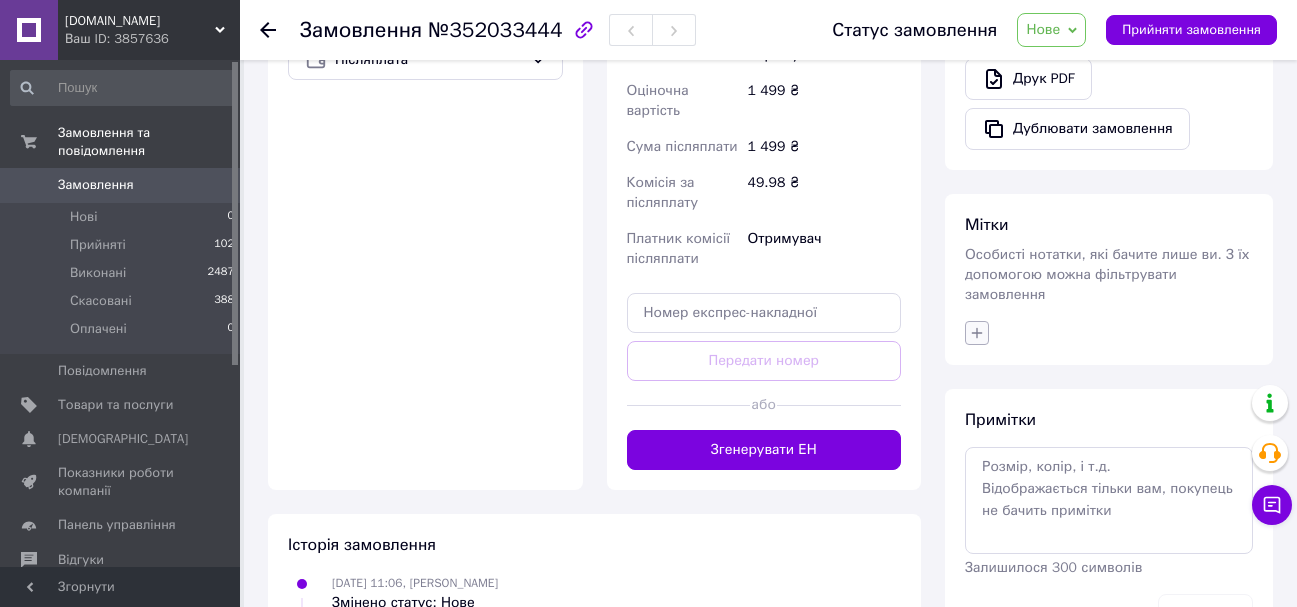 click 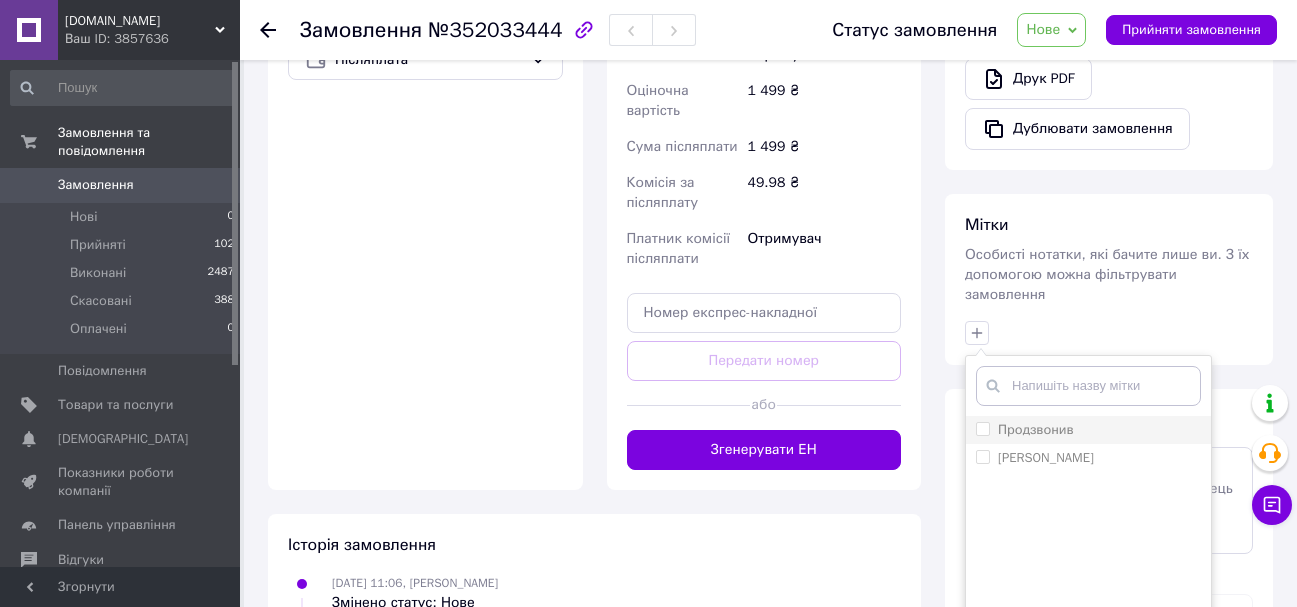 click on "Продзвонив" at bounding box center (982, 428) 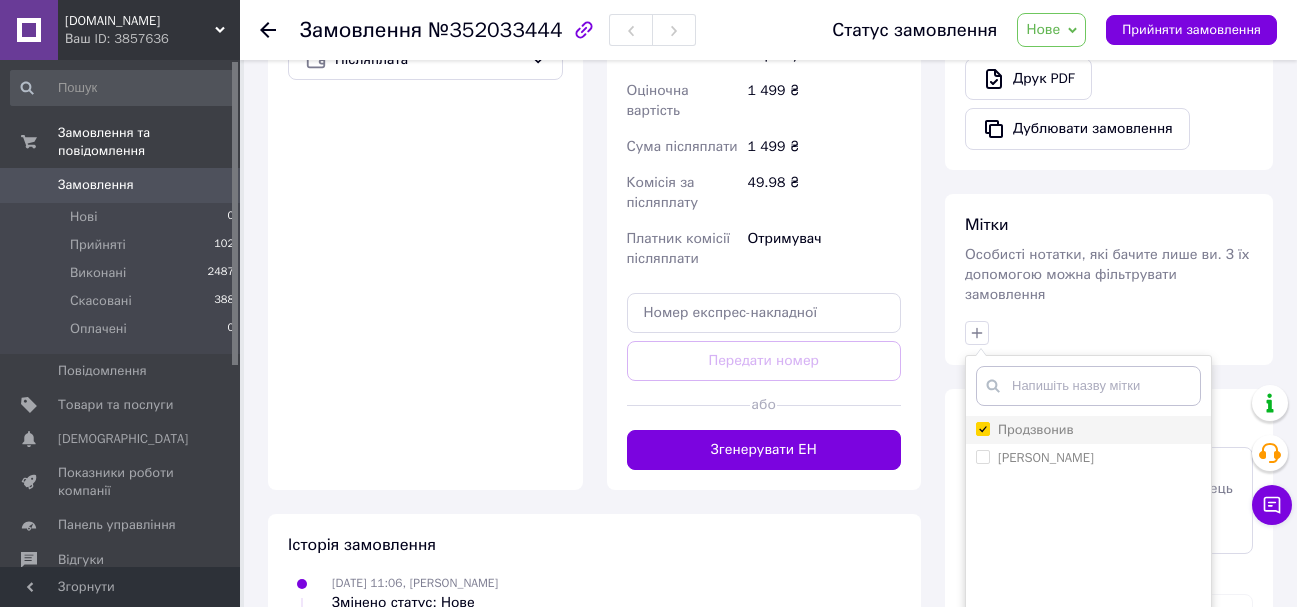 checkbox on "true" 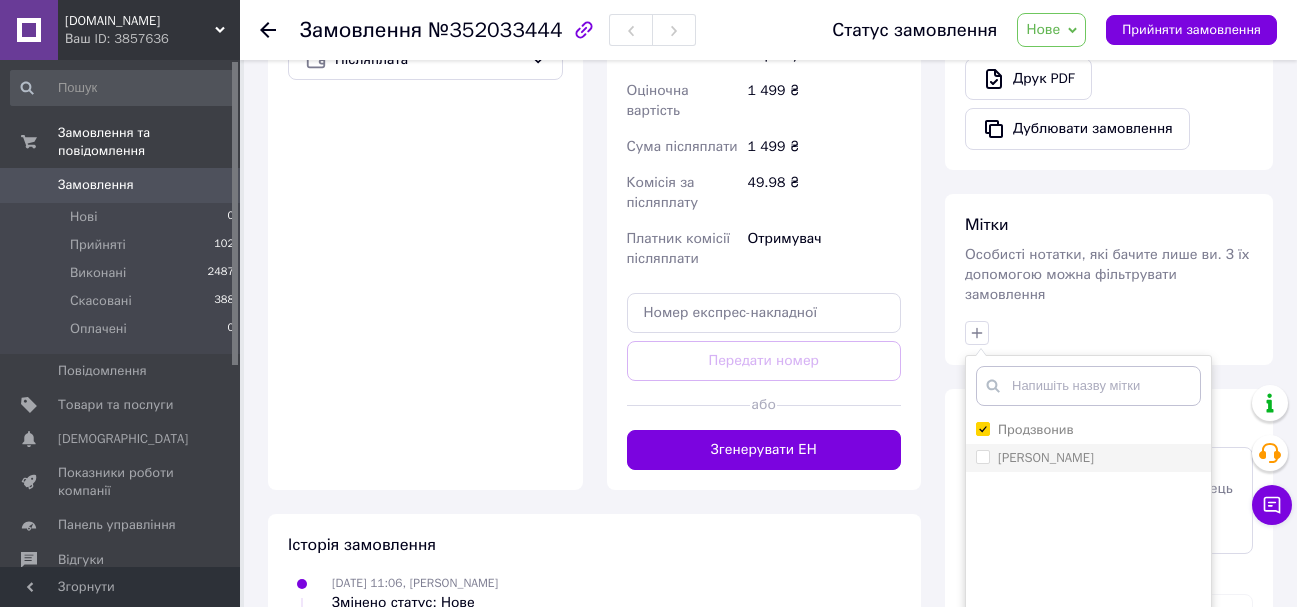 click on "[PERSON_NAME]" at bounding box center (982, 456) 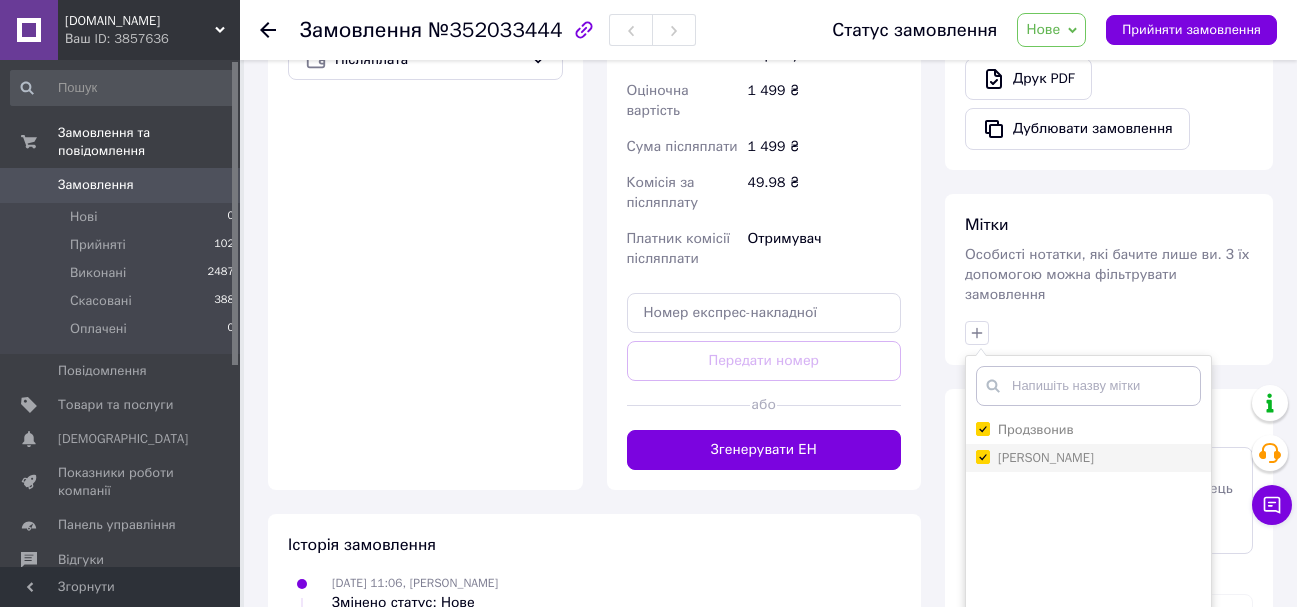 checkbox on "true" 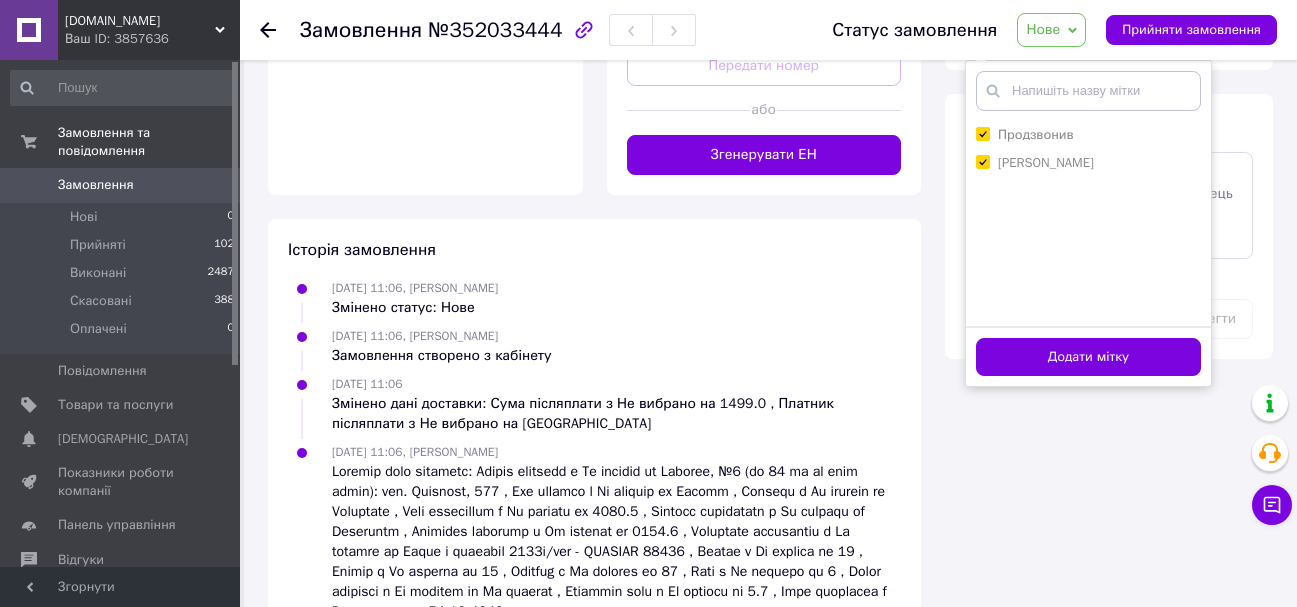 scroll, scrollTop: 1017, scrollLeft: 0, axis: vertical 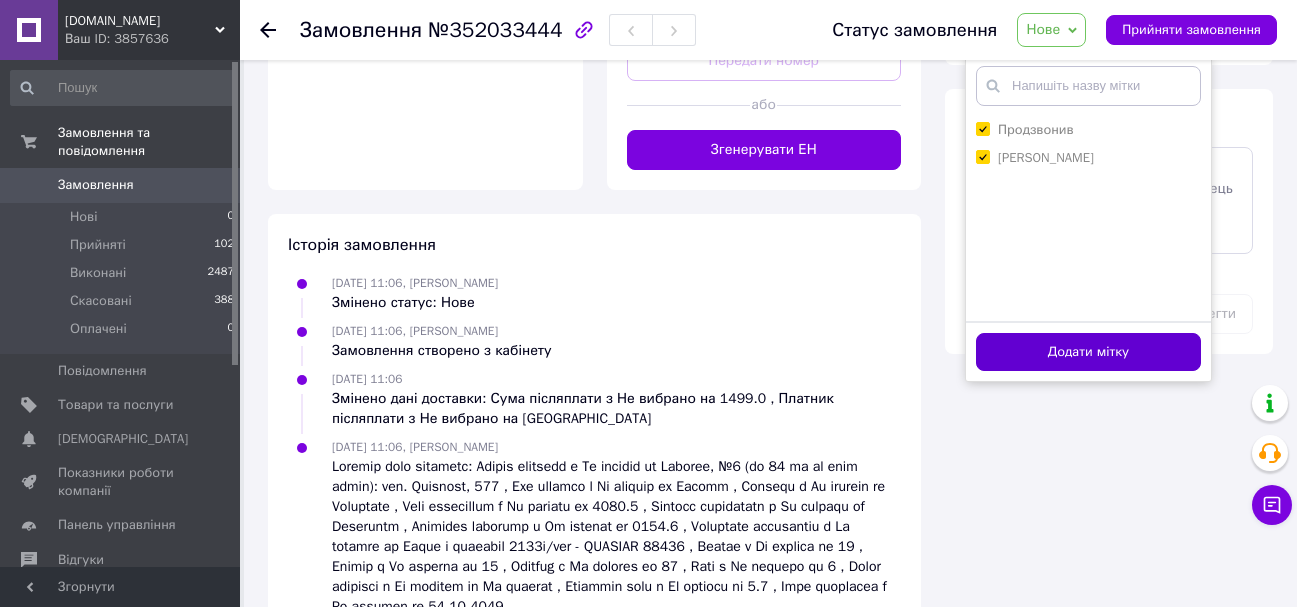 click on "Додати мітку" at bounding box center (1088, 352) 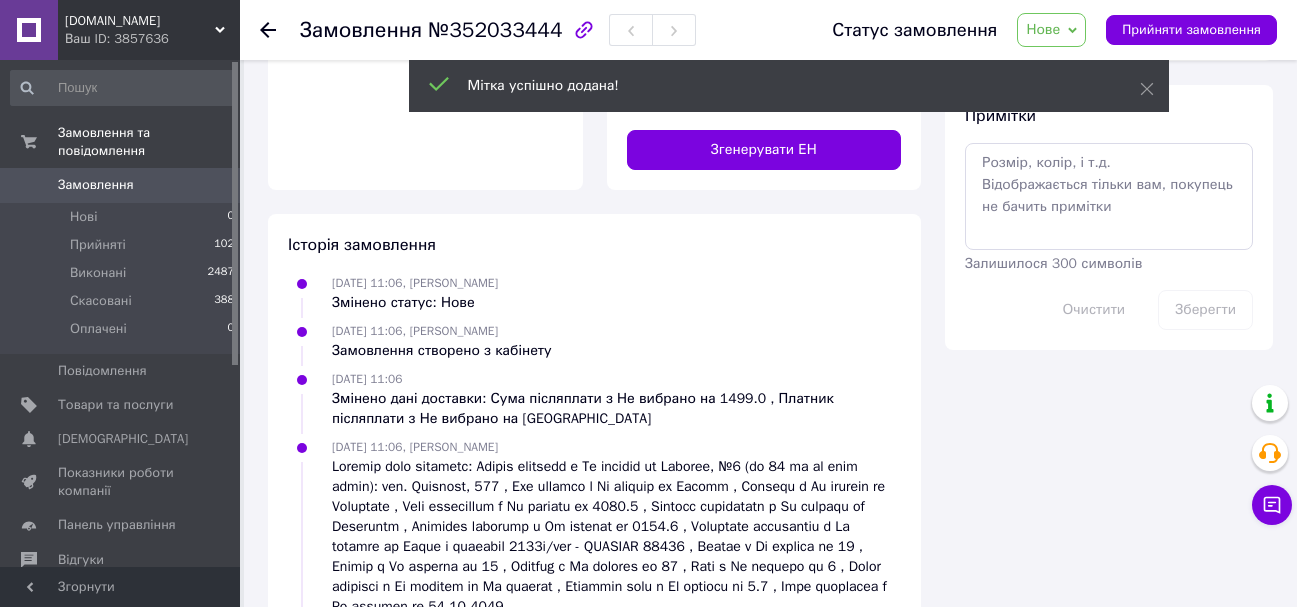 click on "Прийняти замовлення" at bounding box center [1191, 30] 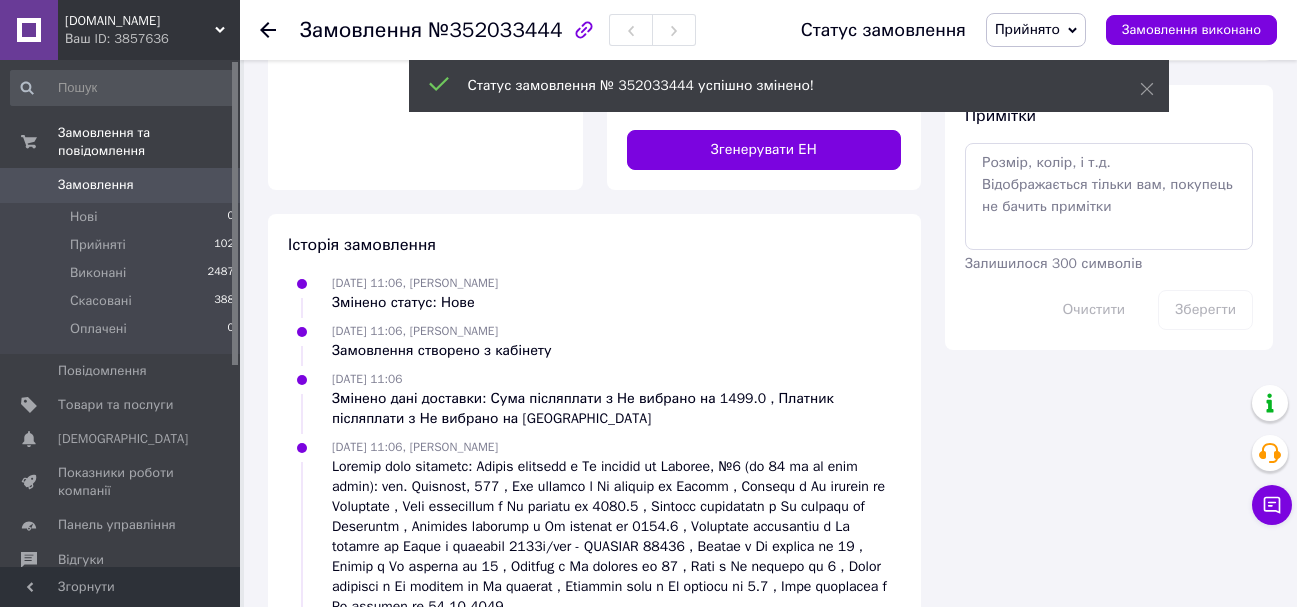click 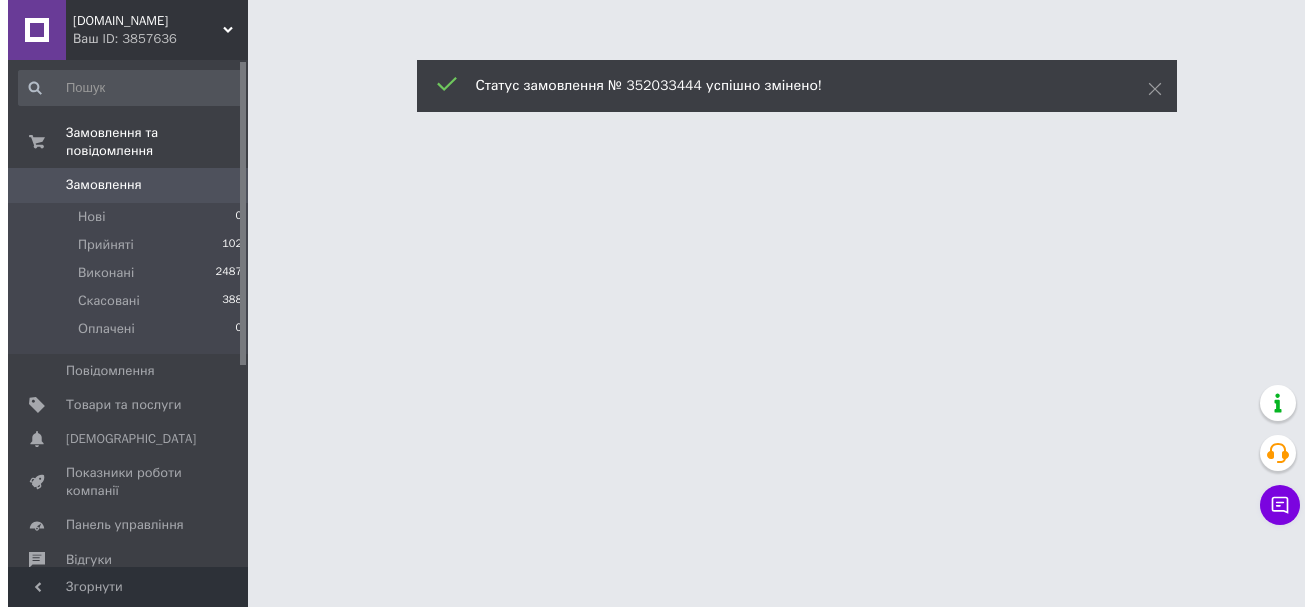 scroll, scrollTop: 0, scrollLeft: 0, axis: both 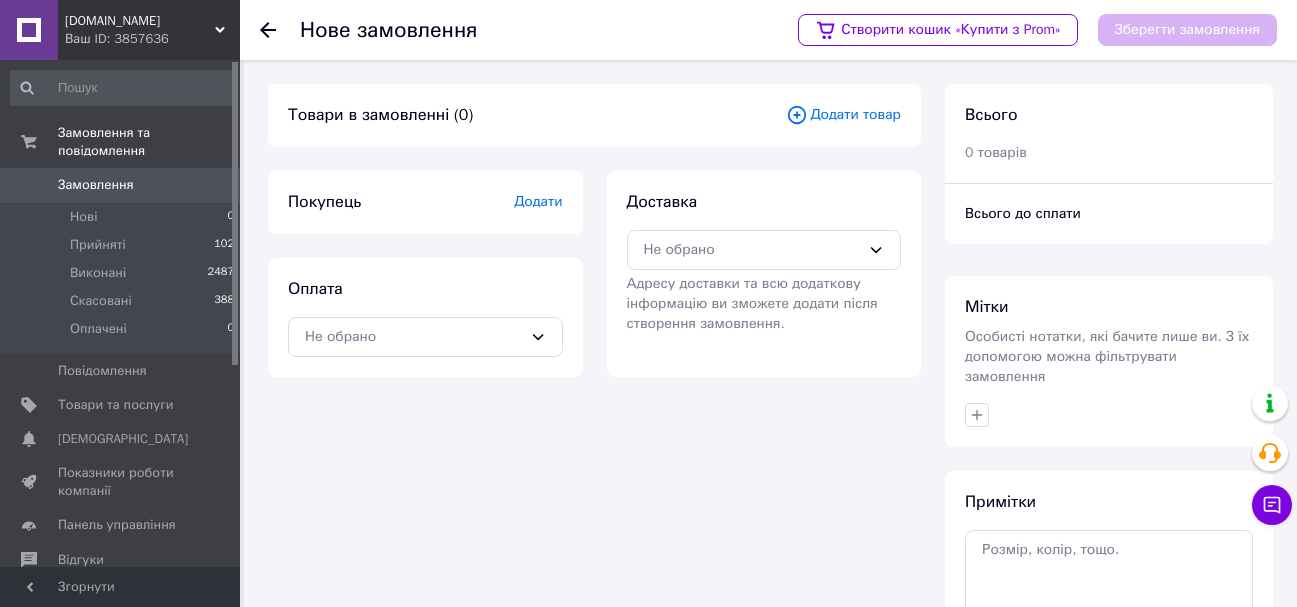 click at bounding box center (280, 30) 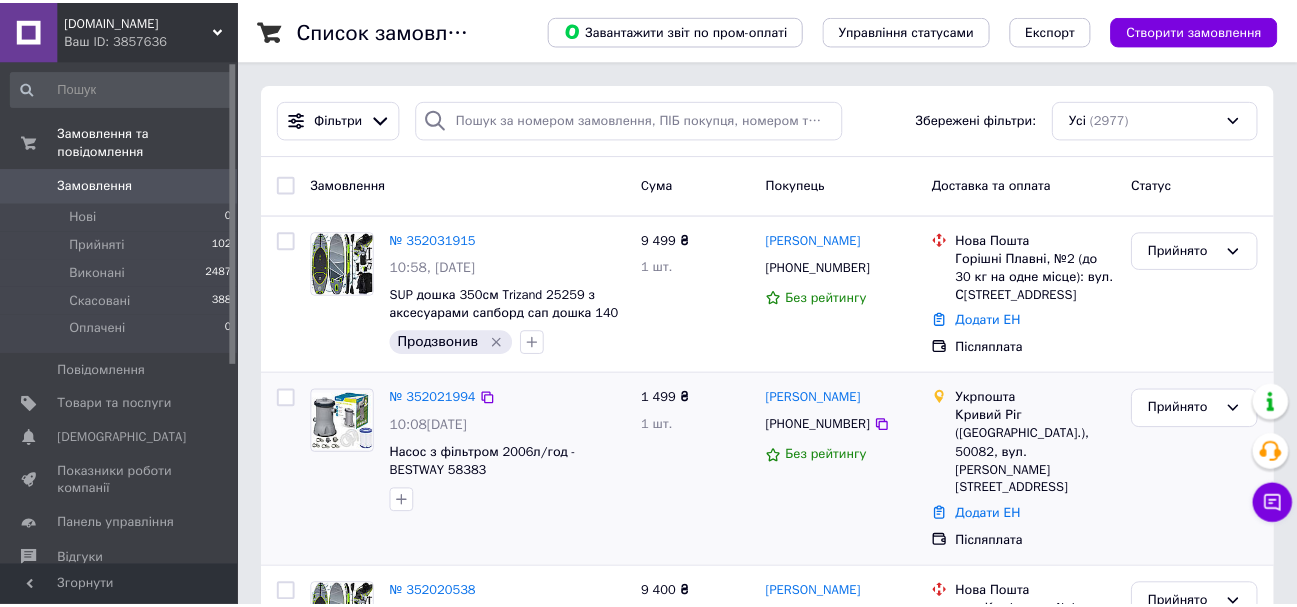 scroll, scrollTop: 200, scrollLeft: 0, axis: vertical 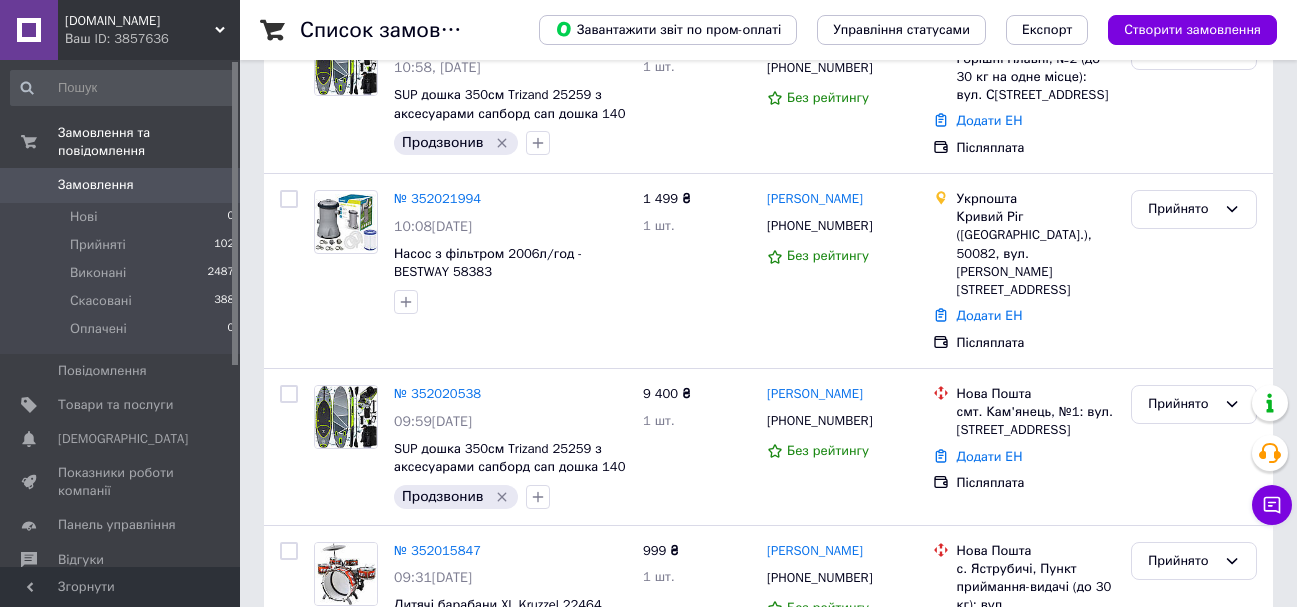 click on "Список замовлень   Завантажити звіт по пром-оплаті Управління статусами Експорт Створити замовлення Фільтри Збережені фільтри: Усі (2977) Замовлення Cума Покупець Доставка та оплата Статус № 352031915 10:58[DATE] SUP дошка 350см Trizand 25259 з аксесуарами сапборд сап дошка 140 кг Продзвонив   9 499 ₴ 1 шт. [PERSON_NAME] [PHONE_NUMBER] Без рейтингу Нова Пошта Горішні Плавні, №2 (до 30 кг на одне місце): вул. Строна, 3 Додати ЕН Післяплата Прийнято № 352021994 10:08[DATE] Насос з фільтром 2006л/год - BESTWAY 58383 1 499 ₴ 1 шт. [PERSON_NAME] [PHONE_NUMBER] Без рейтингу Укрпошта Додати ЕН Післяплата Прийнято     1" at bounding box center [768, 10140] 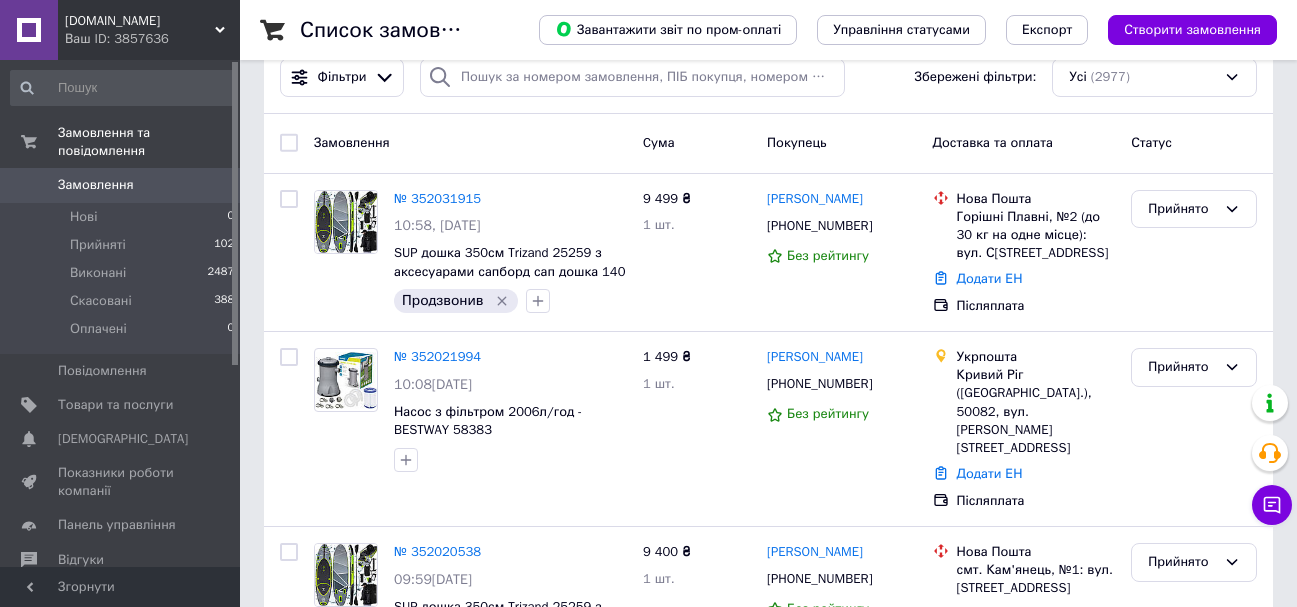 scroll, scrollTop: 0, scrollLeft: 0, axis: both 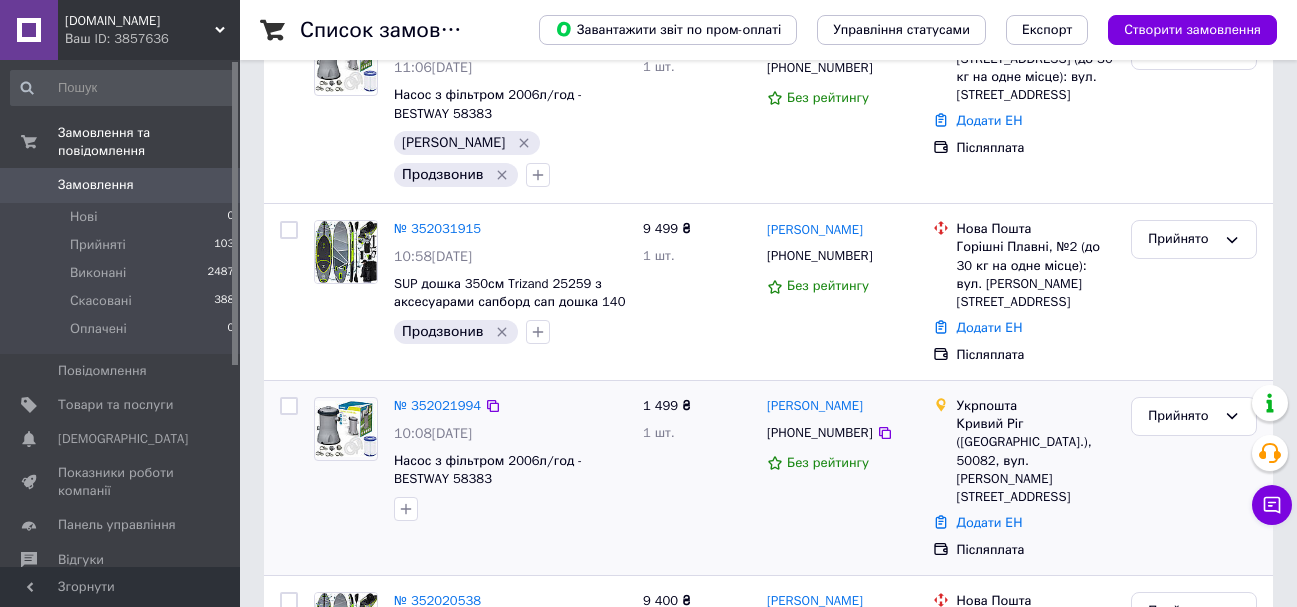 click on "№ 352021994 10:08, 10.07.2025 Насос з фільтром 2006л/год - BESTWAY 58383" at bounding box center (510, 459) 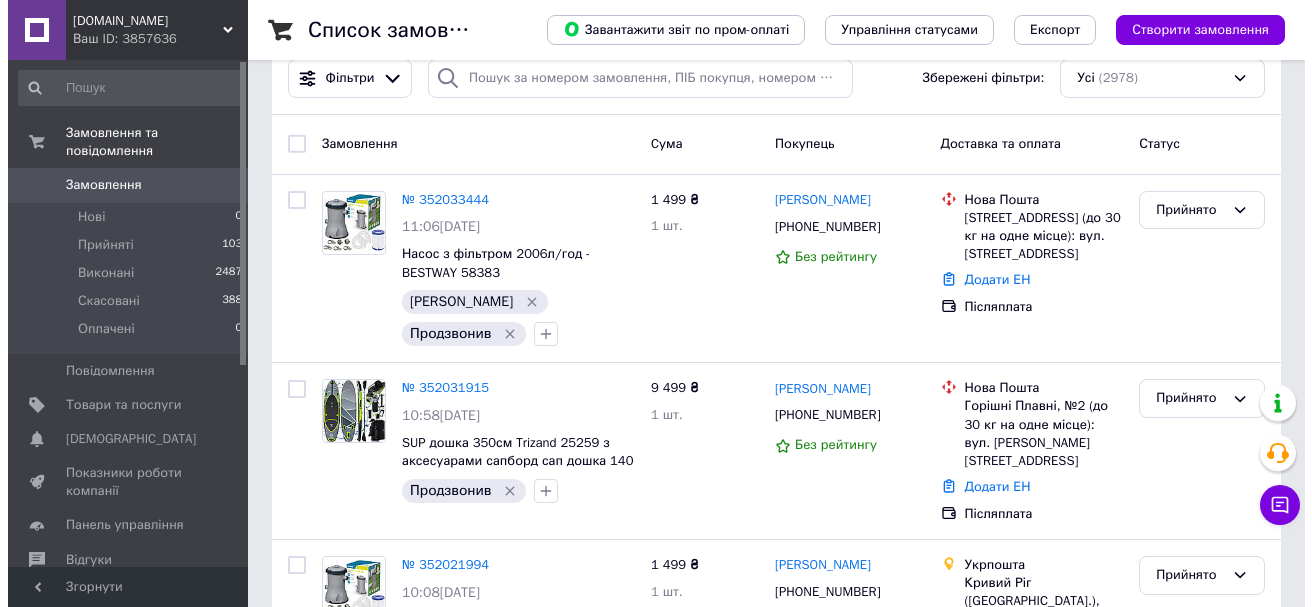scroll, scrollTop: 0, scrollLeft: 0, axis: both 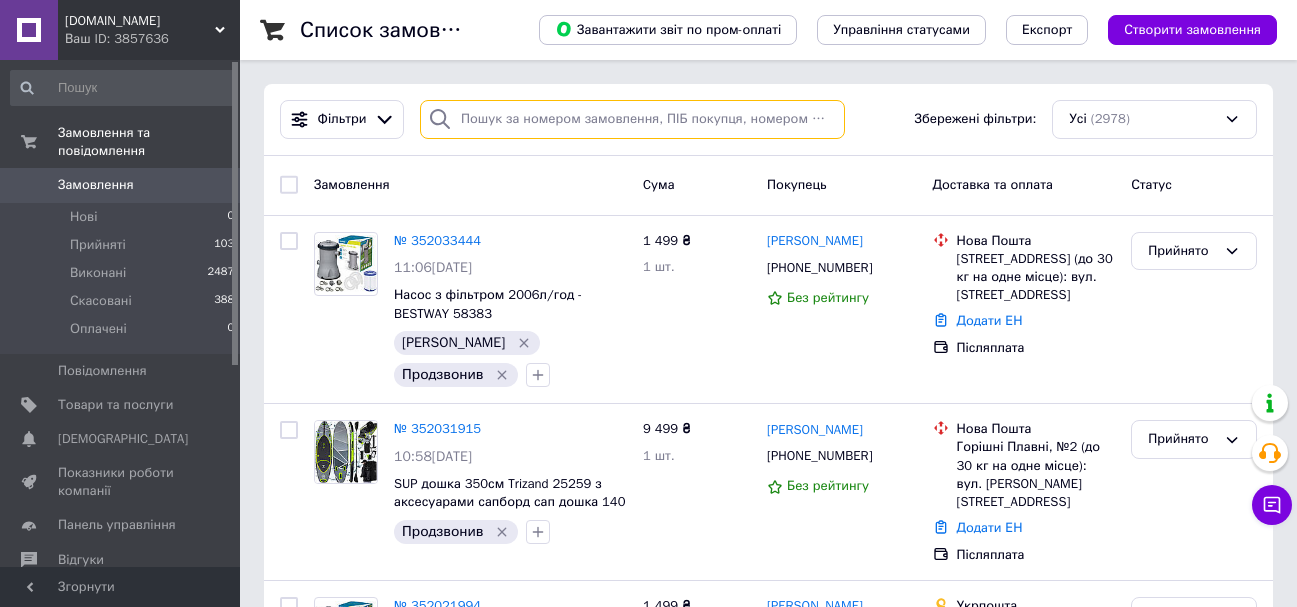 click at bounding box center (632, 119) 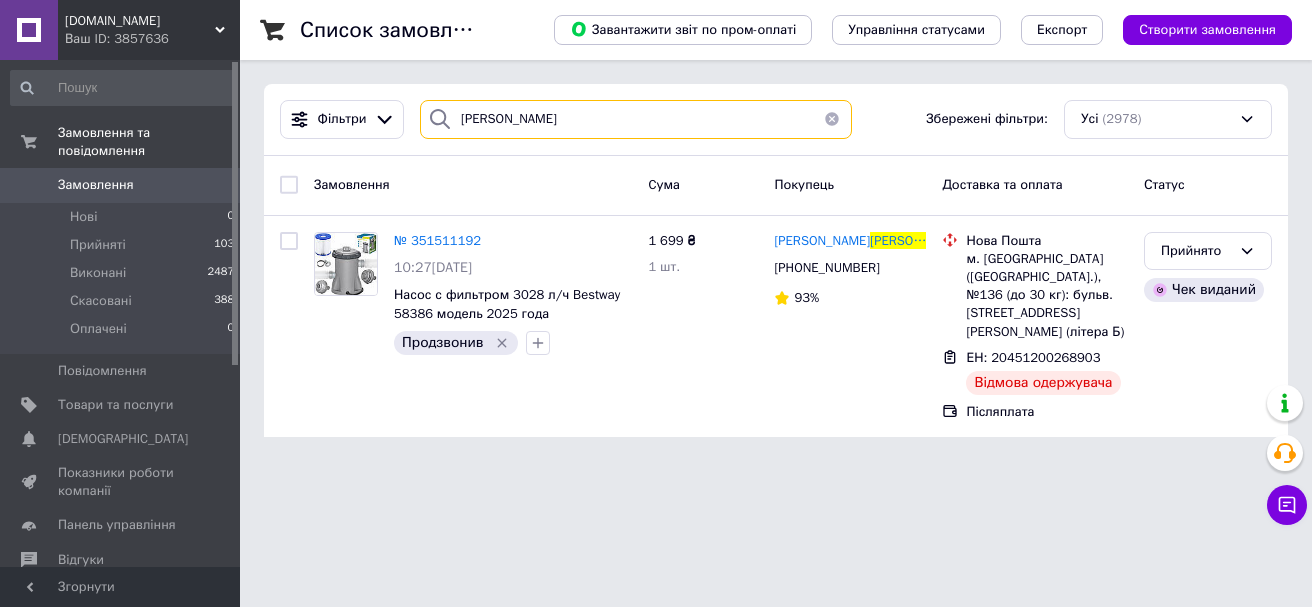 type on "фриган" 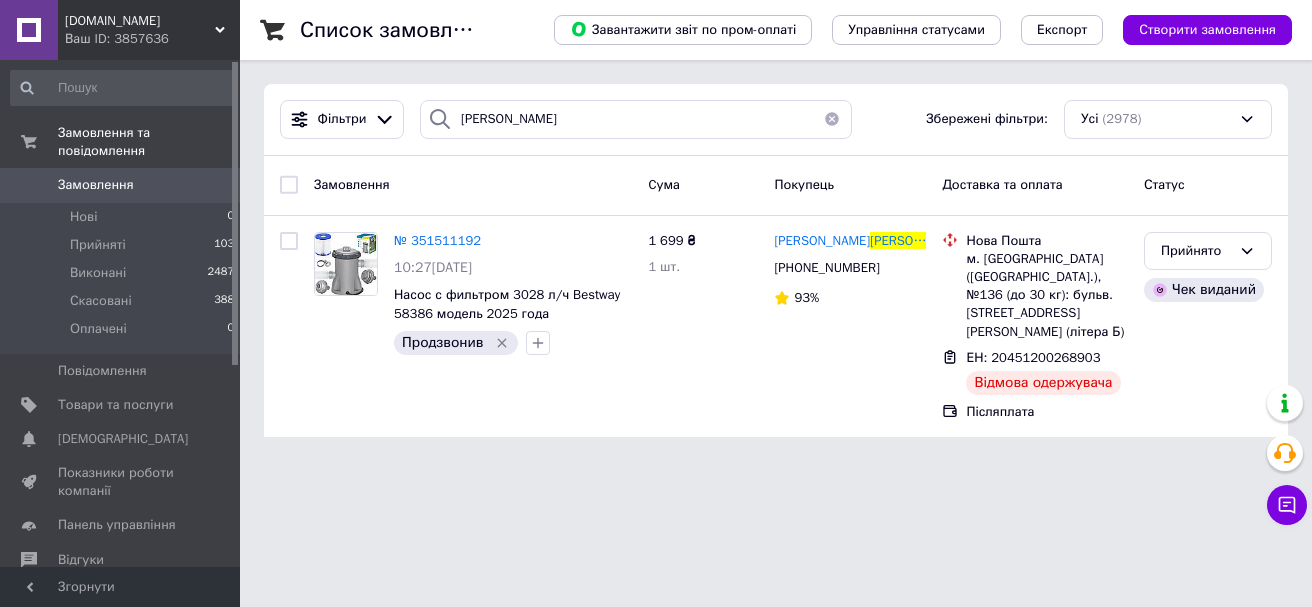 click at bounding box center (832, 119) 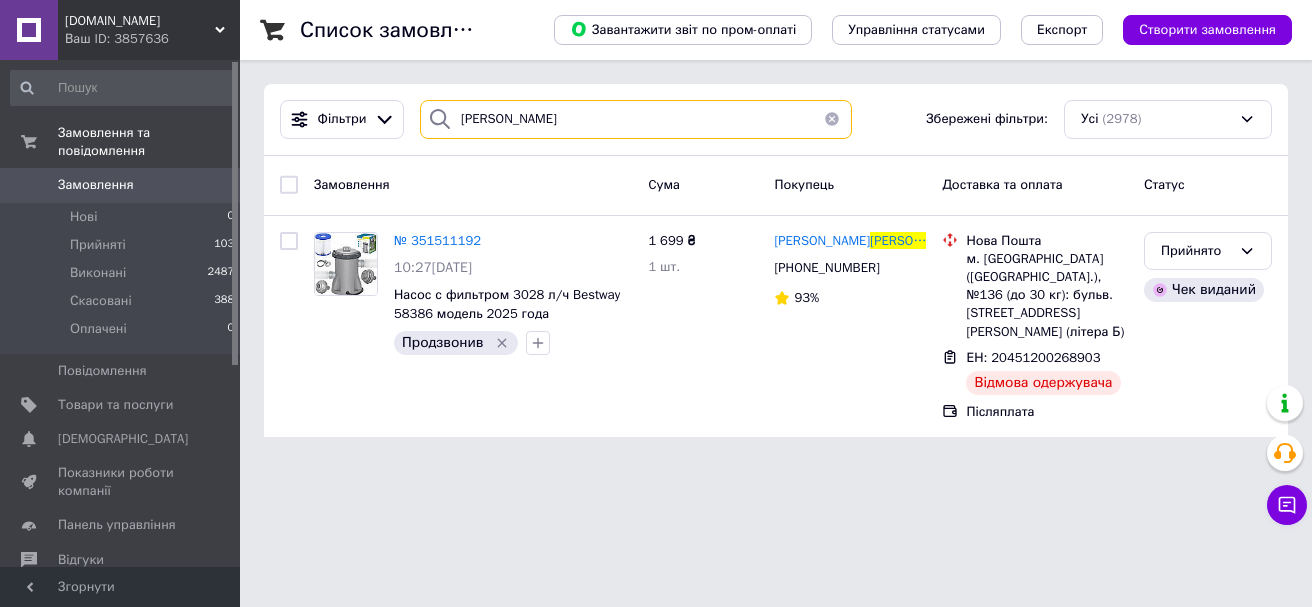 type 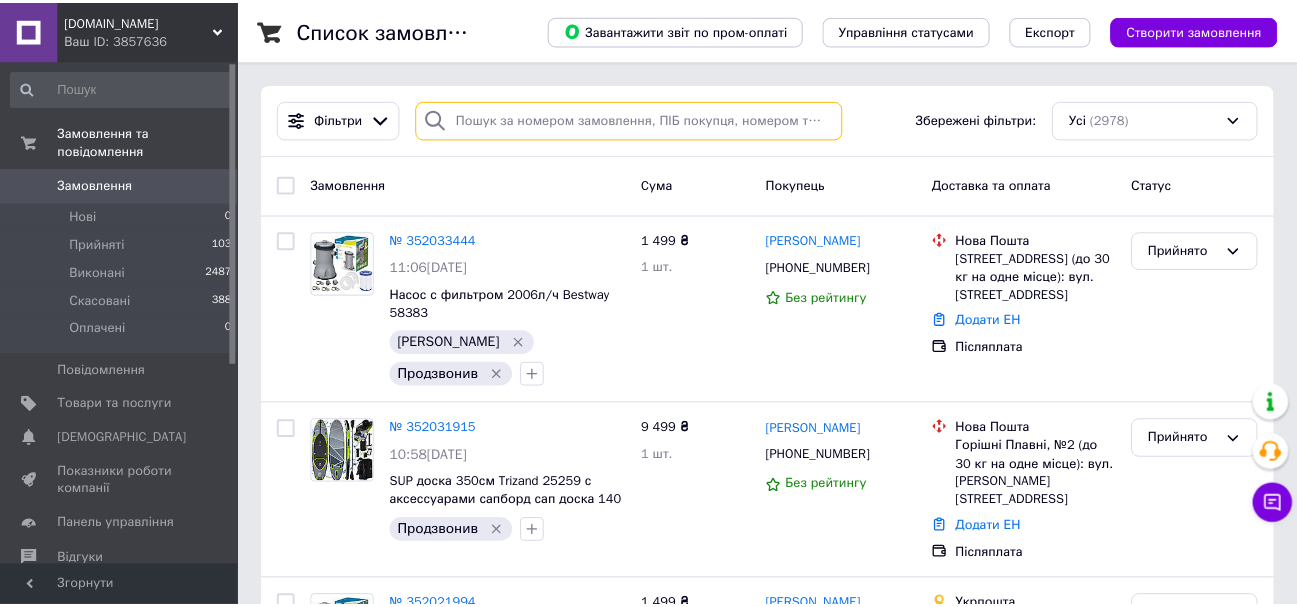 scroll, scrollTop: 100, scrollLeft: 0, axis: vertical 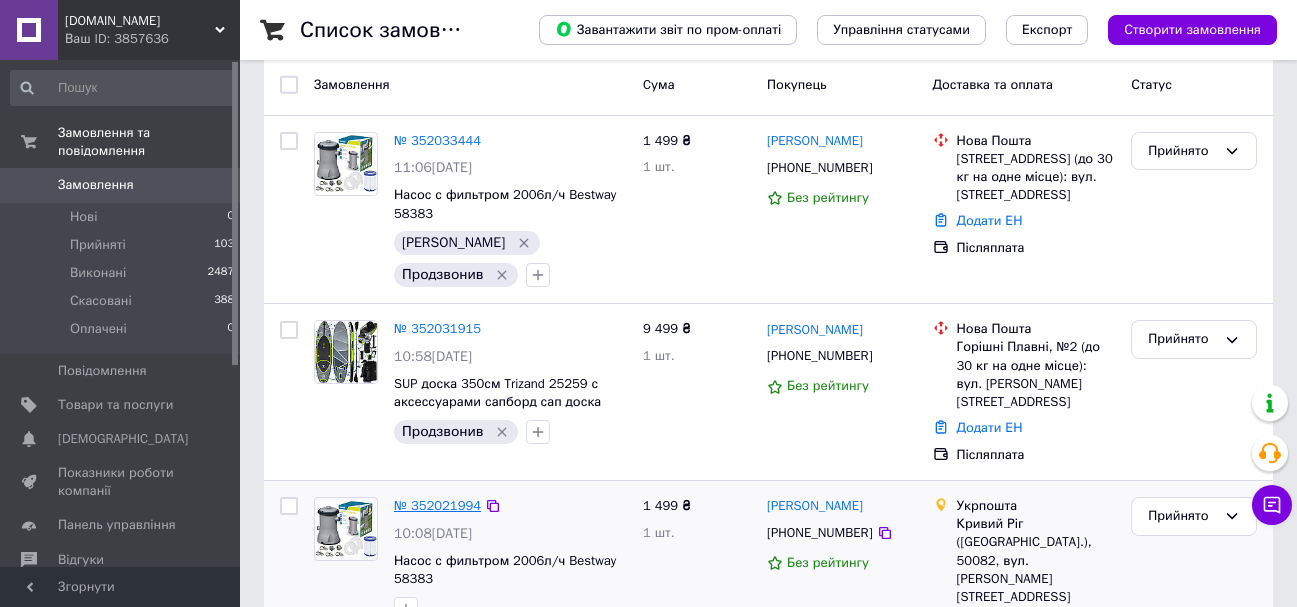 click on "№ 352021994" at bounding box center [437, 505] 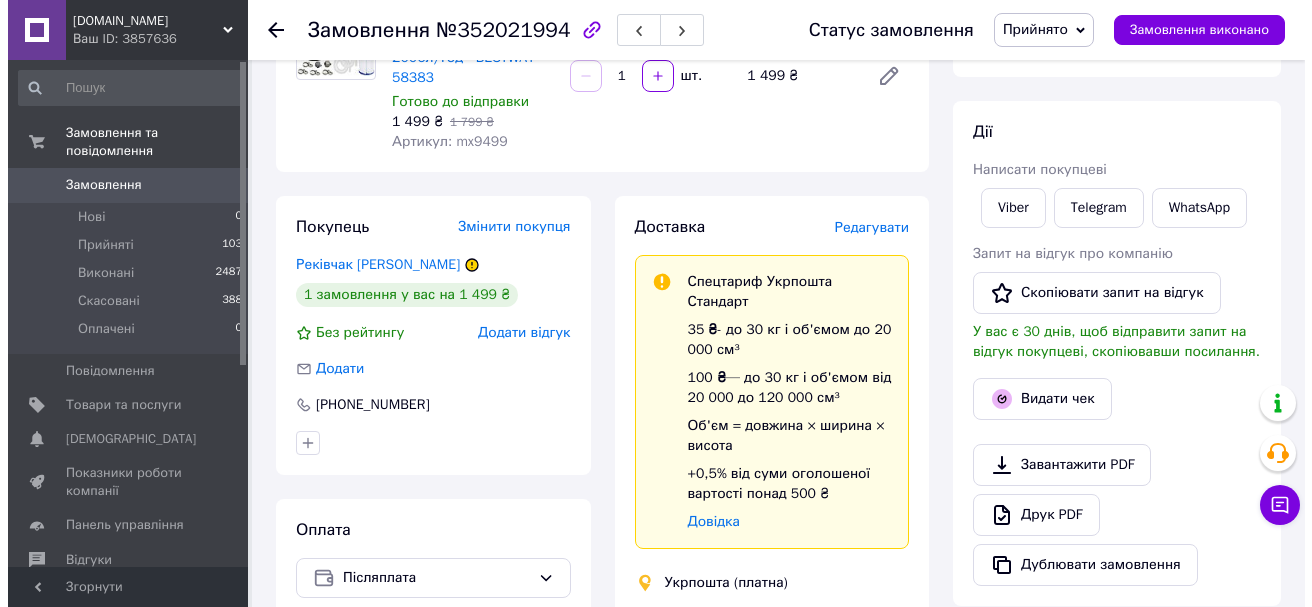 scroll, scrollTop: 200, scrollLeft: 0, axis: vertical 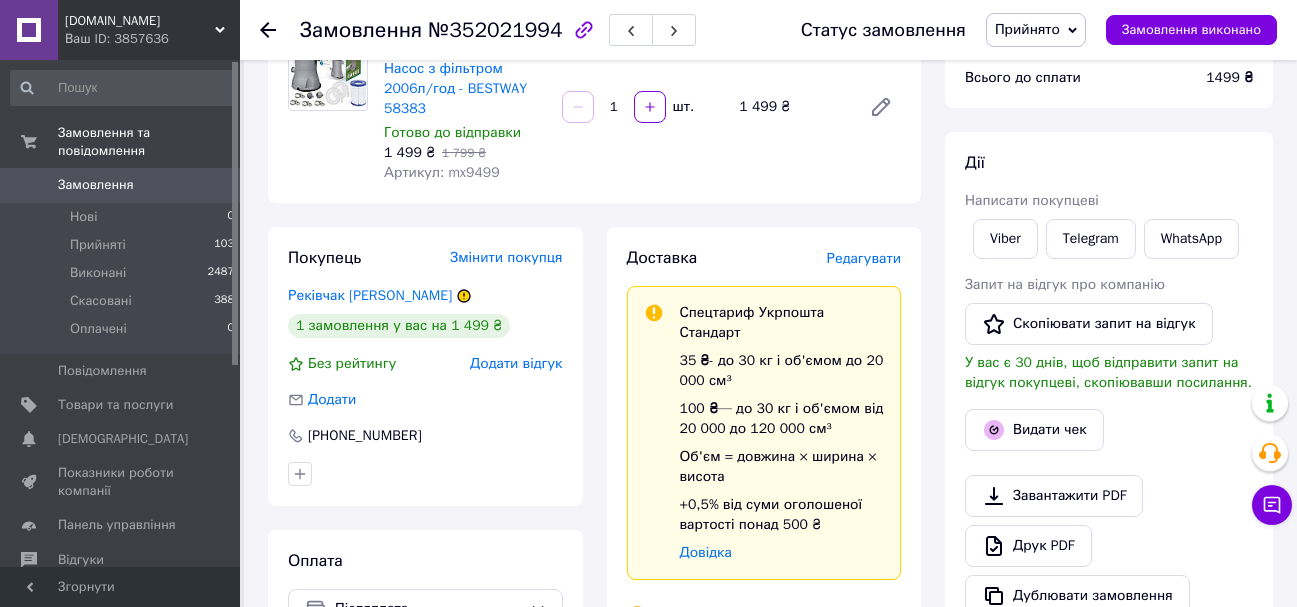 click on "Редагувати" at bounding box center (864, 258) 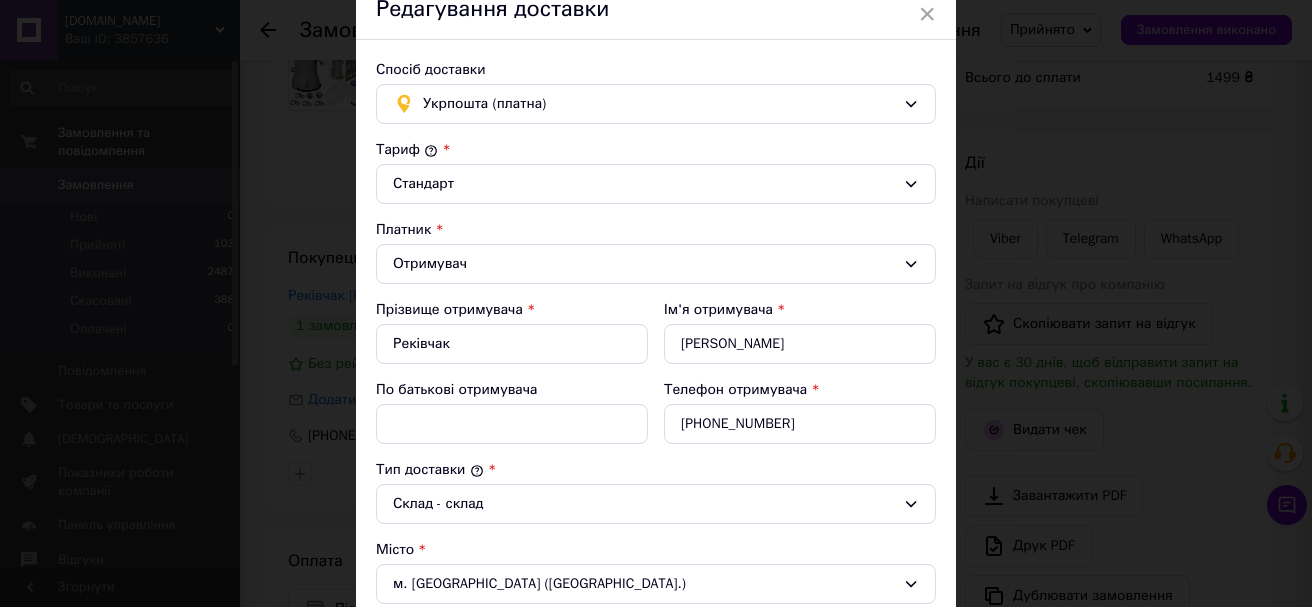scroll, scrollTop: 100, scrollLeft: 0, axis: vertical 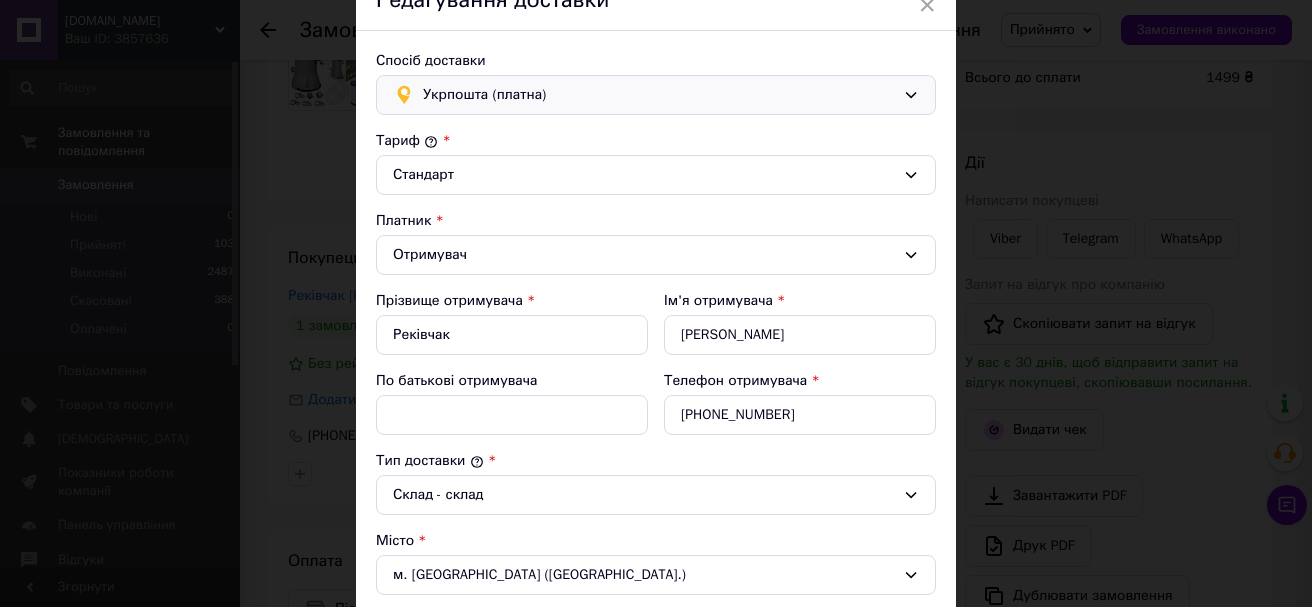 click on "Укрпошта (платна)" at bounding box center [659, 95] 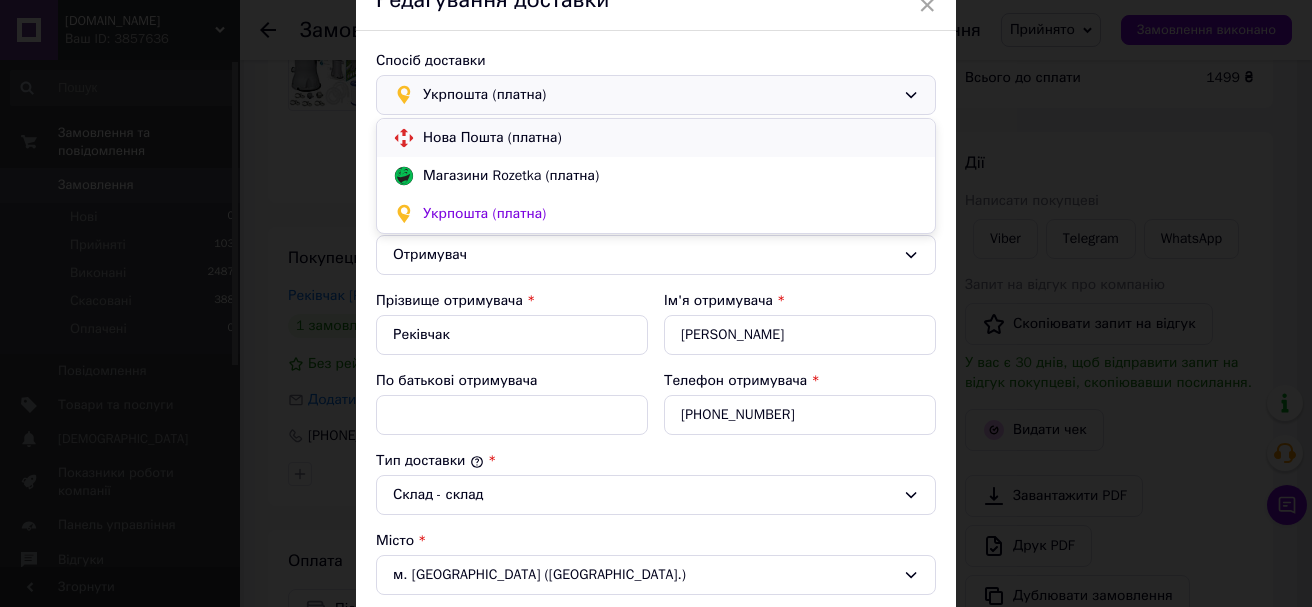 click on "Нова Пошта (платна)" at bounding box center [671, 138] 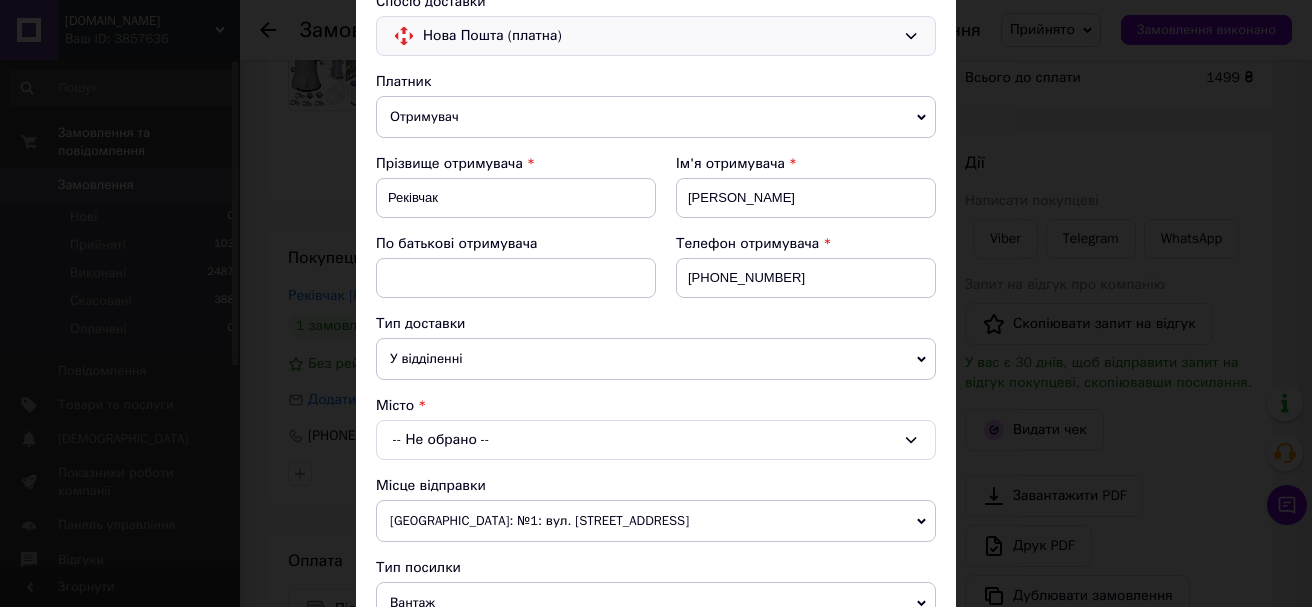 scroll, scrollTop: 200, scrollLeft: 0, axis: vertical 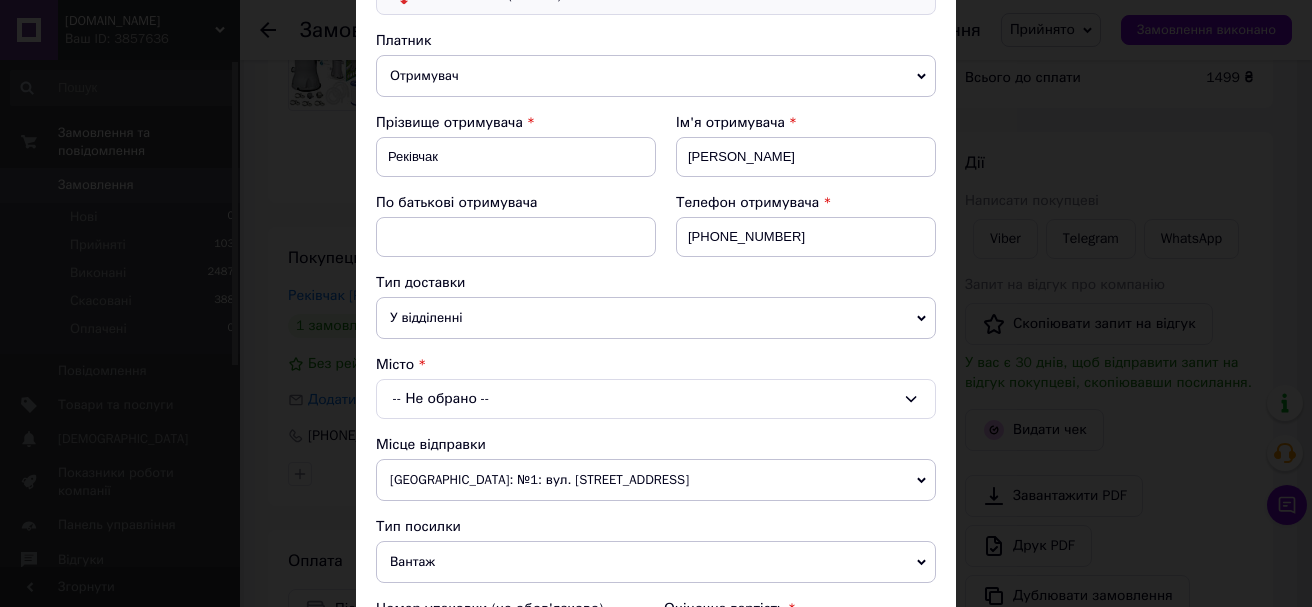 click on "-- Не обрано --" at bounding box center (656, 399) 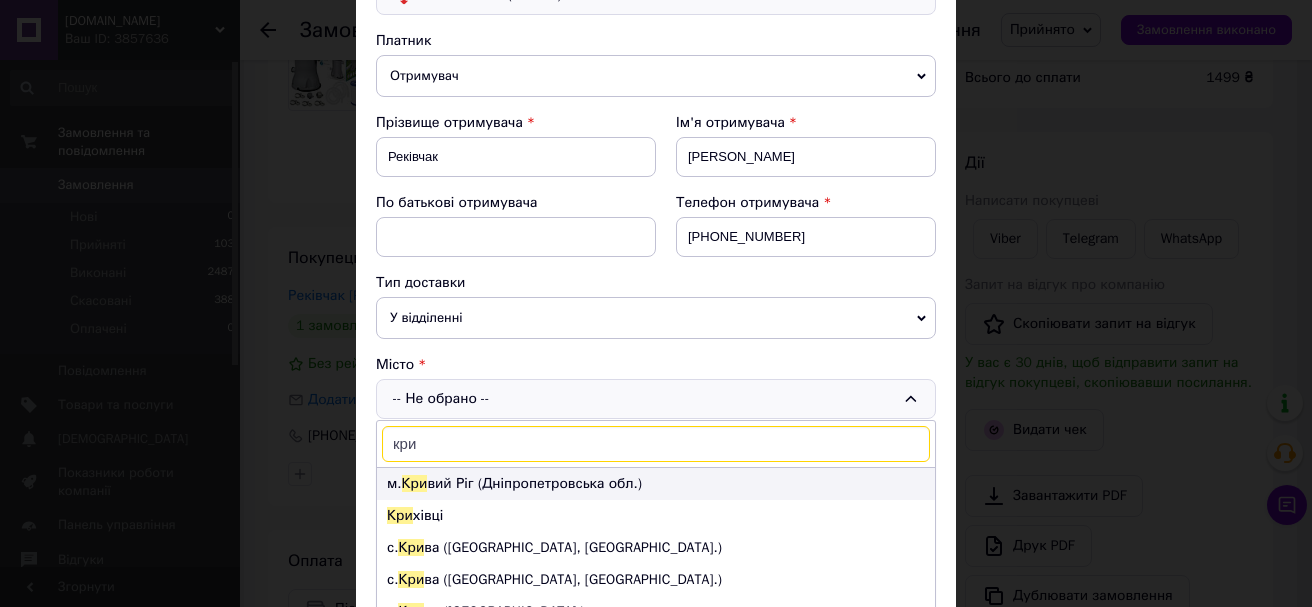type on "кри" 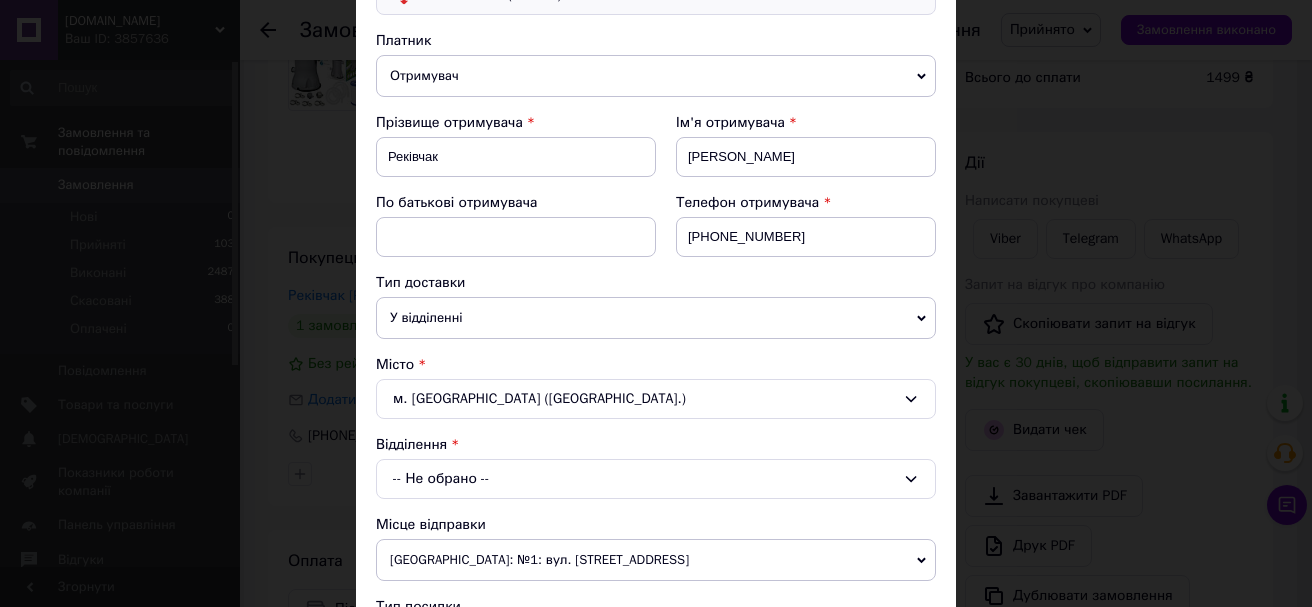 click on "-- Не обрано --" at bounding box center (656, 479) 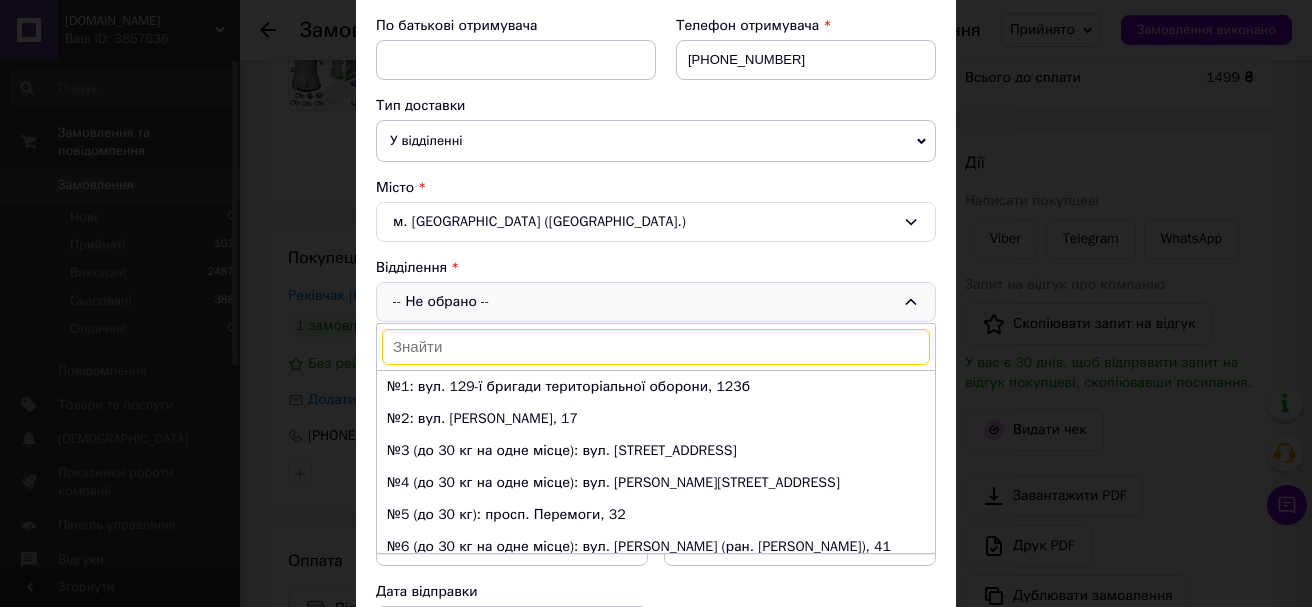 scroll, scrollTop: 400, scrollLeft: 0, axis: vertical 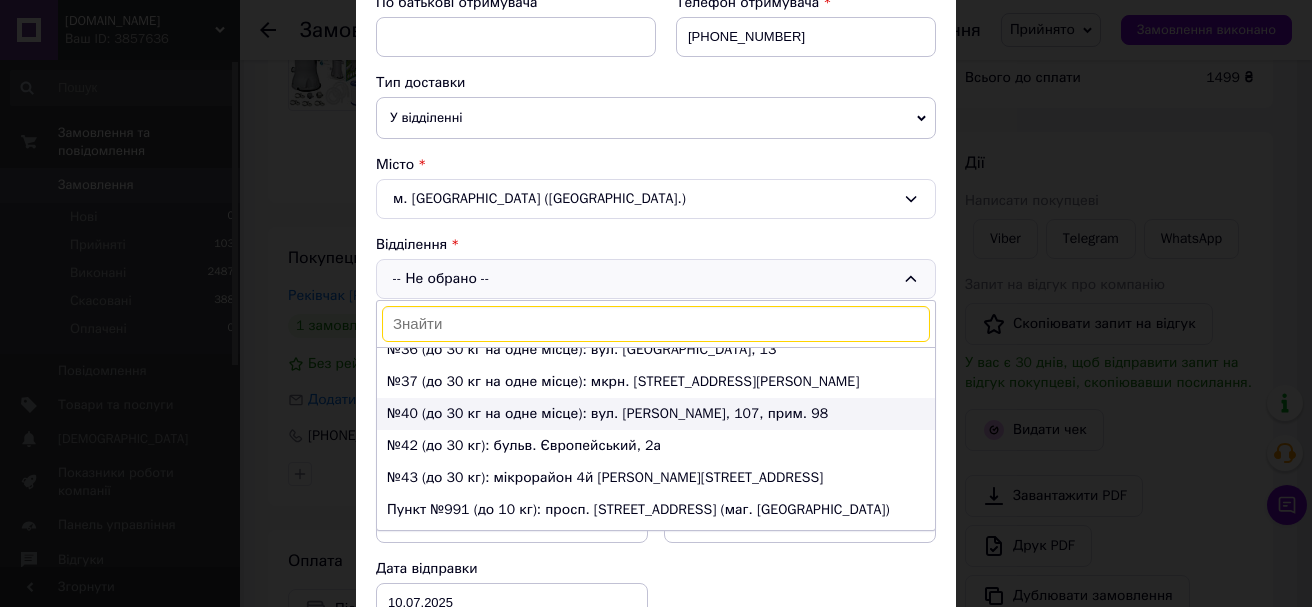 click on "№40 (до 30 кг на одне місце): вул. Сергія Колачевського, 107, прим. 98" at bounding box center (656, 414) 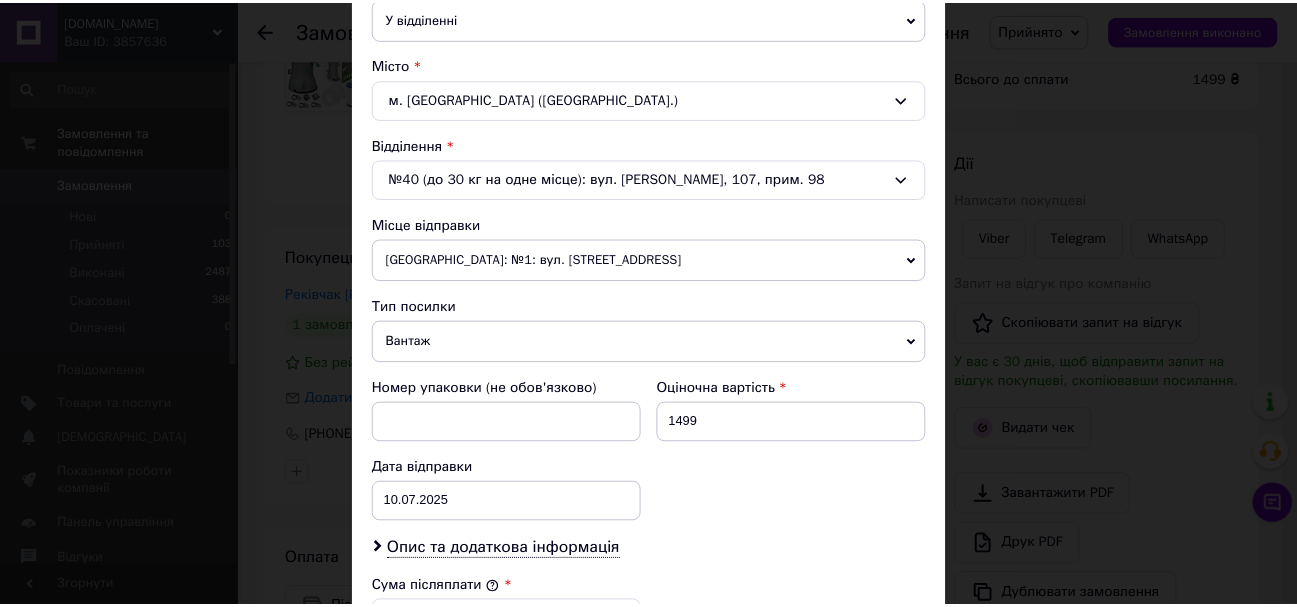 scroll, scrollTop: 900, scrollLeft: 0, axis: vertical 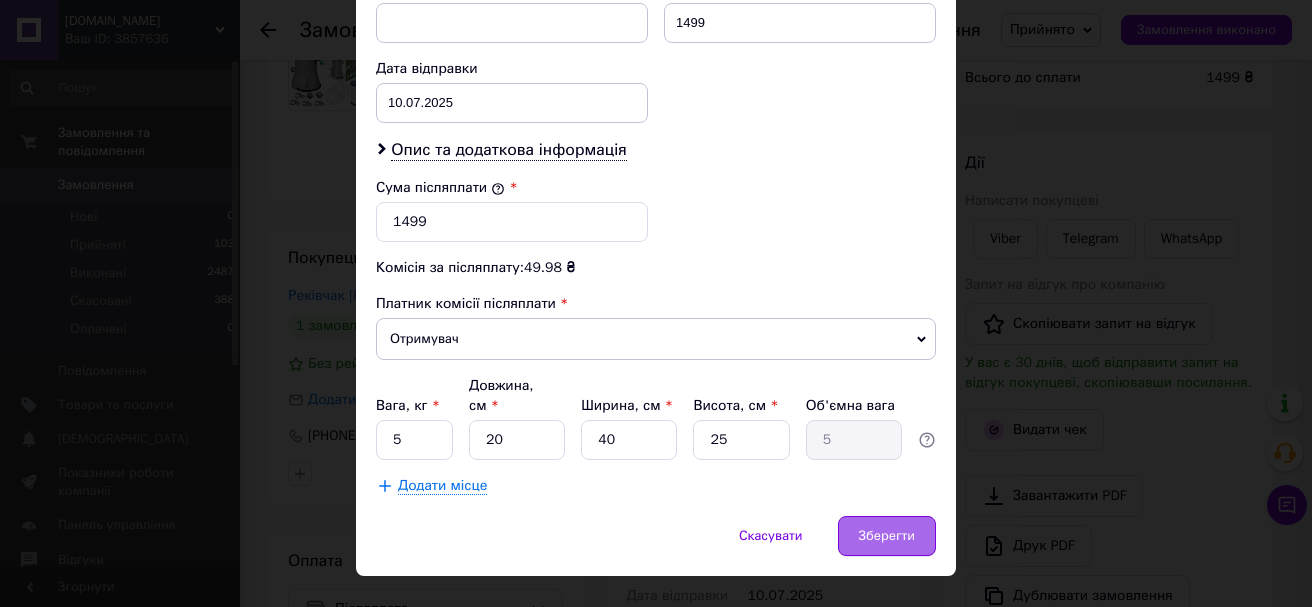 click on "Зберегти" at bounding box center [887, 536] 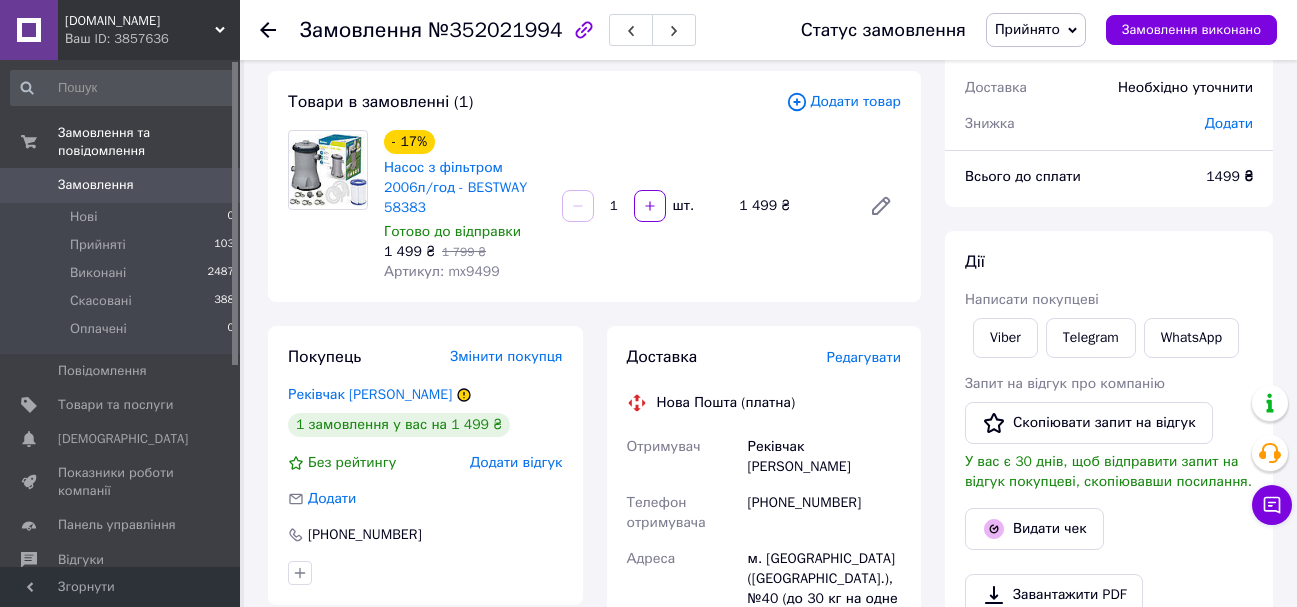 scroll, scrollTop: 100, scrollLeft: 0, axis: vertical 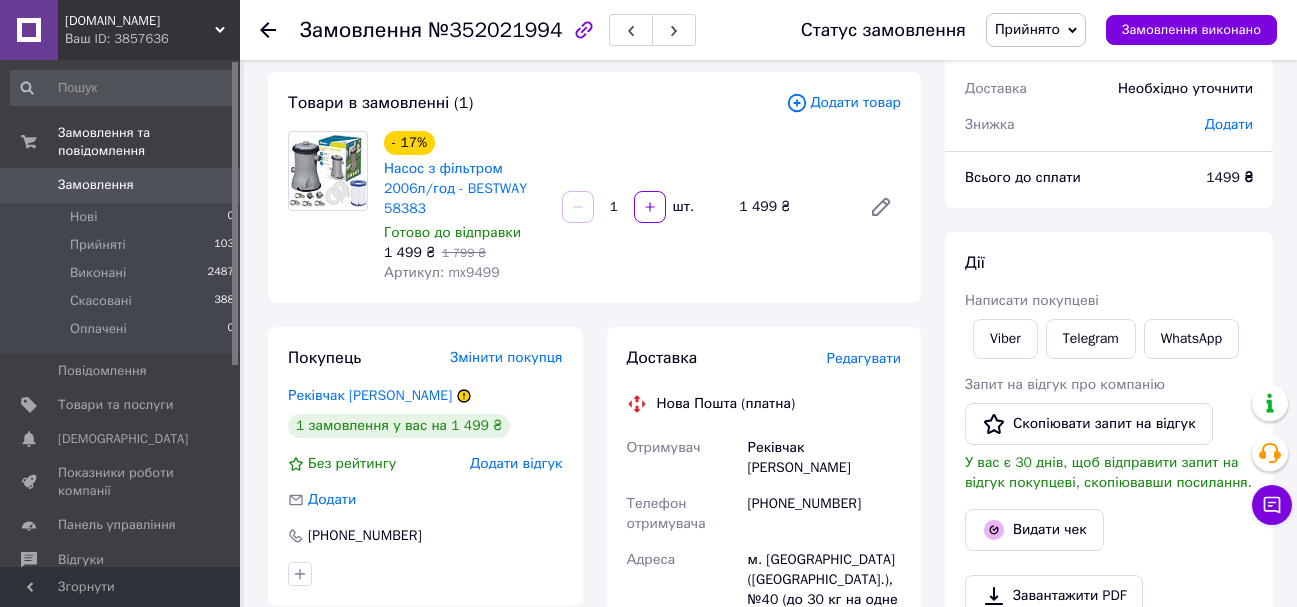 click on "Товари в замовленні (1) Додати товар - 17% Насос з фільтром 2006л/год - BESTWAY 58383 Готово до відправки 1 499 ₴   1 799 ₴ Артикул: mx9499 1   шт. 1 499 ₴" at bounding box center (594, 187) 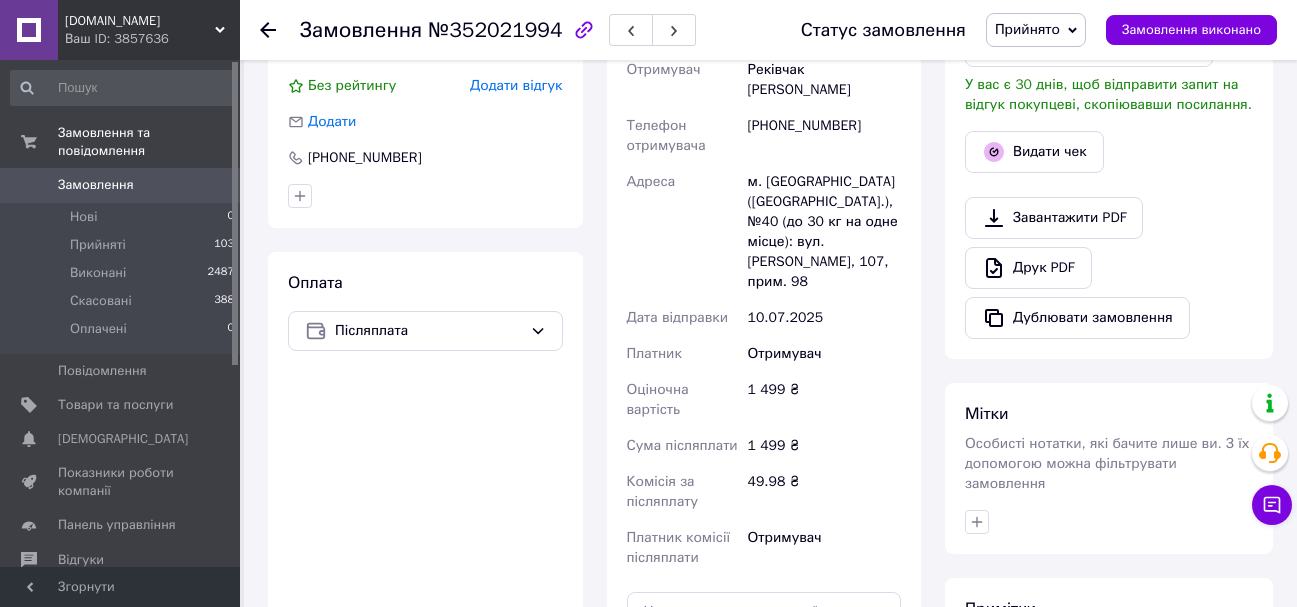 scroll, scrollTop: 500, scrollLeft: 0, axis: vertical 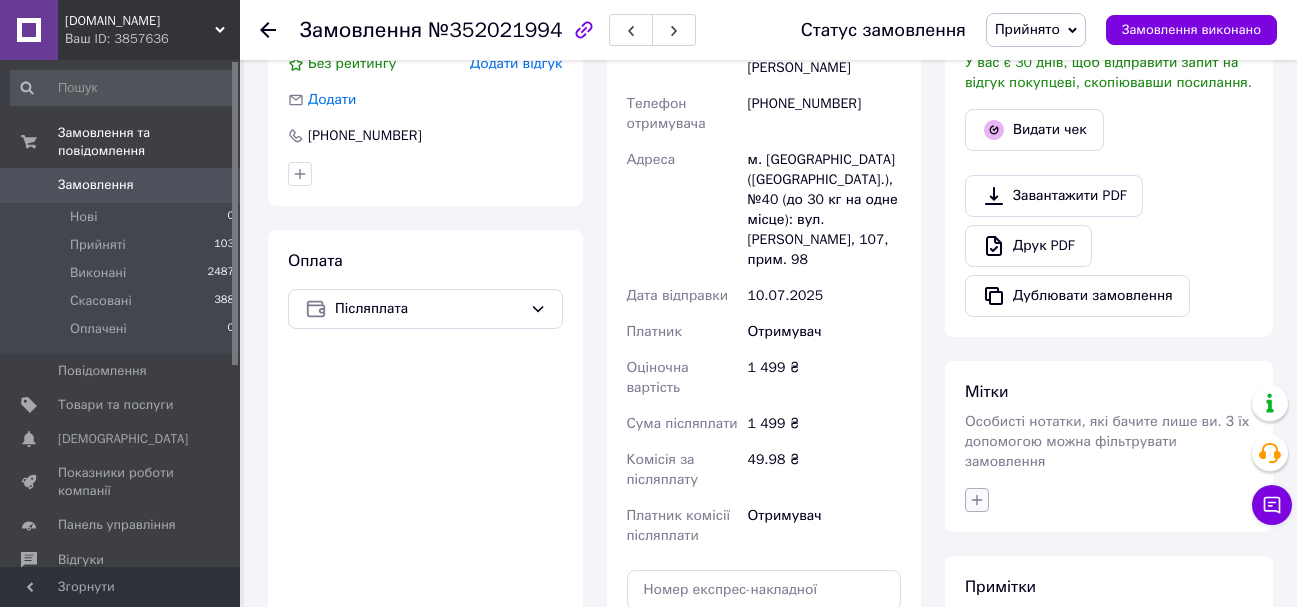 click 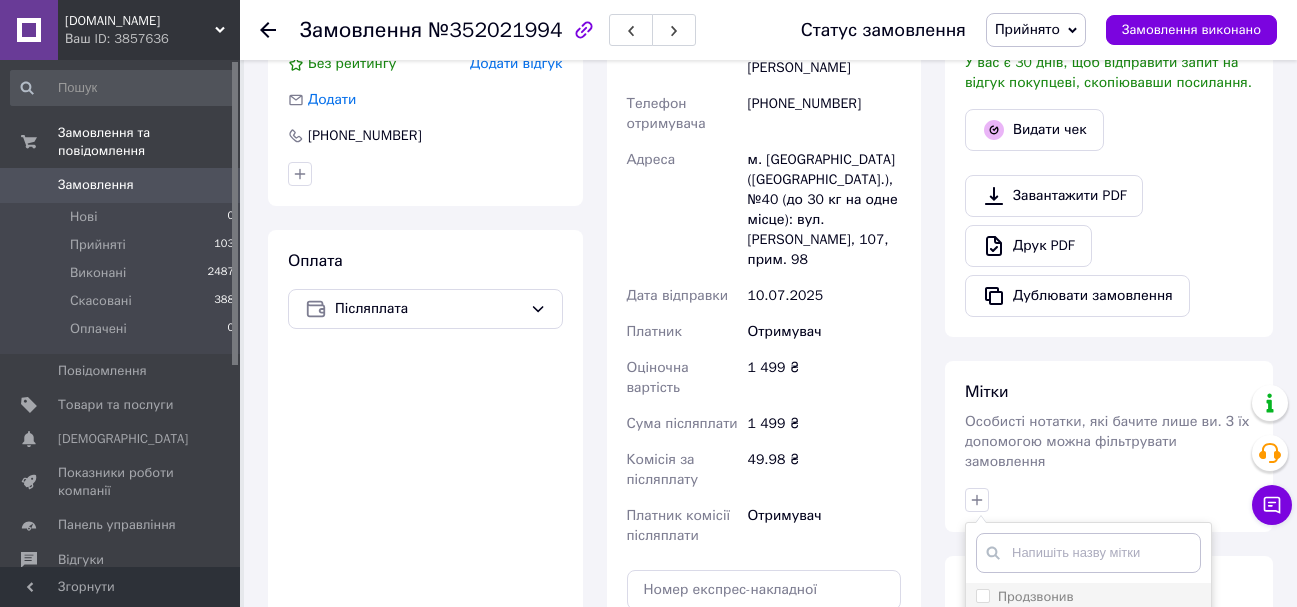 click on "Продзвонив" at bounding box center [982, 595] 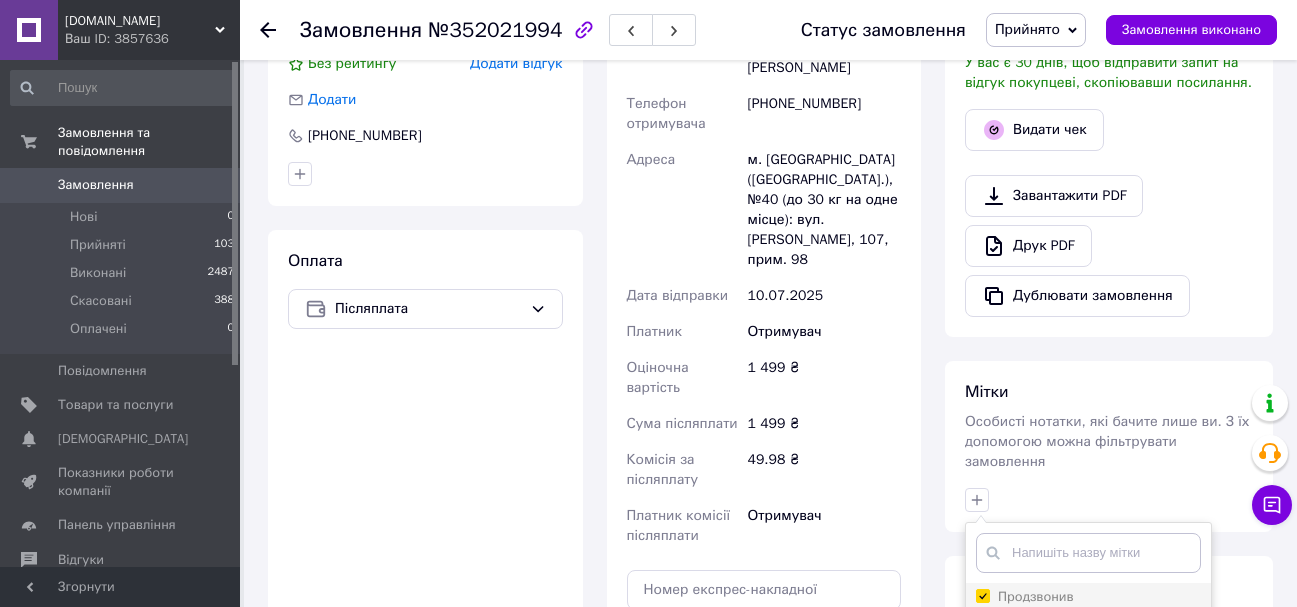 checkbox on "true" 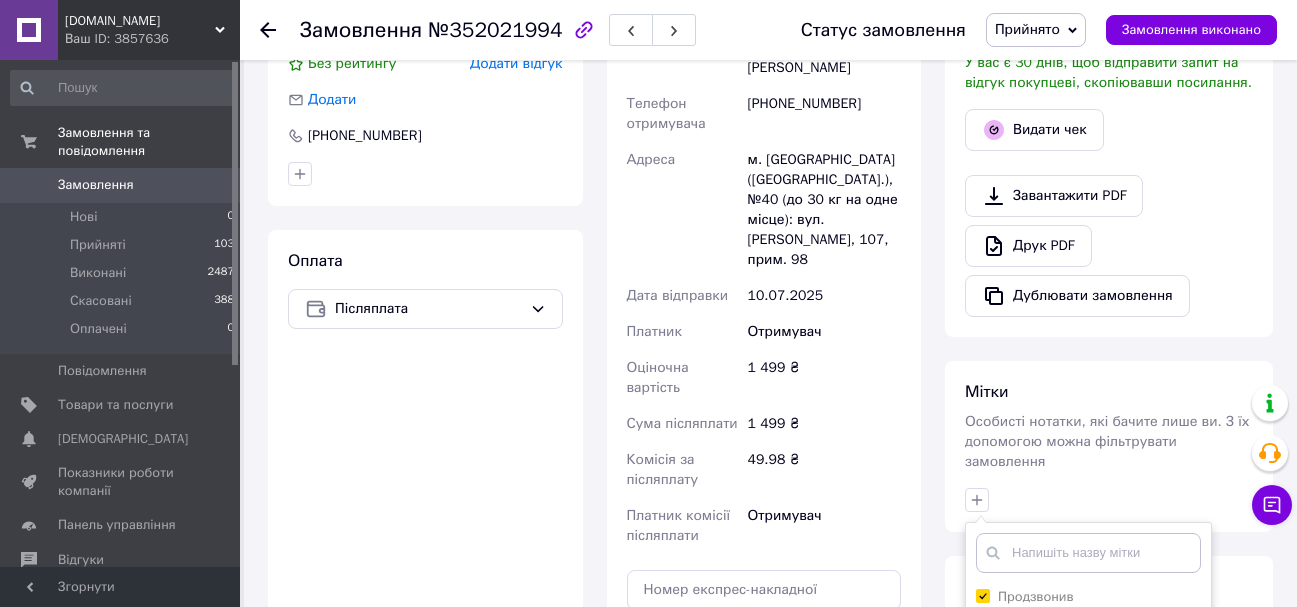 scroll, scrollTop: 600, scrollLeft: 0, axis: vertical 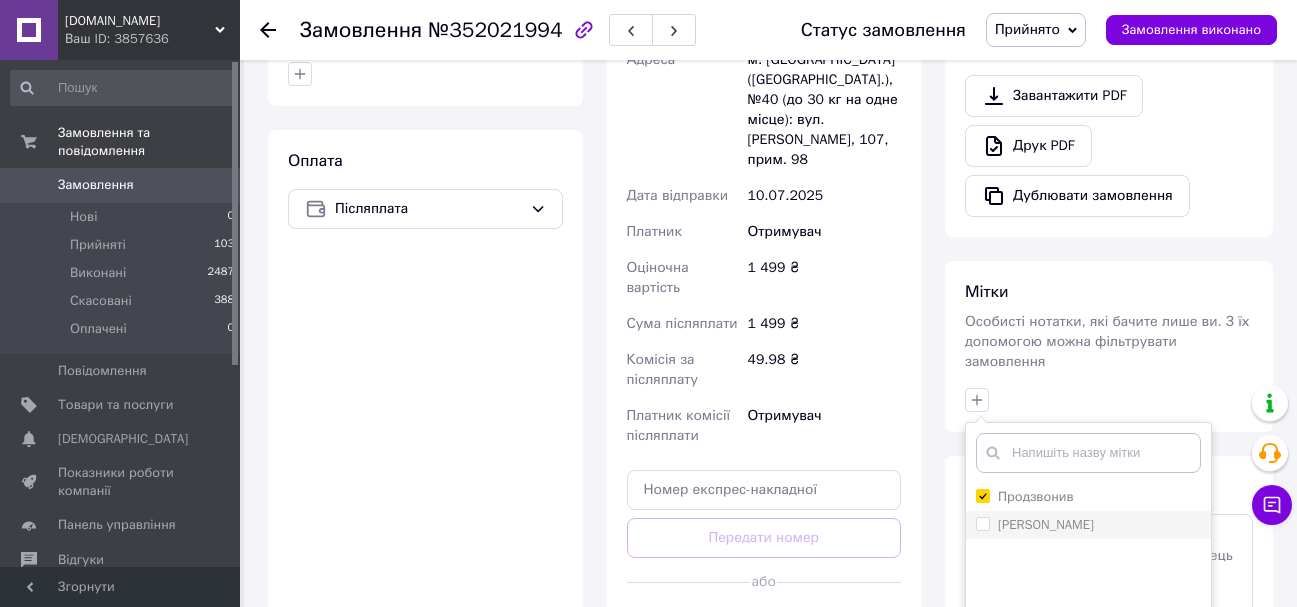 click on "[PERSON_NAME]" at bounding box center (982, 523) 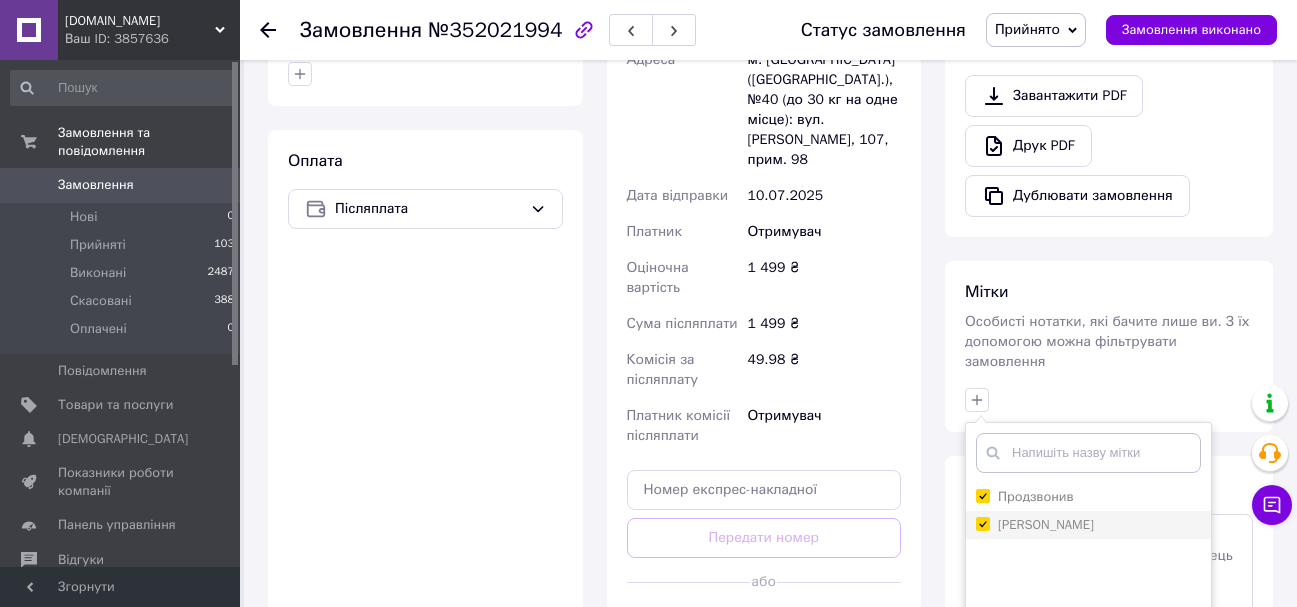checkbox on "true" 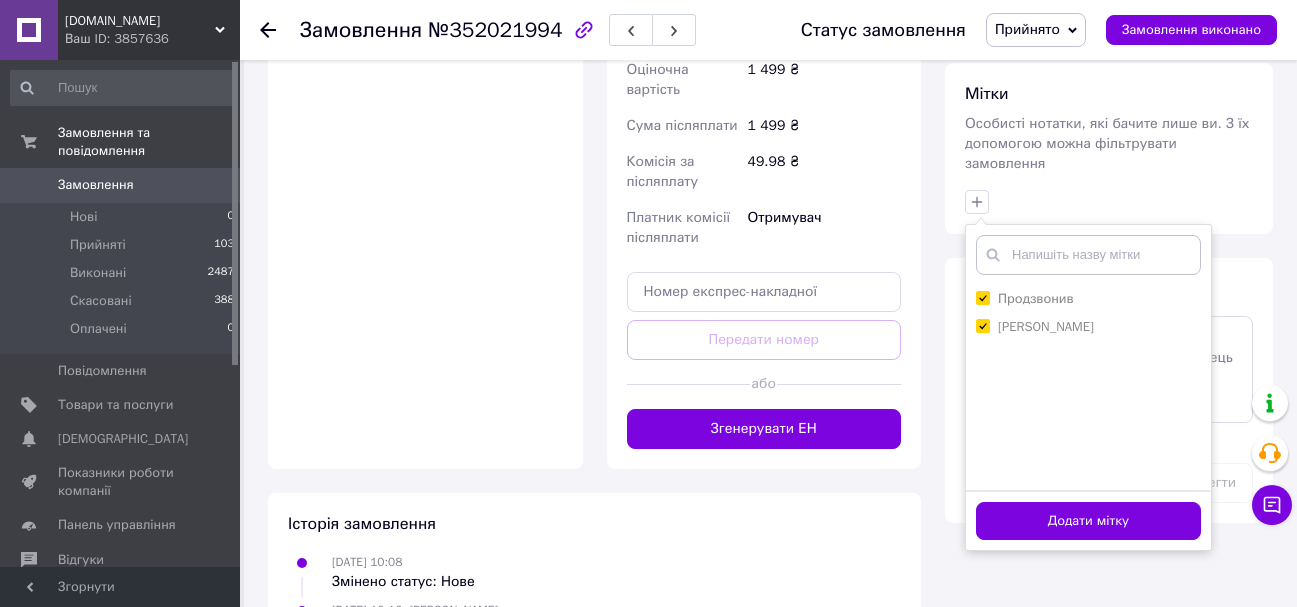 scroll, scrollTop: 800, scrollLeft: 0, axis: vertical 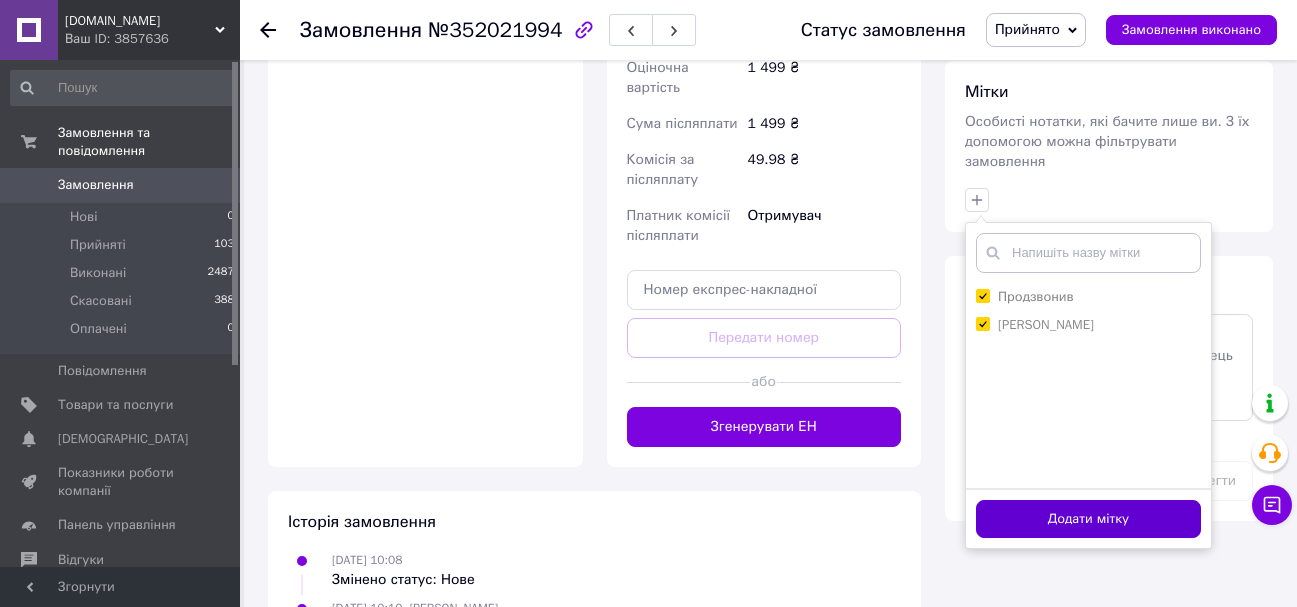 click on "Додати мітку" at bounding box center [1088, 519] 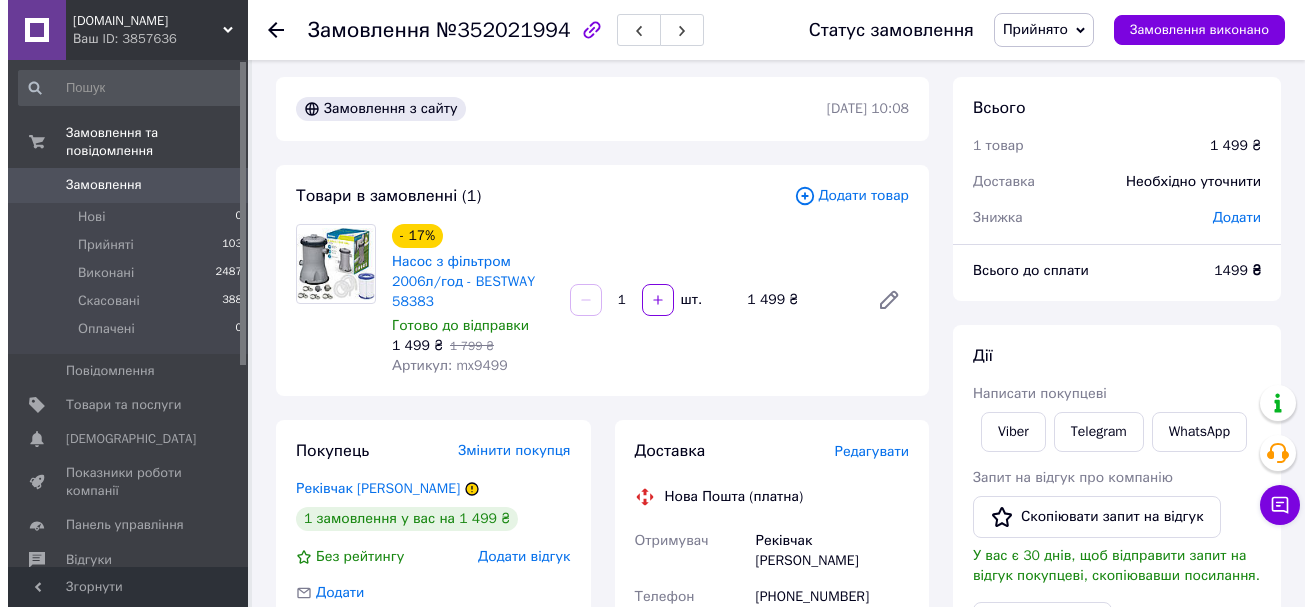 scroll, scrollTop: 0, scrollLeft: 0, axis: both 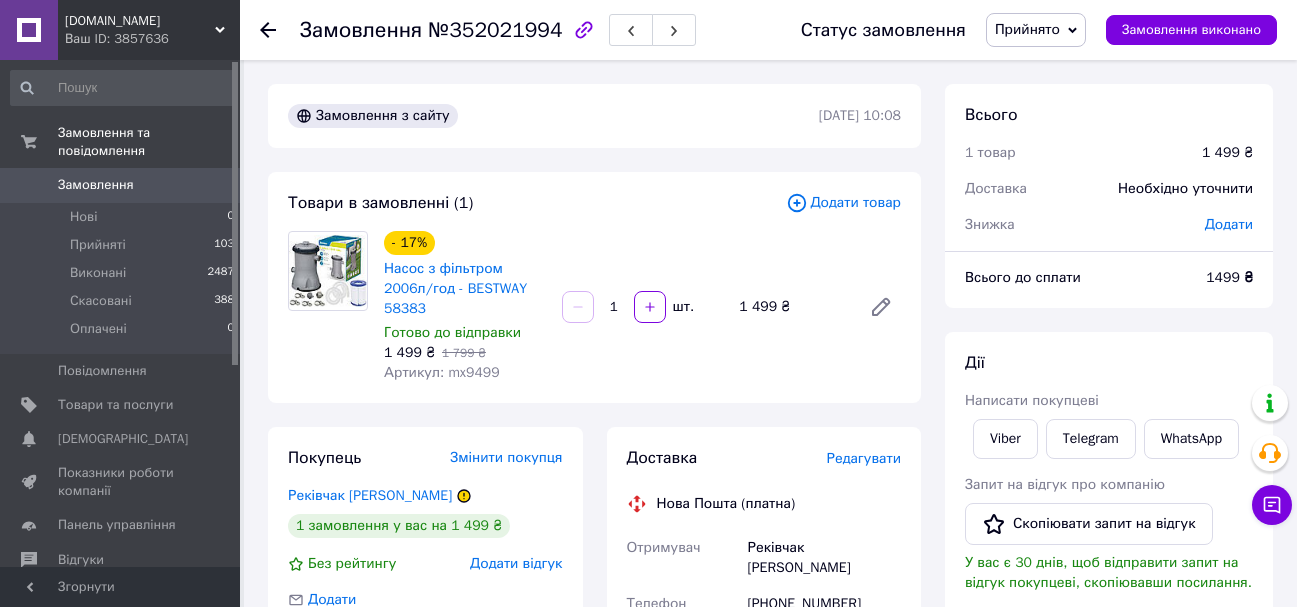 click 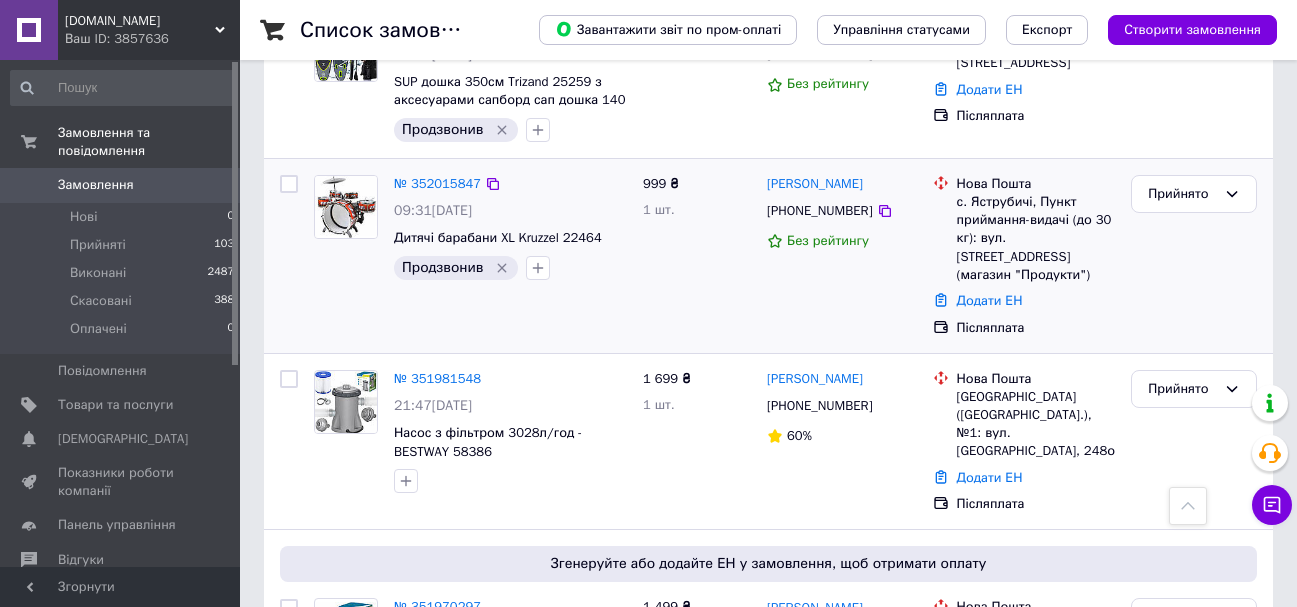 scroll, scrollTop: 800, scrollLeft: 0, axis: vertical 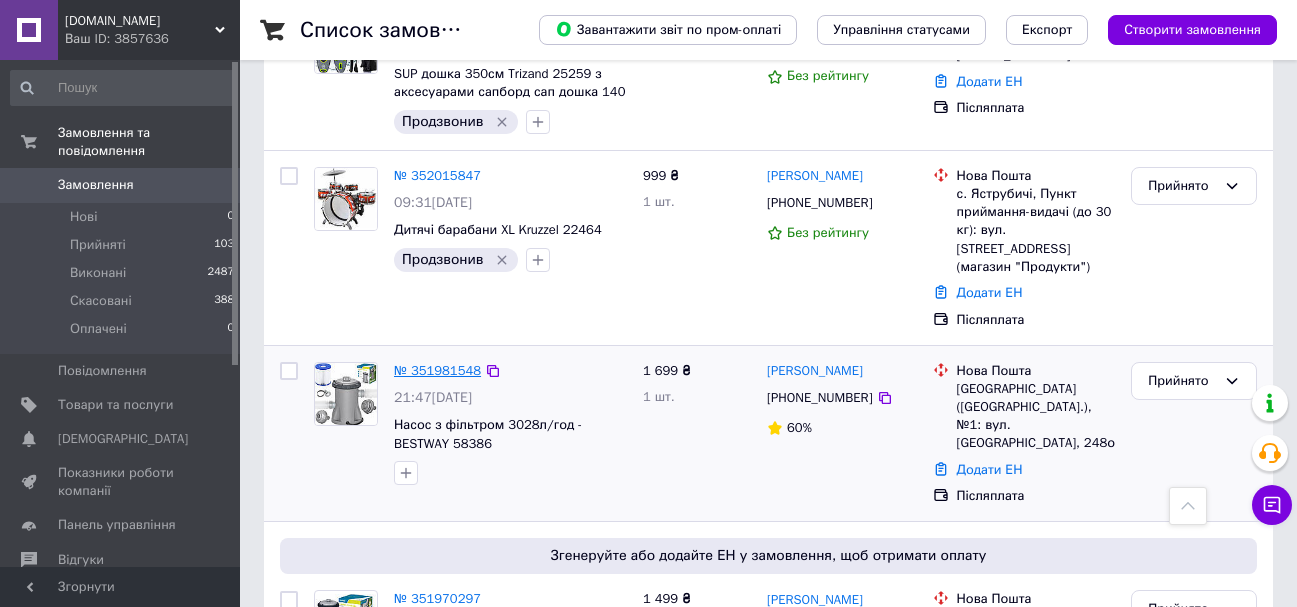 click on "№ 351981548" at bounding box center [437, 370] 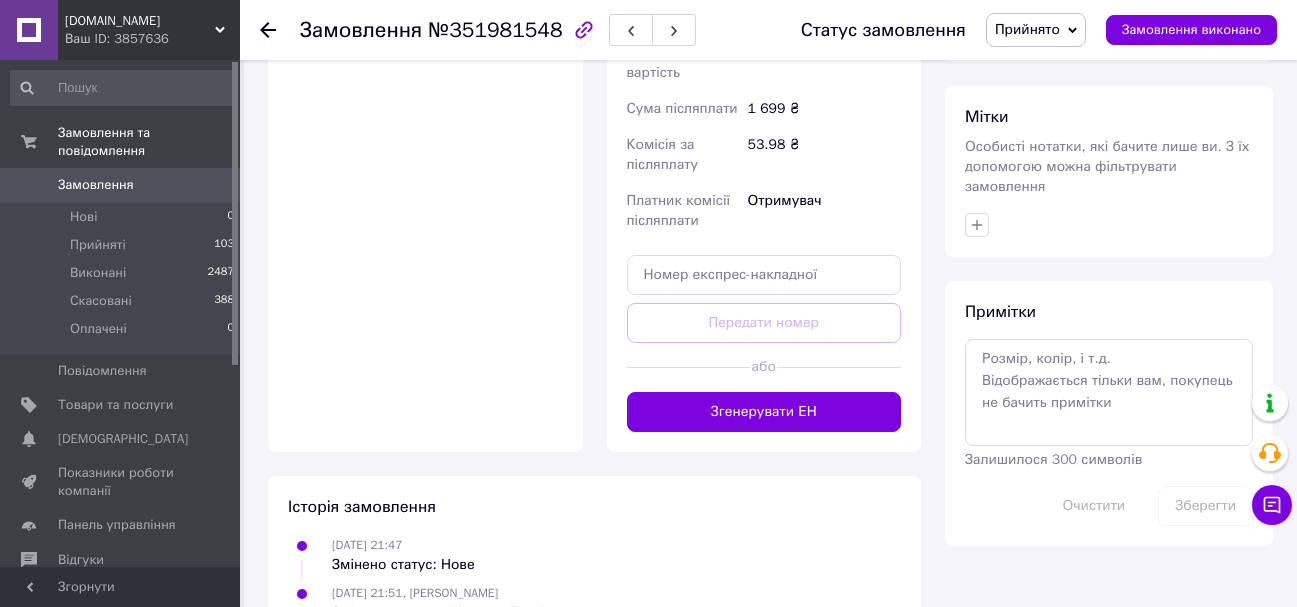 scroll, scrollTop: 275, scrollLeft: 0, axis: vertical 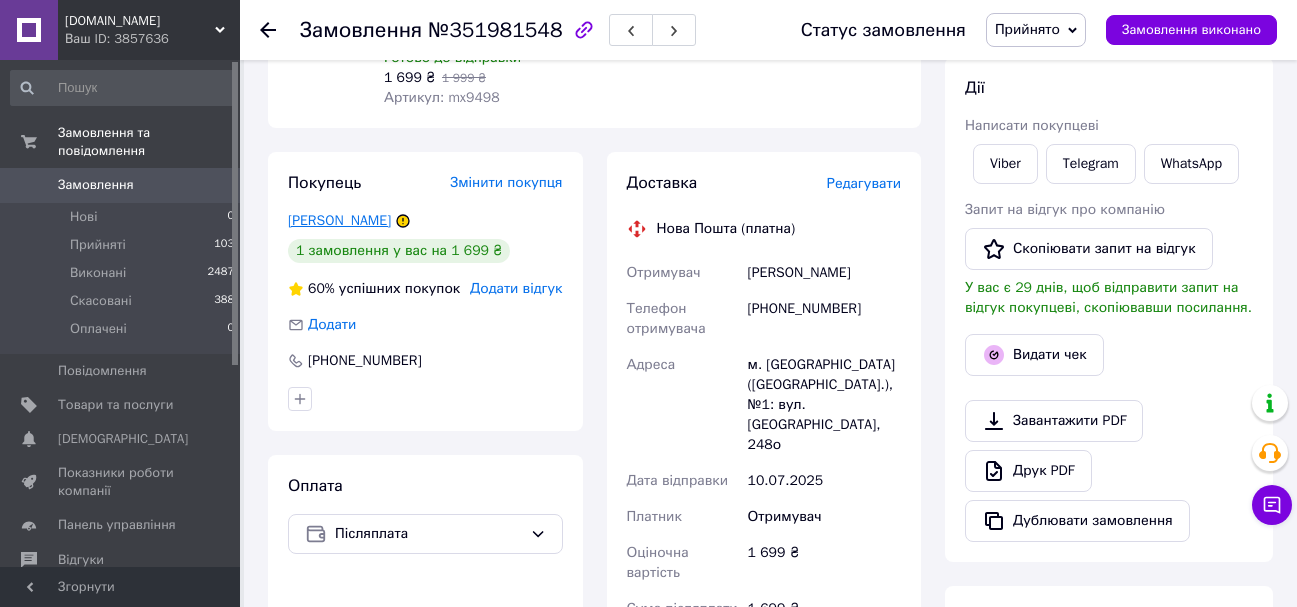 click on "[PERSON_NAME]" at bounding box center [339, 220] 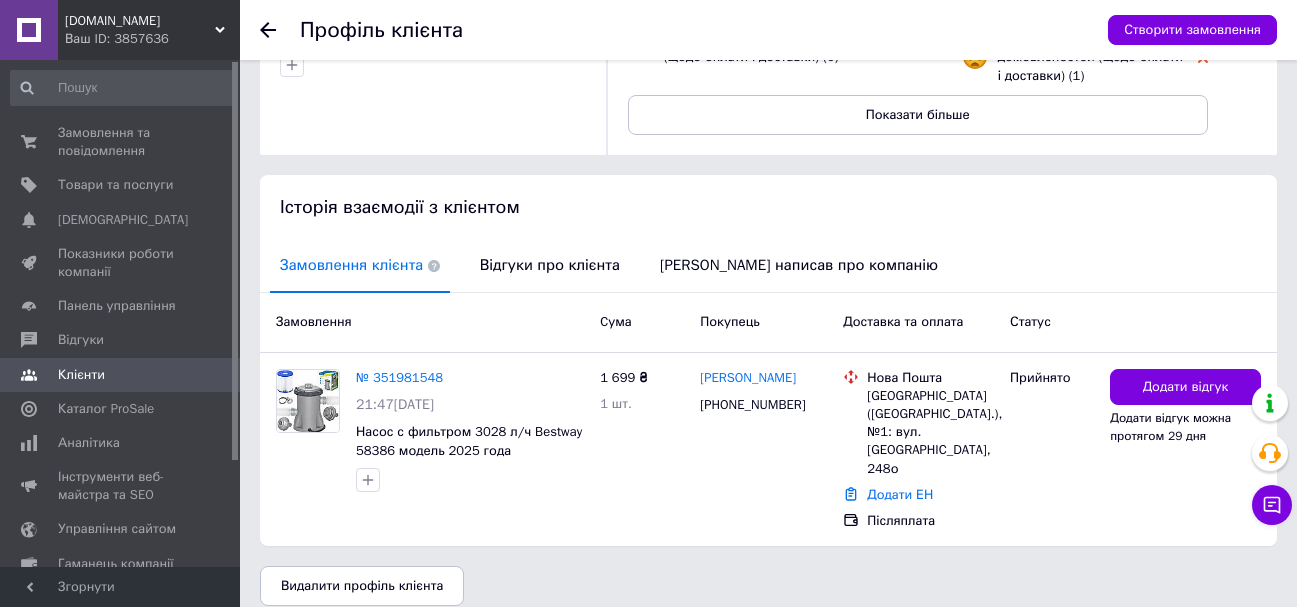 scroll, scrollTop: 281, scrollLeft: 0, axis: vertical 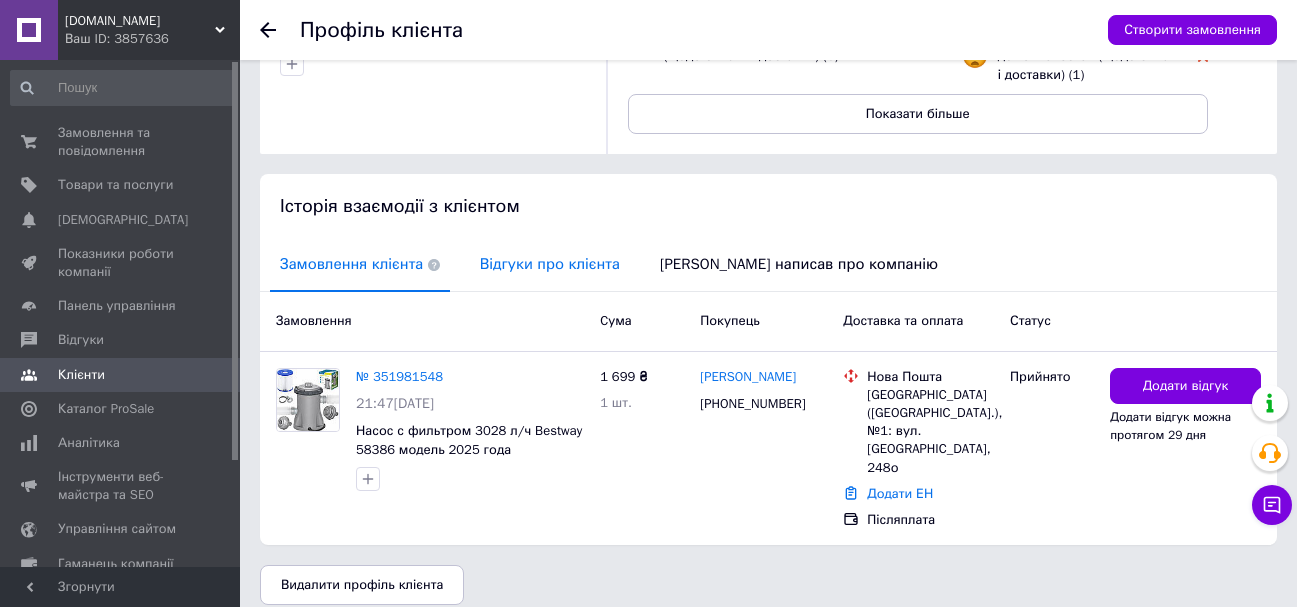 click on "Відгуки про клієнта" at bounding box center [550, 264] 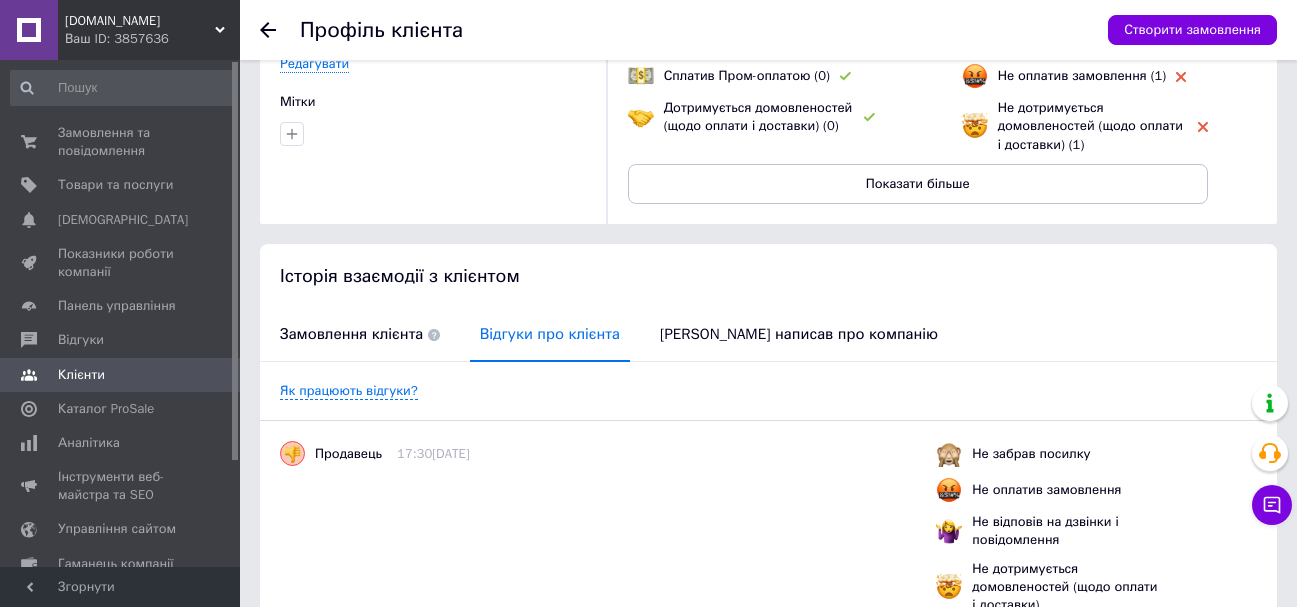 scroll, scrollTop: 0, scrollLeft: 0, axis: both 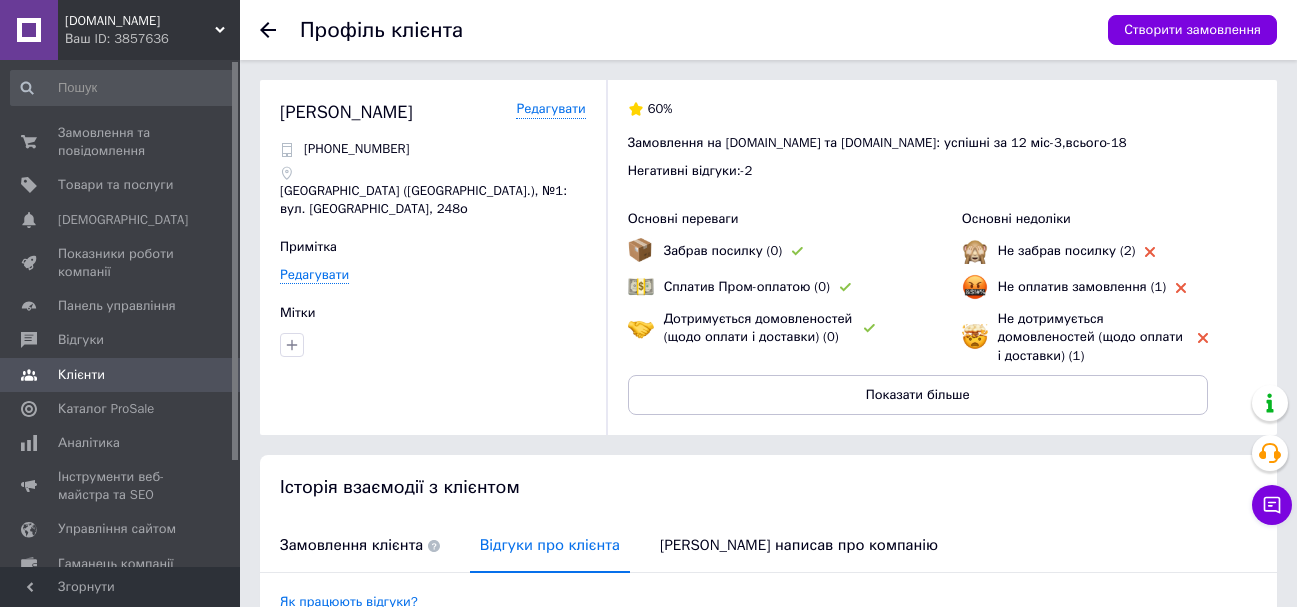click 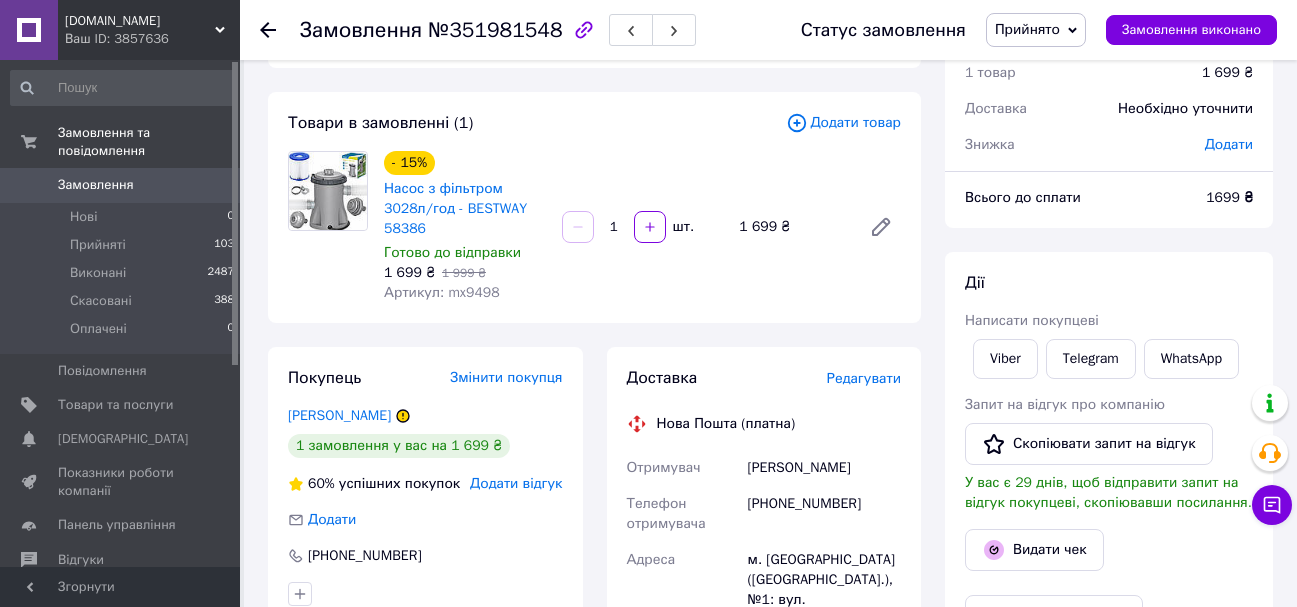 scroll, scrollTop: 75, scrollLeft: 0, axis: vertical 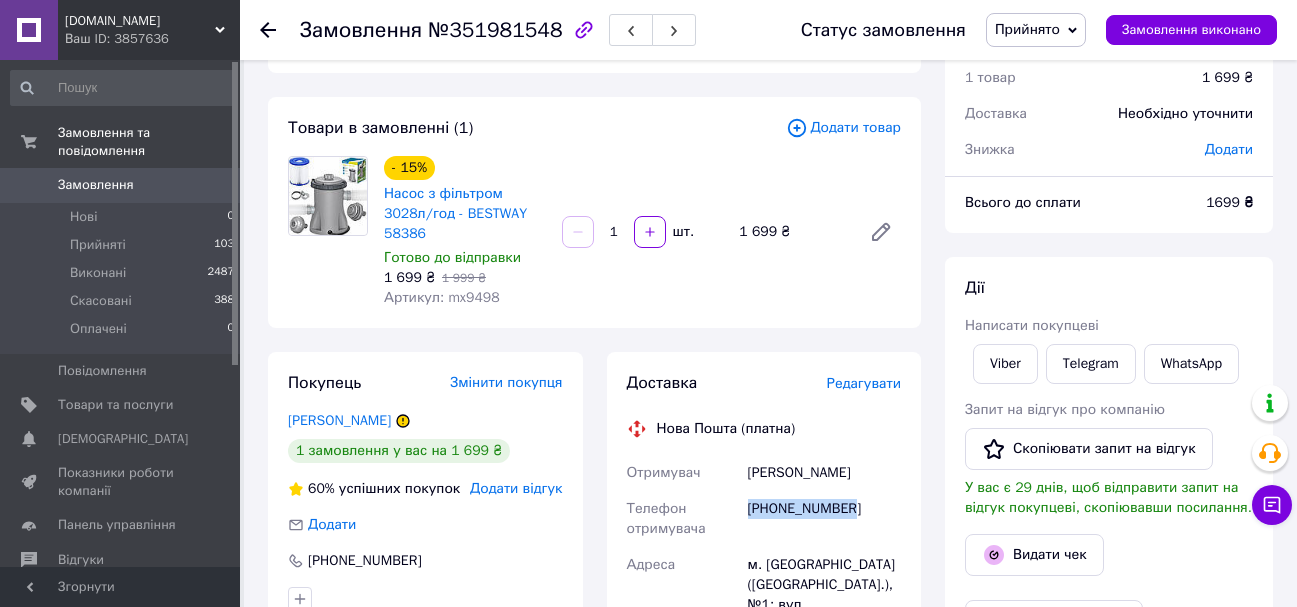 drag, startPoint x: 852, startPoint y: 487, endPoint x: 749, endPoint y: 497, distance: 103.4843 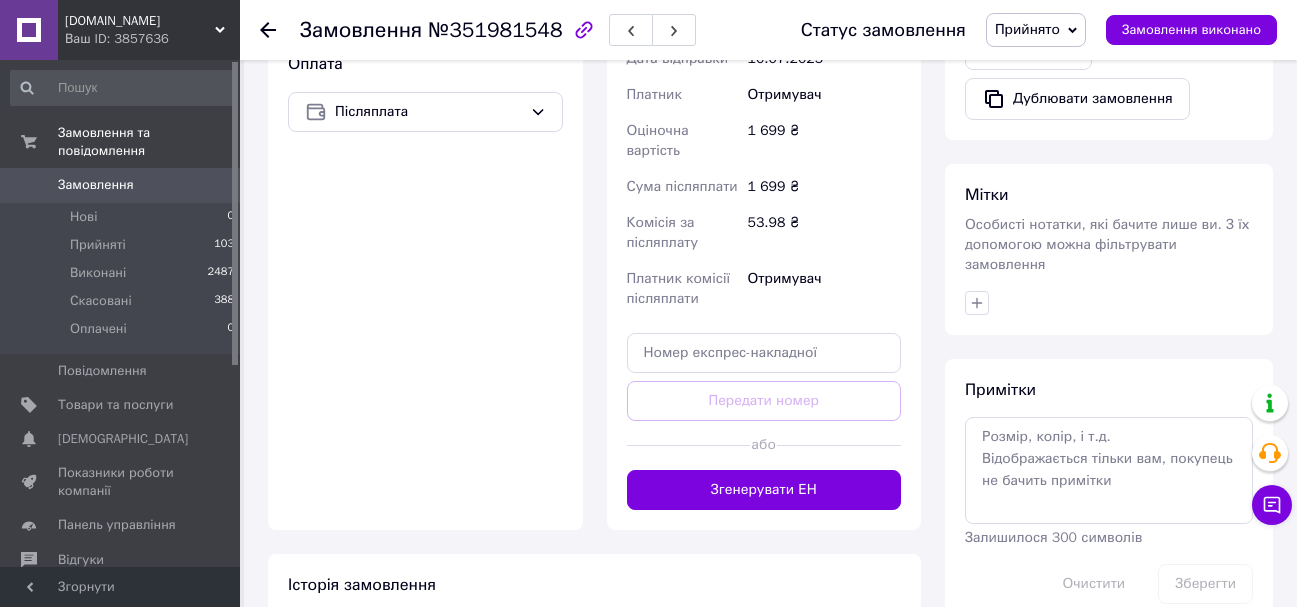 scroll, scrollTop: 700, scrollLeft: 0, axis: vertical 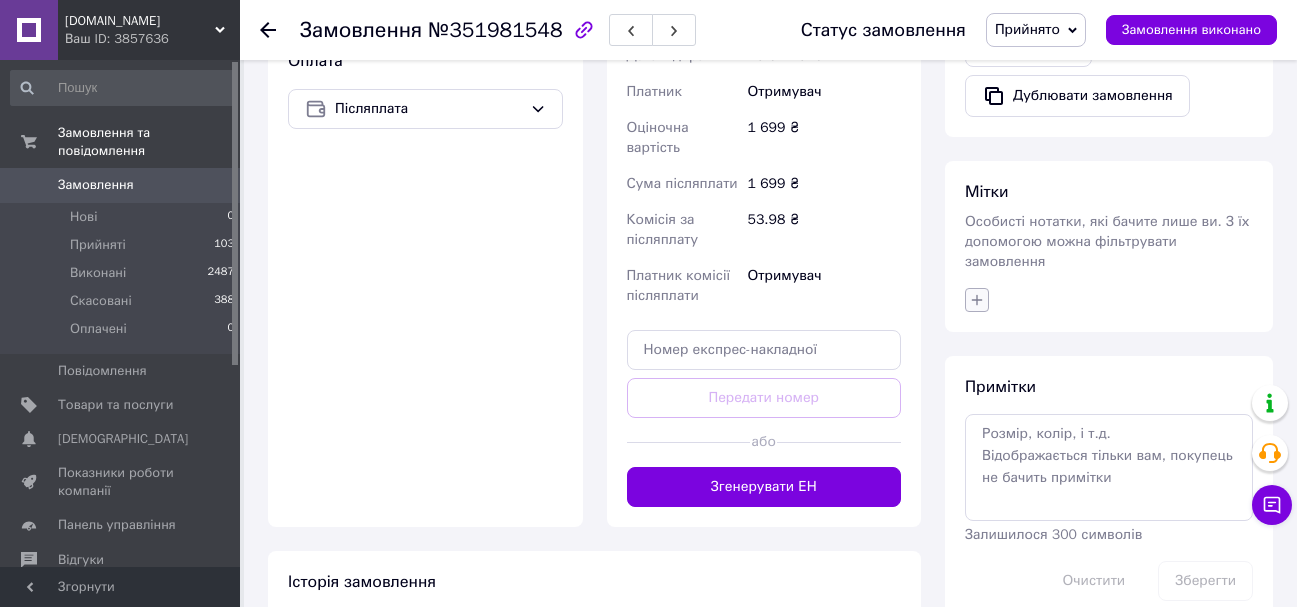 click 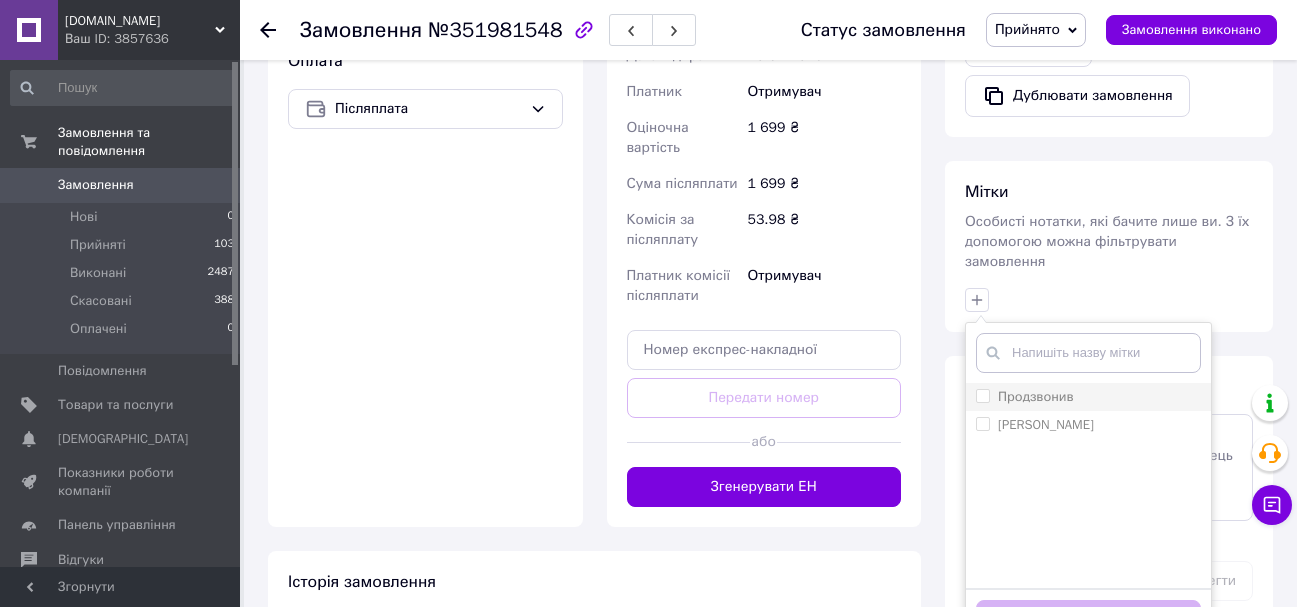 click on "Продзвонив" at bounding box center (982, 395) 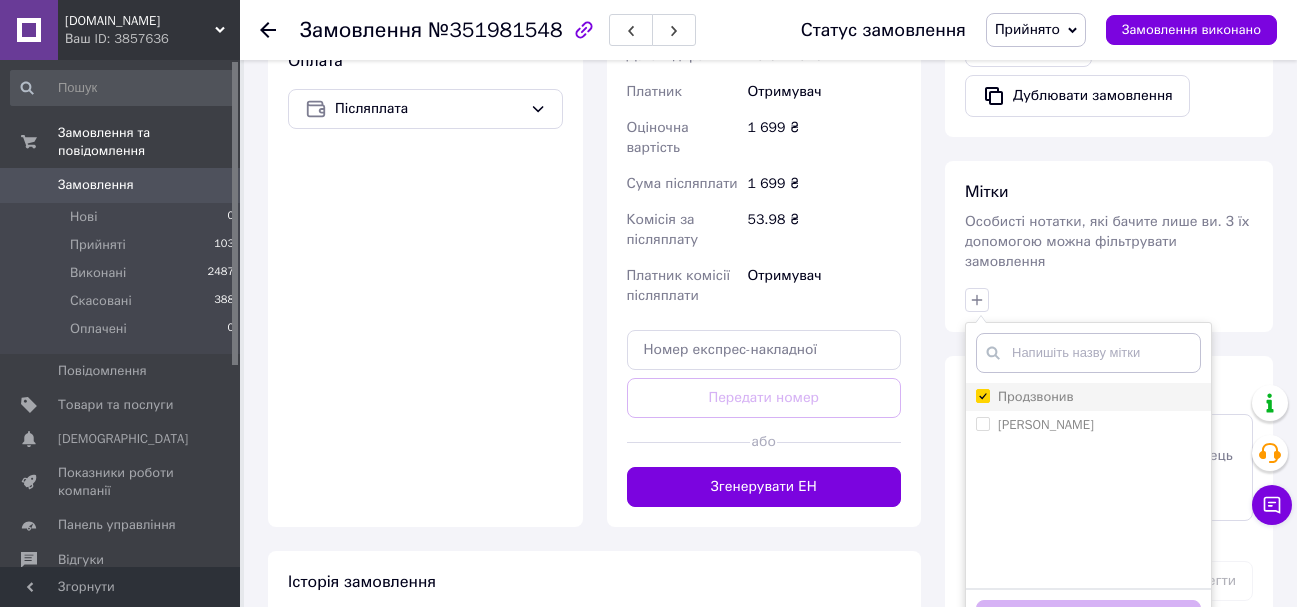 checkbox on "true" 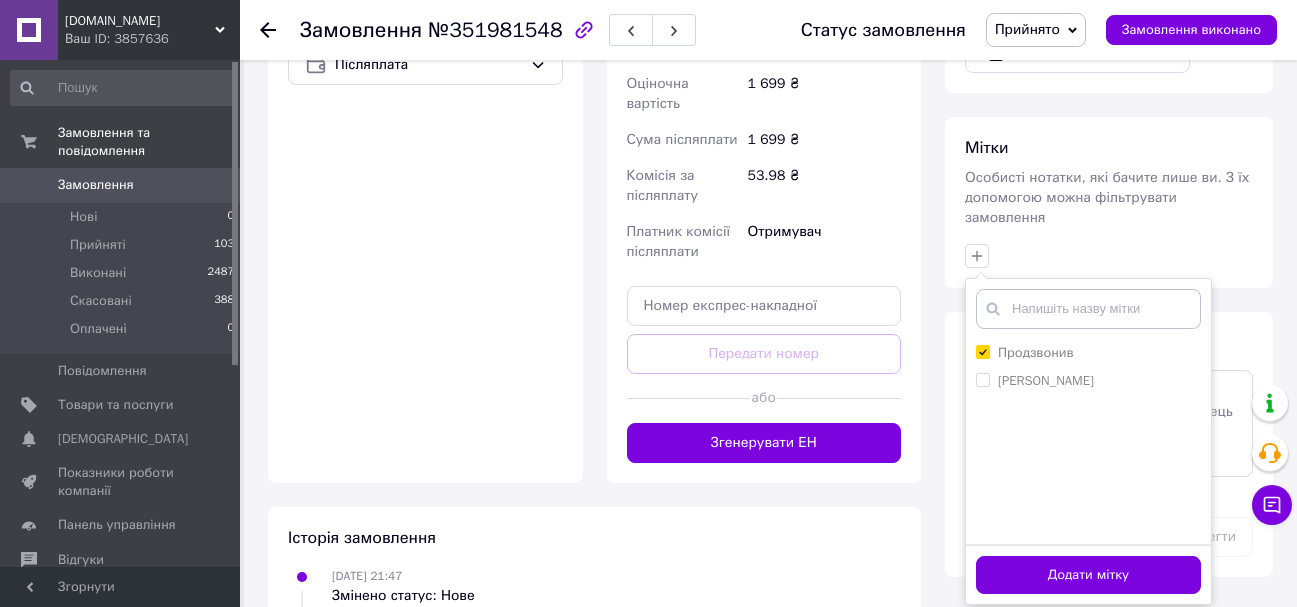 scroll, scrollTop: 775, scrollLeft: 0, axis: vertical 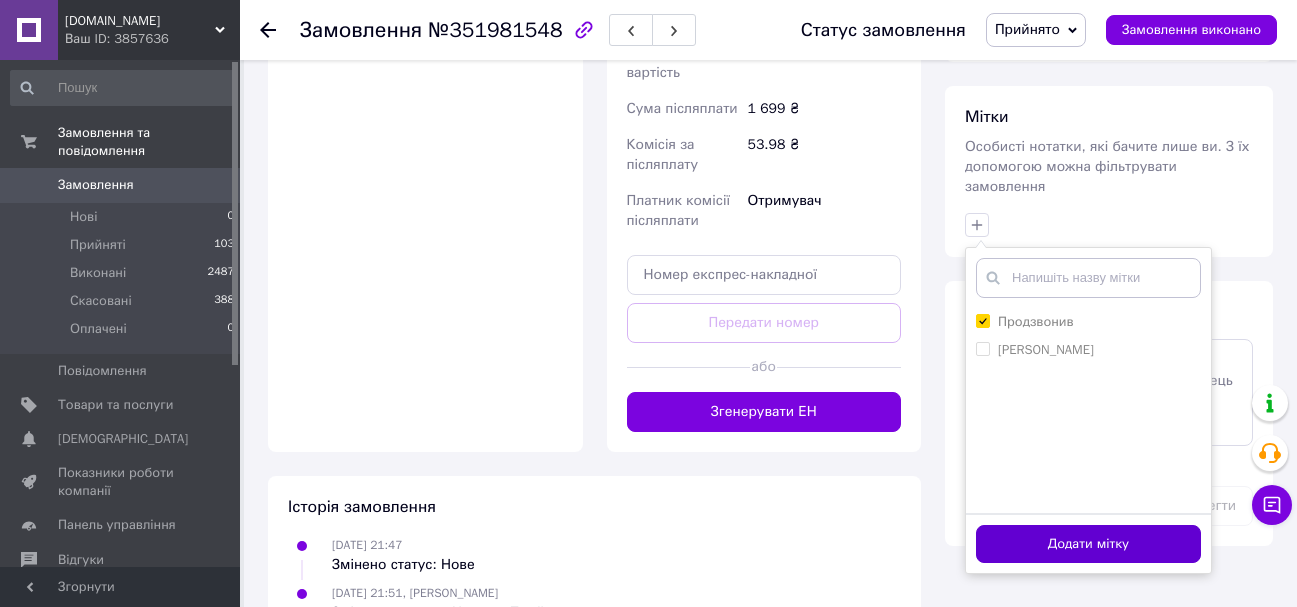 click on "Додати мітку" at bounding box center (1088, 544) 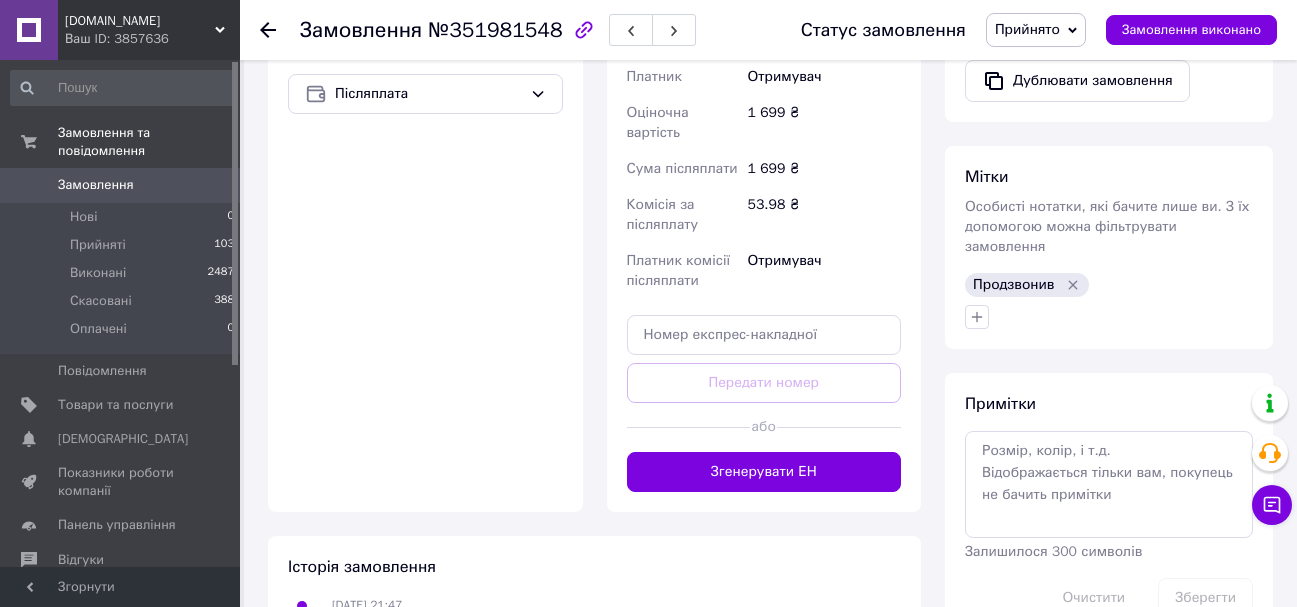 scroll, scrollTop: 800, scrollLeft: 0, axis: vertical 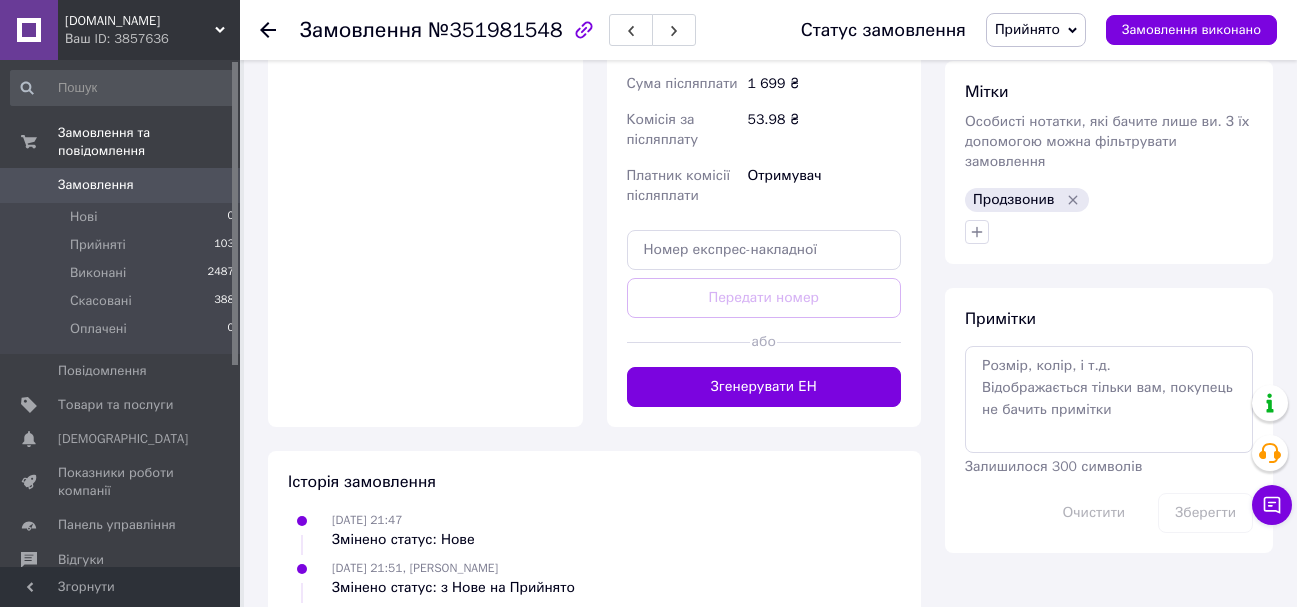 click 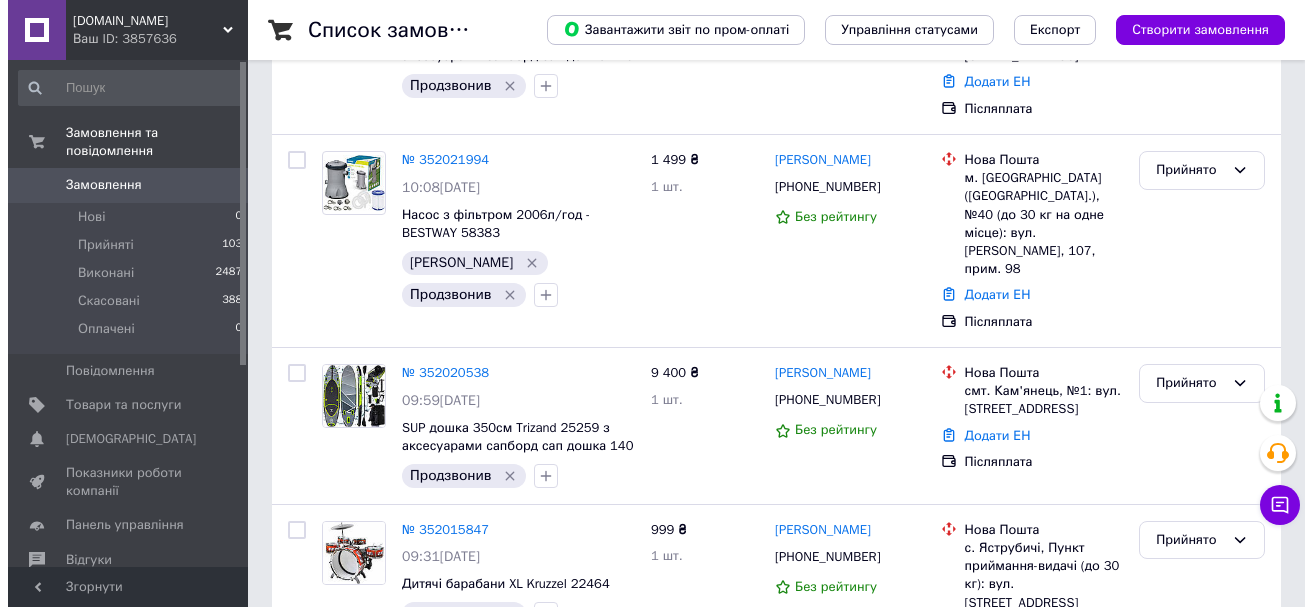 scroll, scrollTop: 0, scrollLeft: 0, axis: both 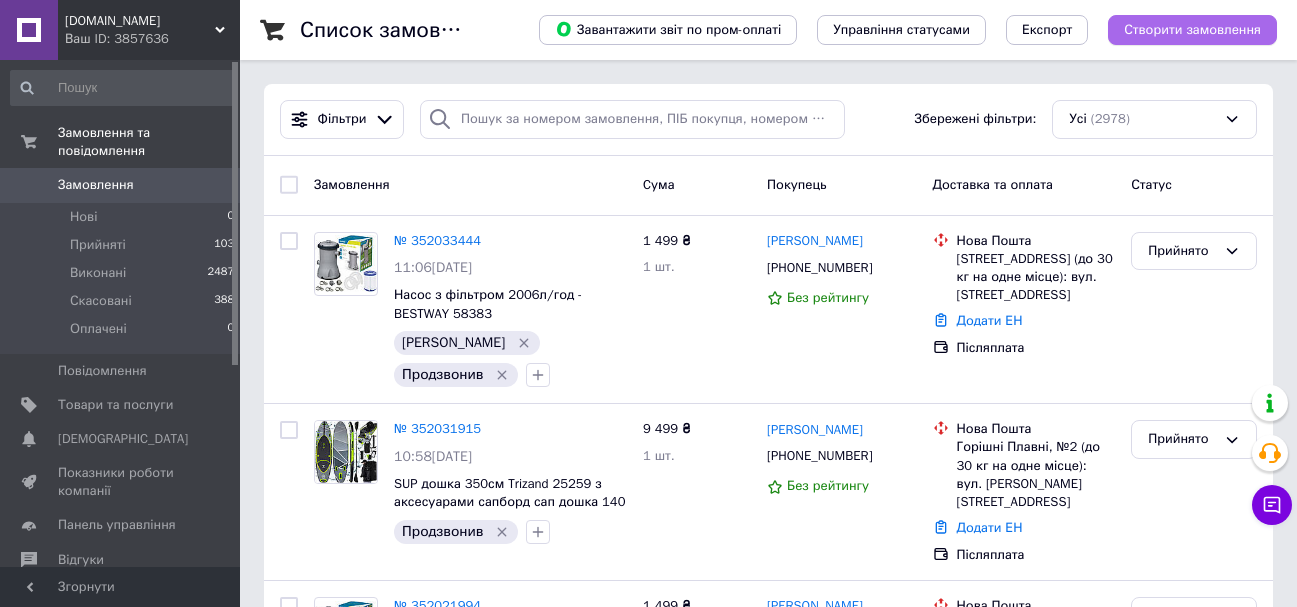 click on "Створити замовлення" at bounding box center [1192, 30] 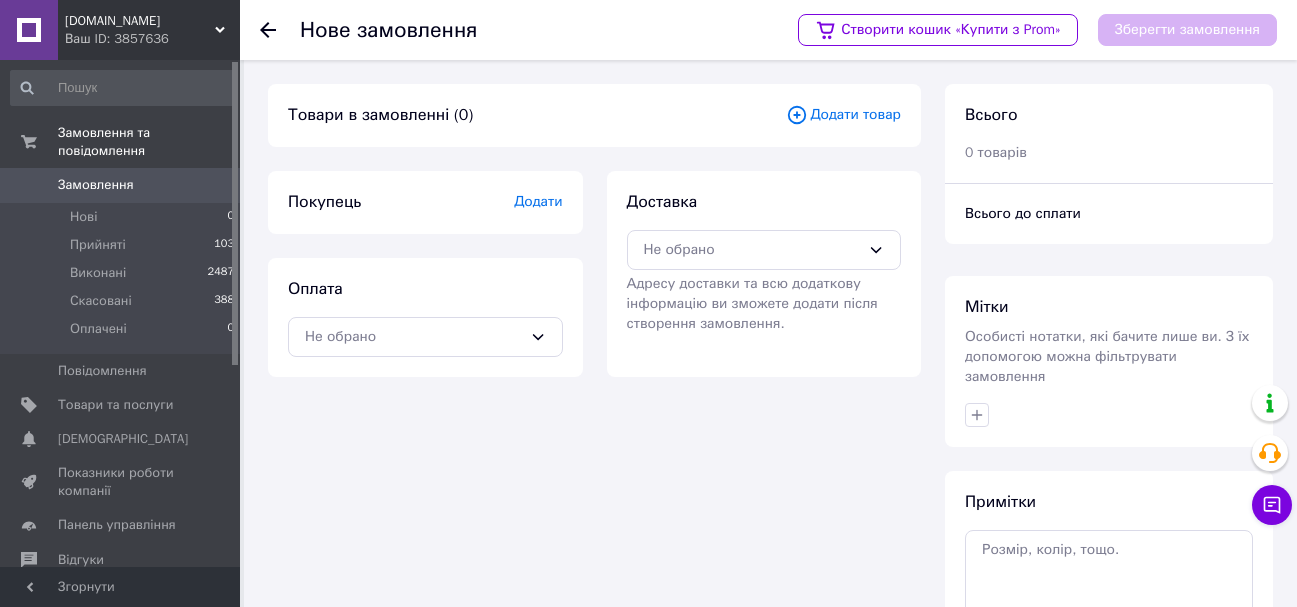 click on "Додати товар" at bounding box center (843, 115) 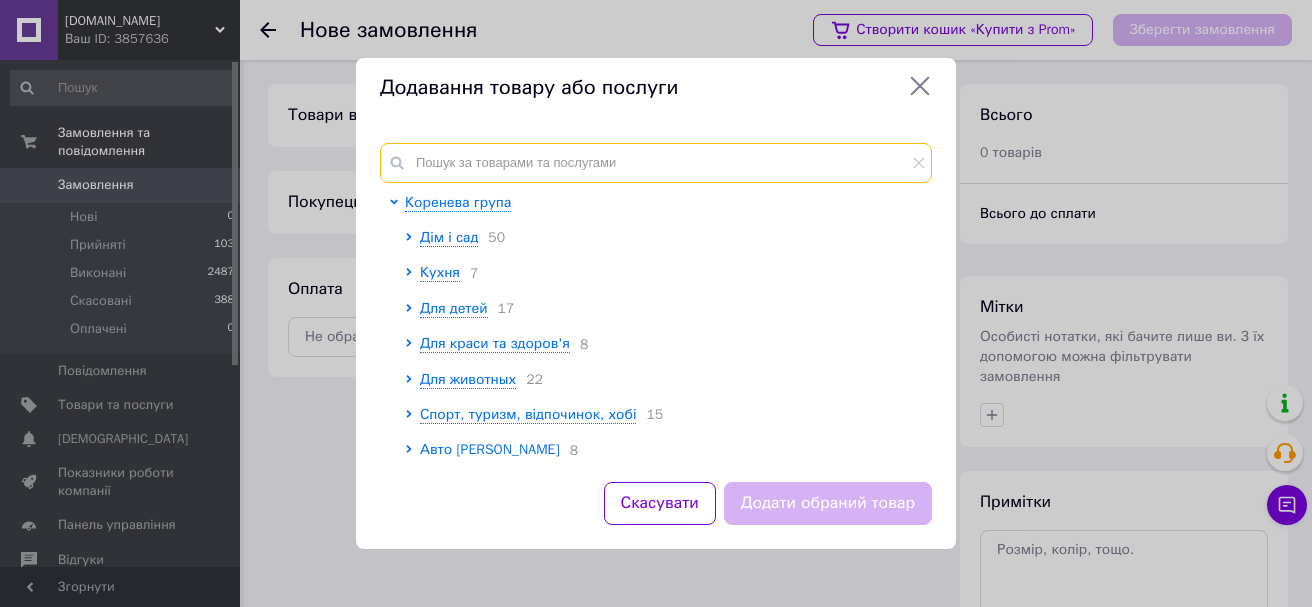 click at bounding box center [656, 163] 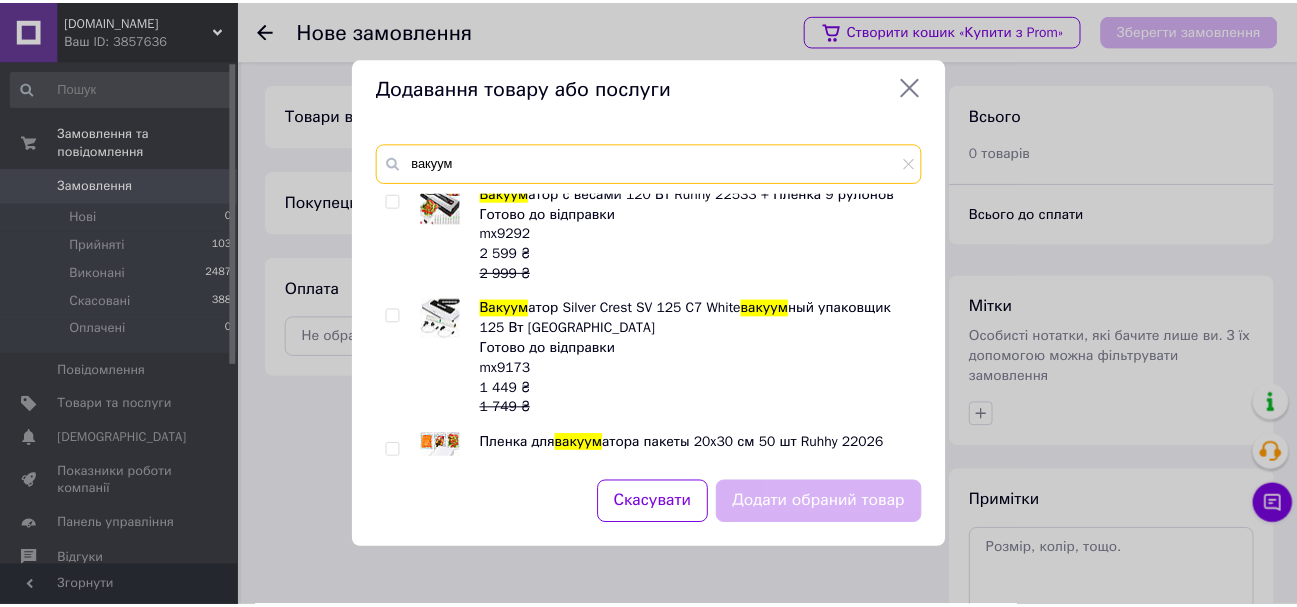 scroll, scrollTop: 300, scrollLeft: 0, axis: vertical 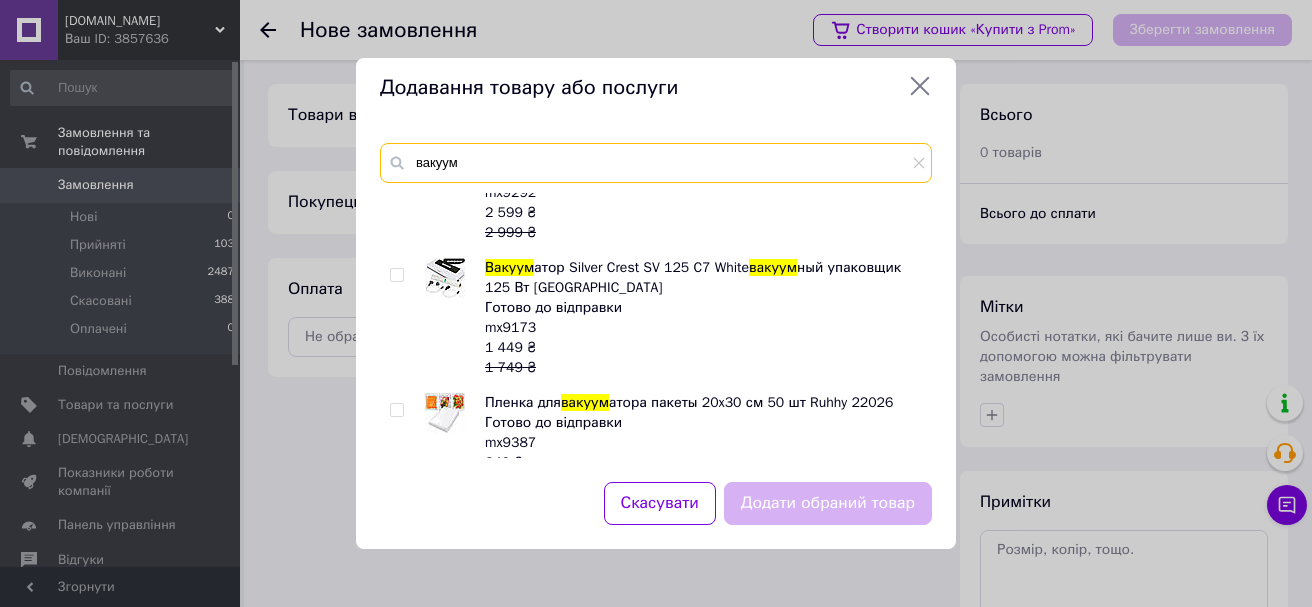 type on "вакуум" 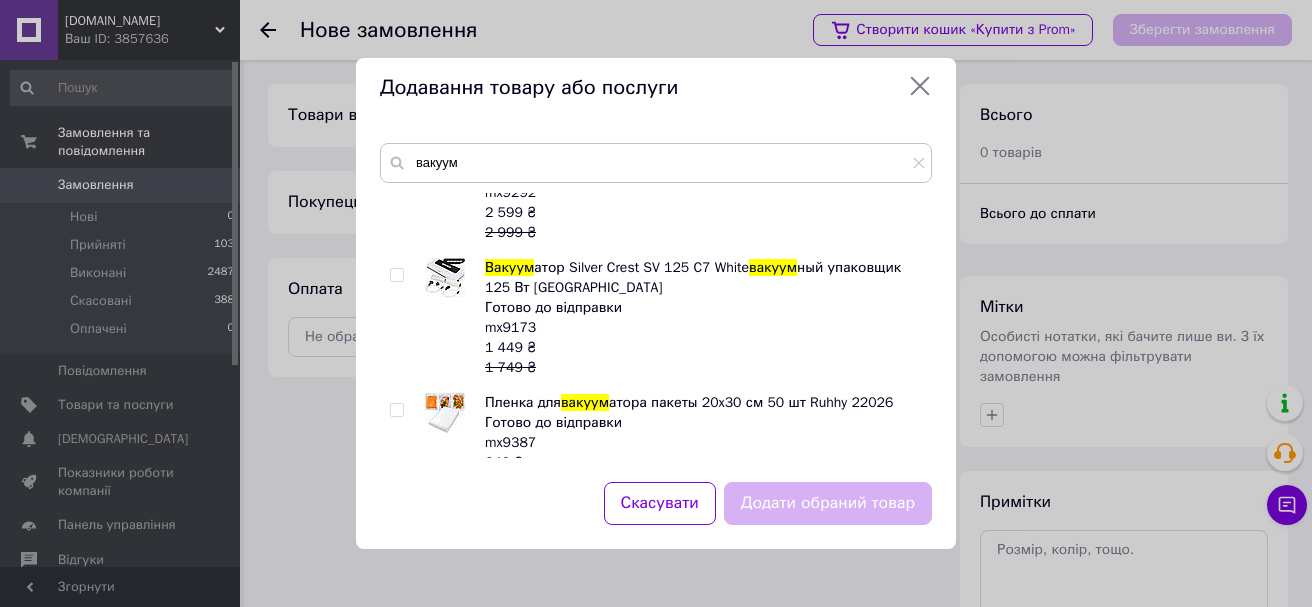 click at bounding box center (396, 275) 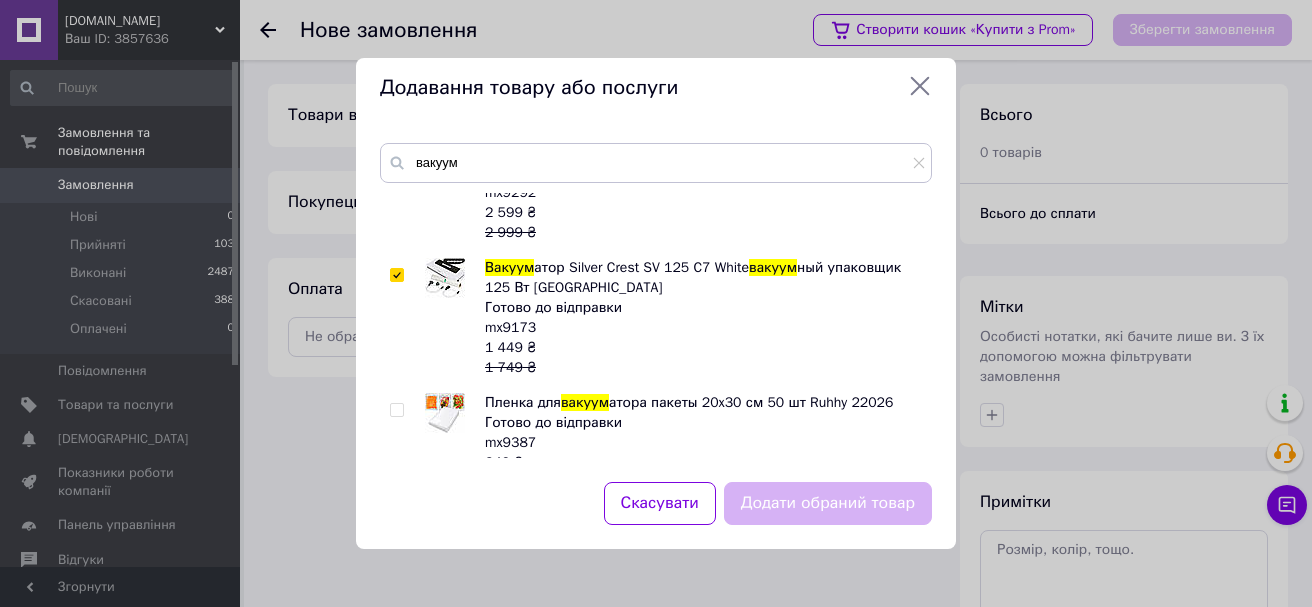checkbox on "true" 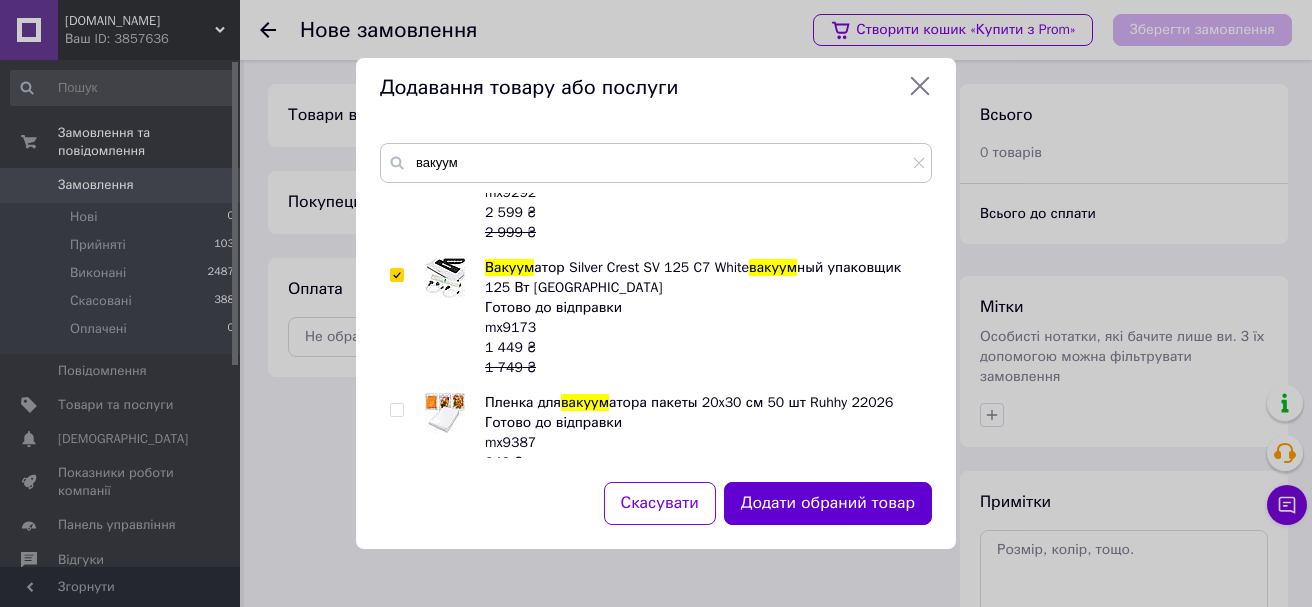 click on "Додати обраний товар" at bounding box center (828, 503) 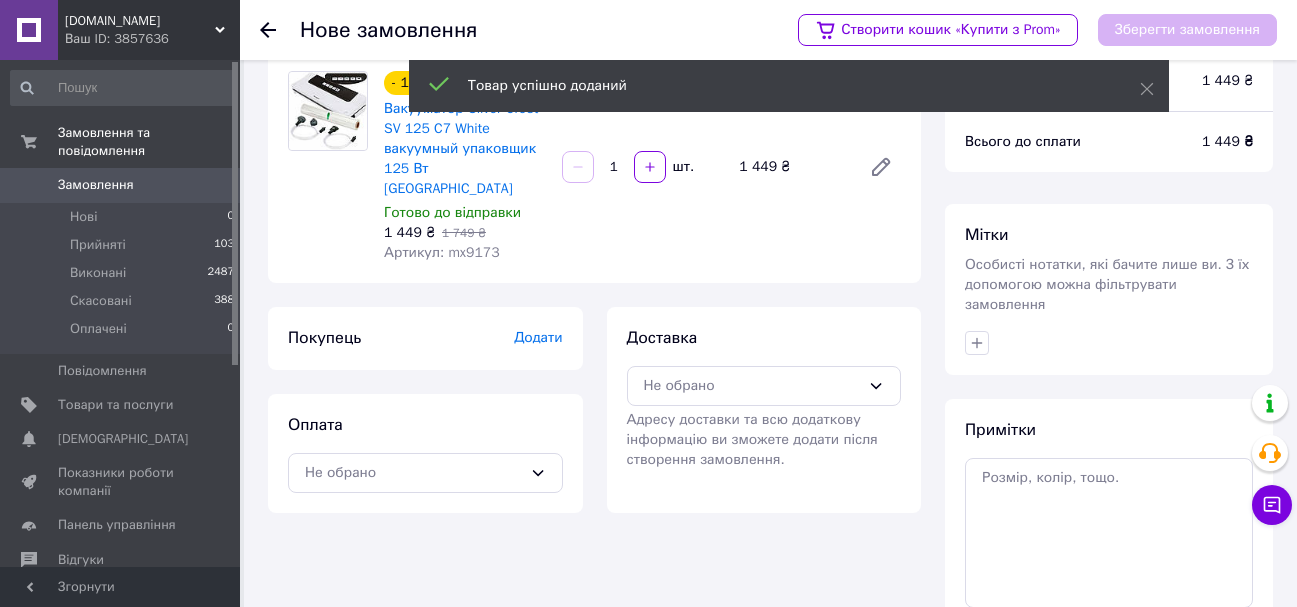 scroll, scrollTop: 100, scrollLeft: 0, axis: vertical 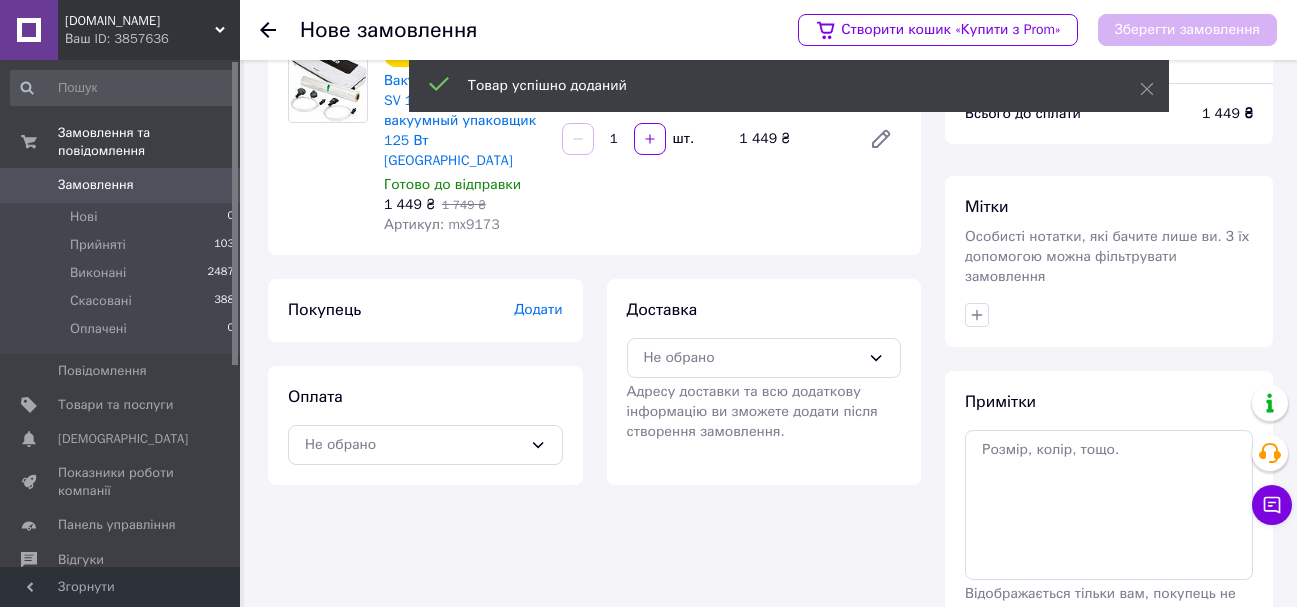 click on "Додати" at bounding box center (538, 309) 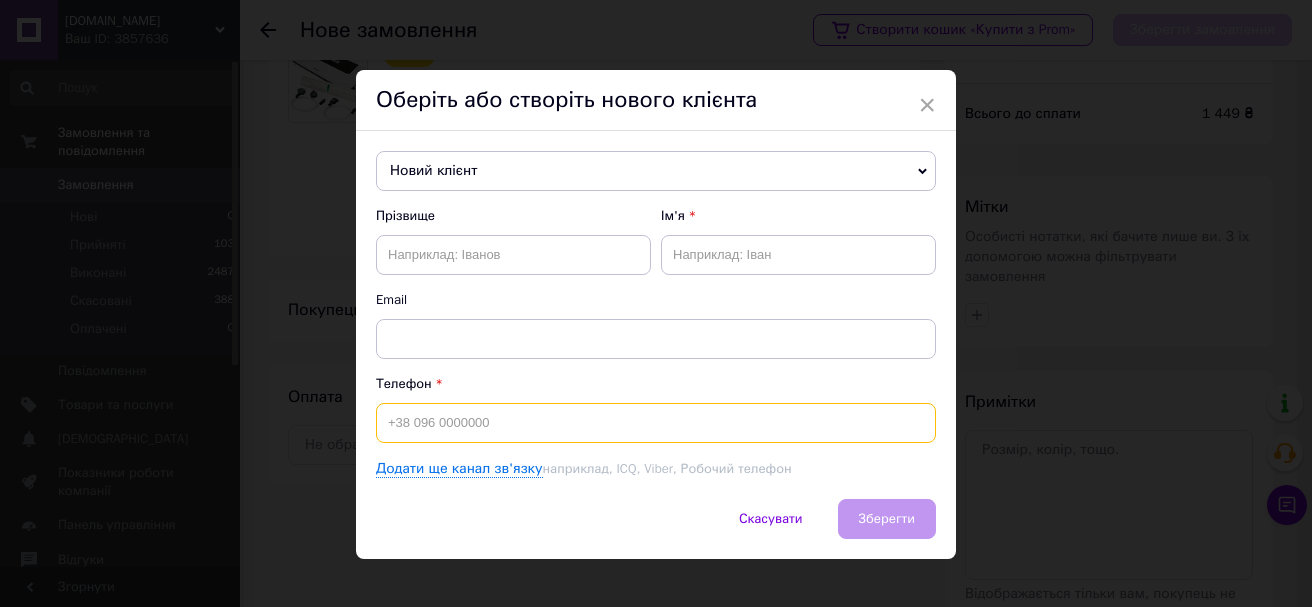 click at bounding box center (656, 423) 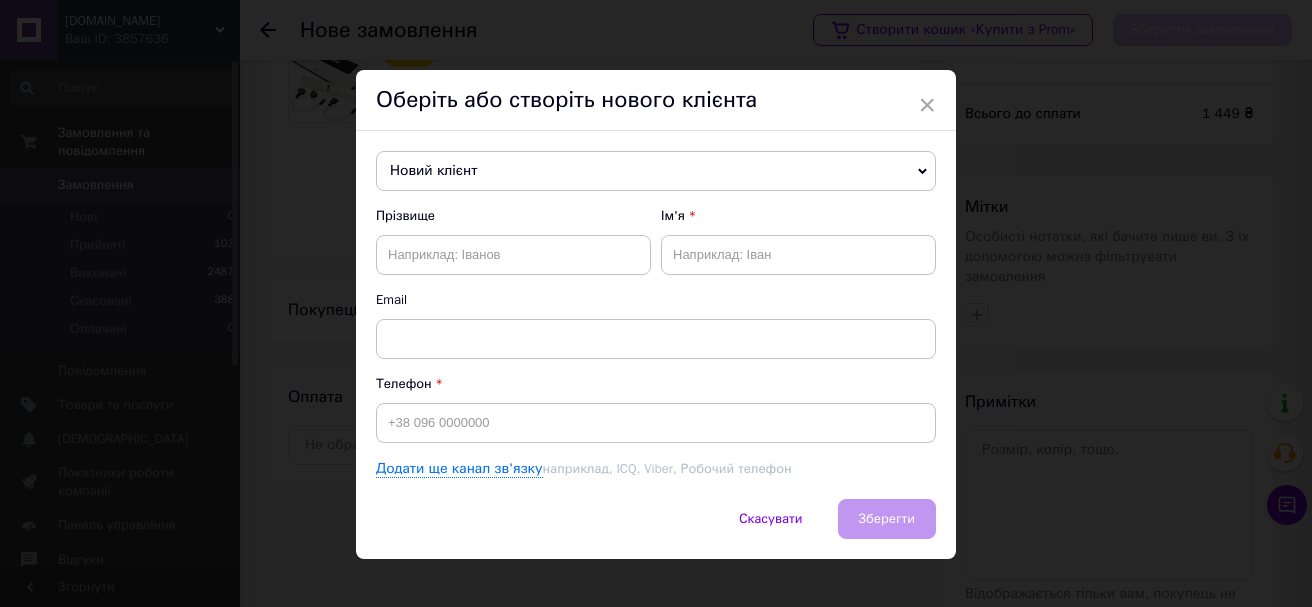 click on "Новий клієнт" at bounding box center [656, 171] 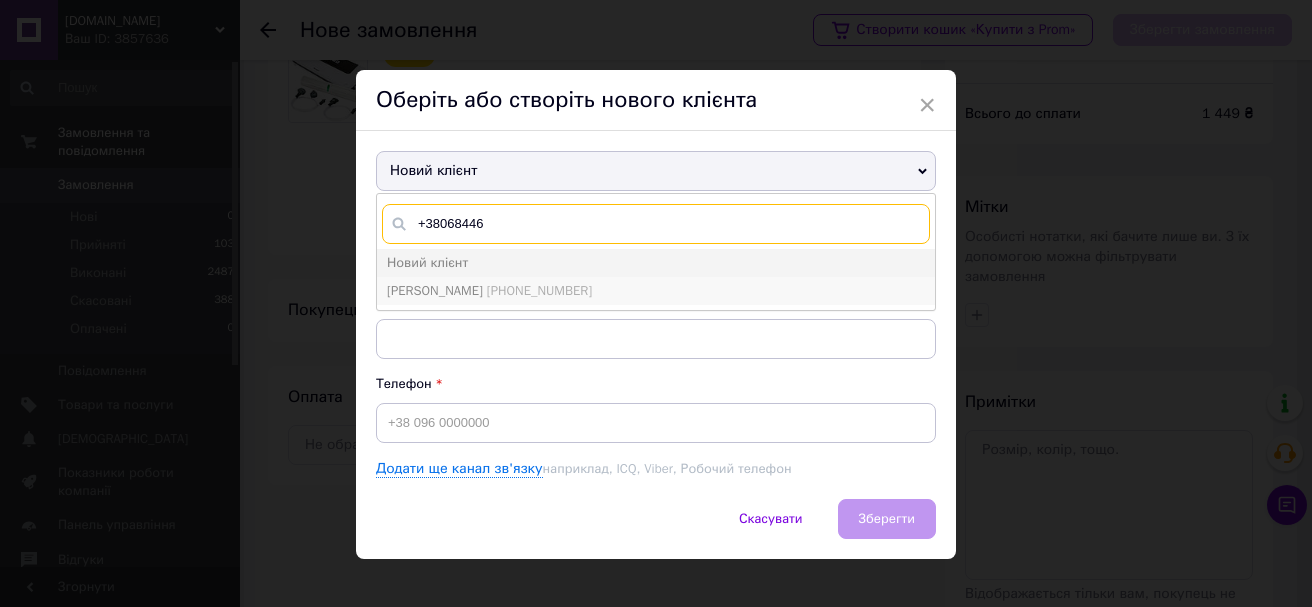 type on "+38068446" 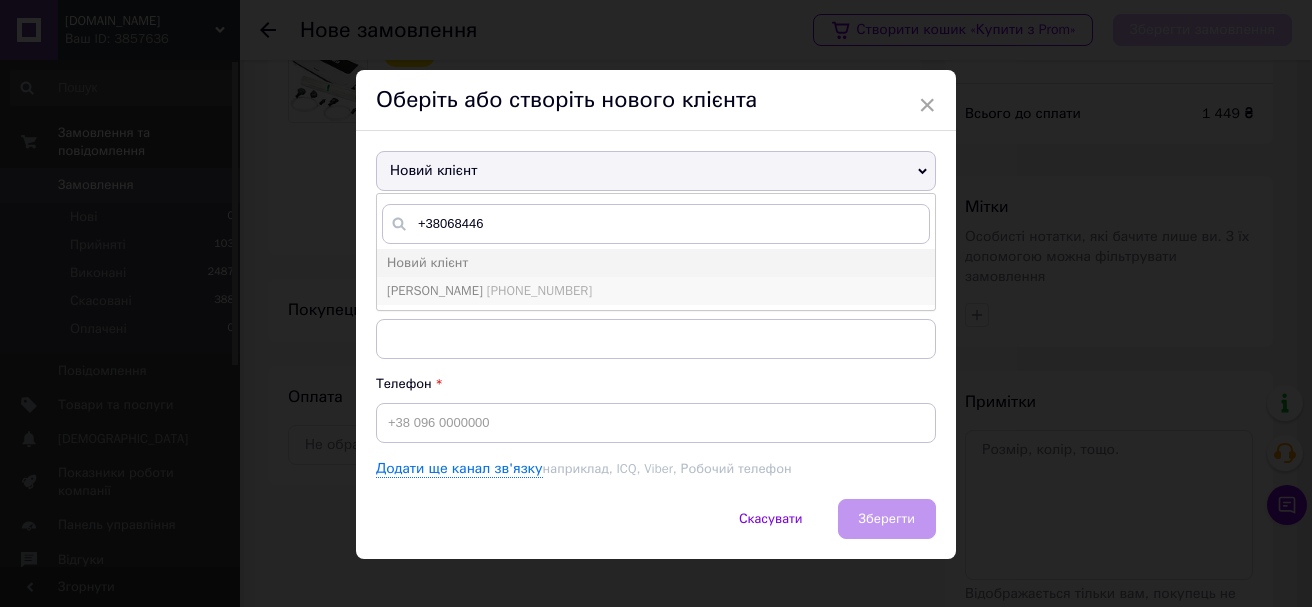 click on "Бердишева Маргарита" at bounding box center [435, 290] 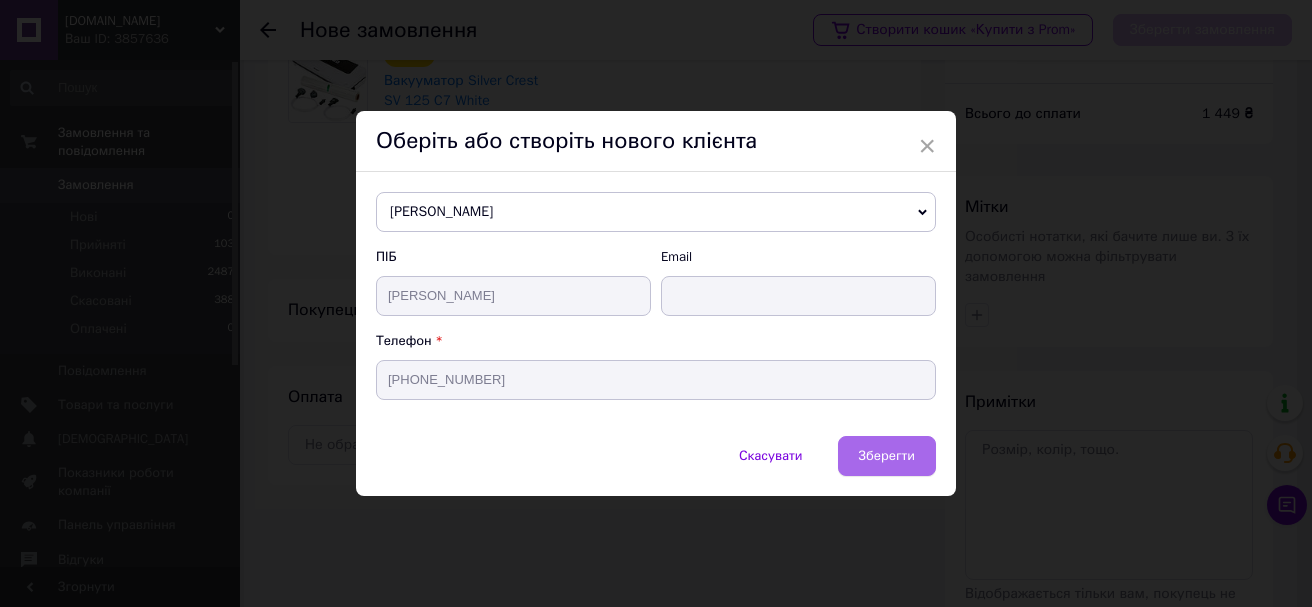 click on "Зберегти" at bounding box center (887, 456) 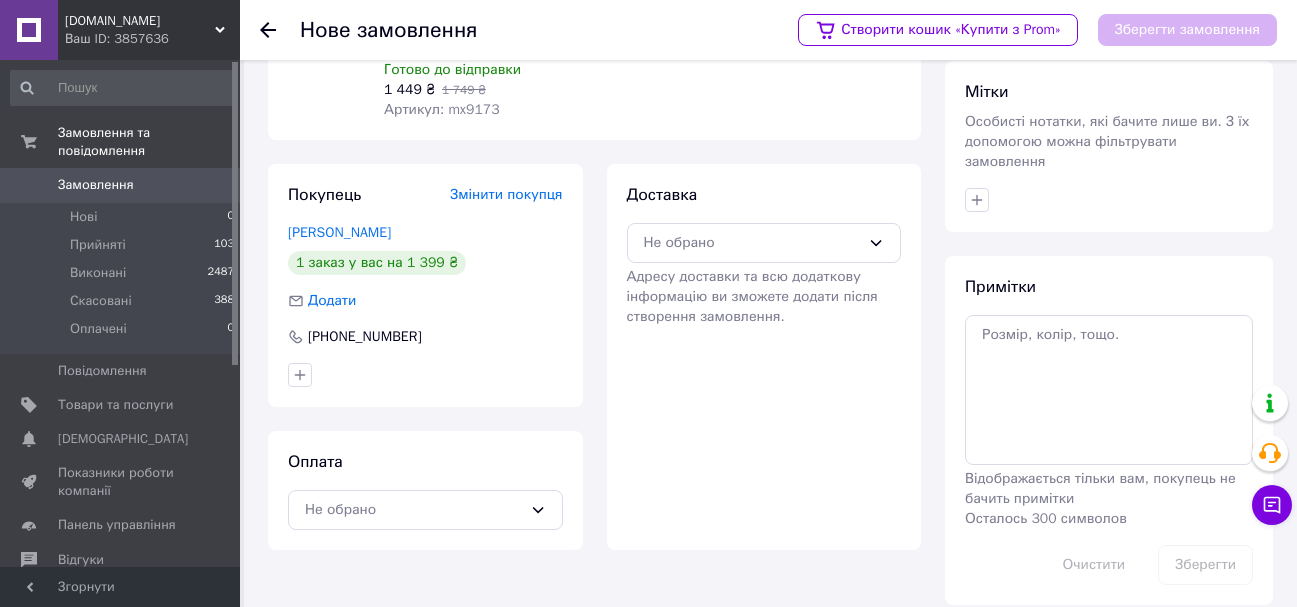 scroll, scrollTop: 217, scrollLeft: 0, axis: vertical 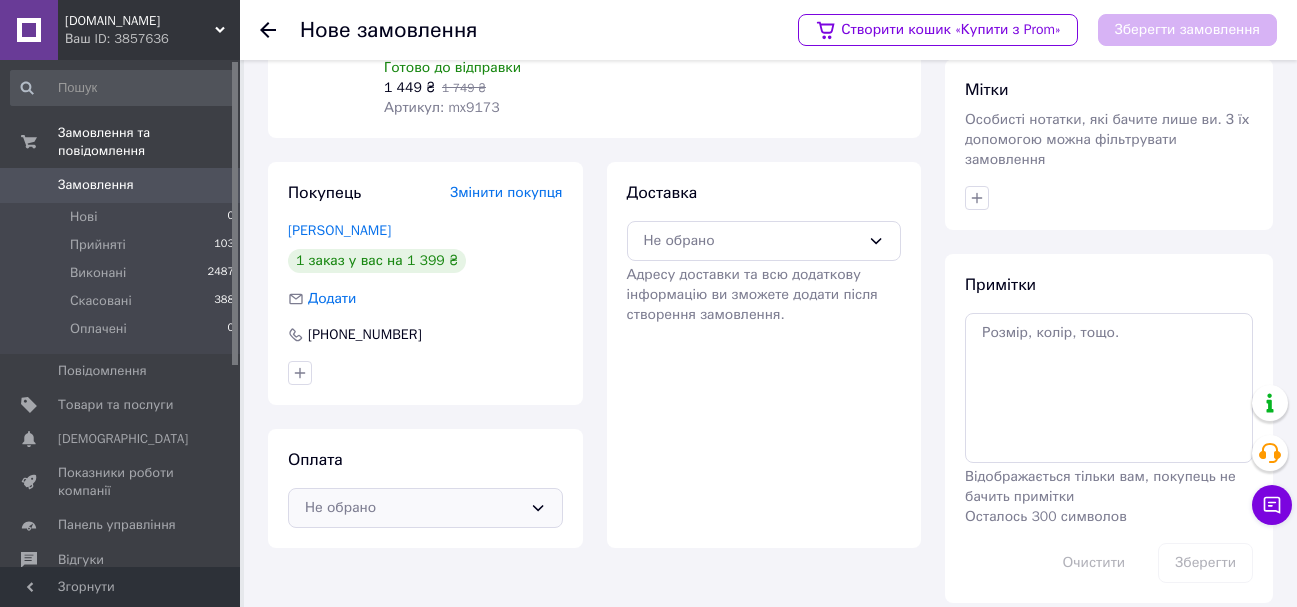 click on "Не обрано" at bounding box center (413, 508) 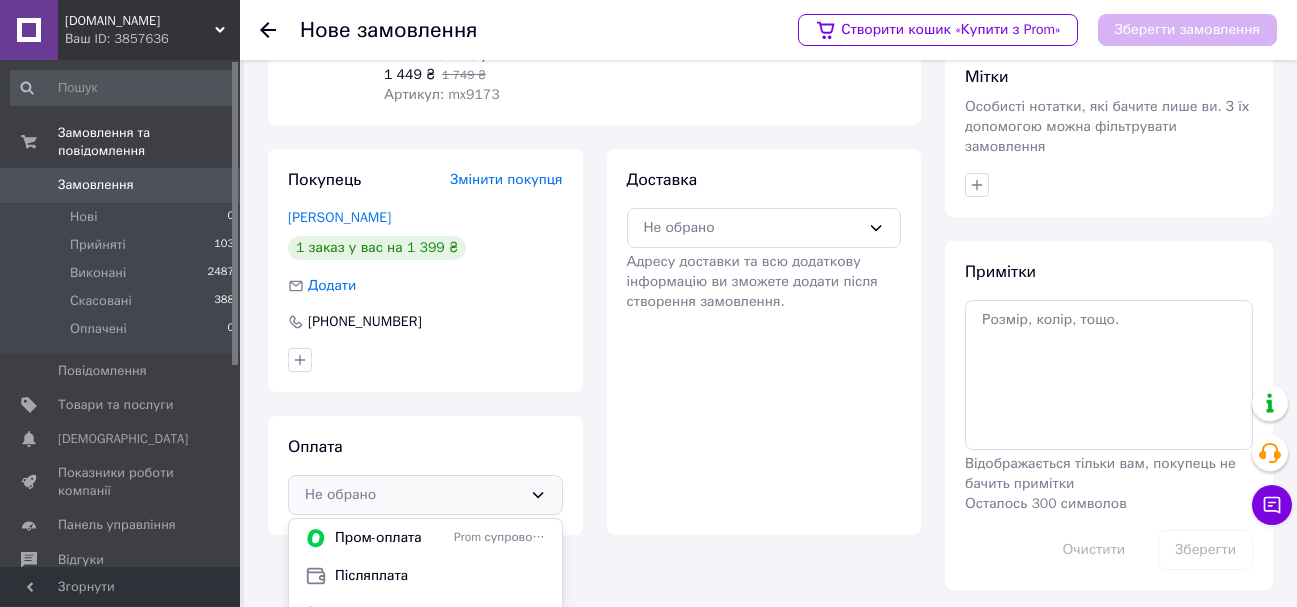 scroll, scrollTop: 235, scrollLeft: 0, axis: vertical 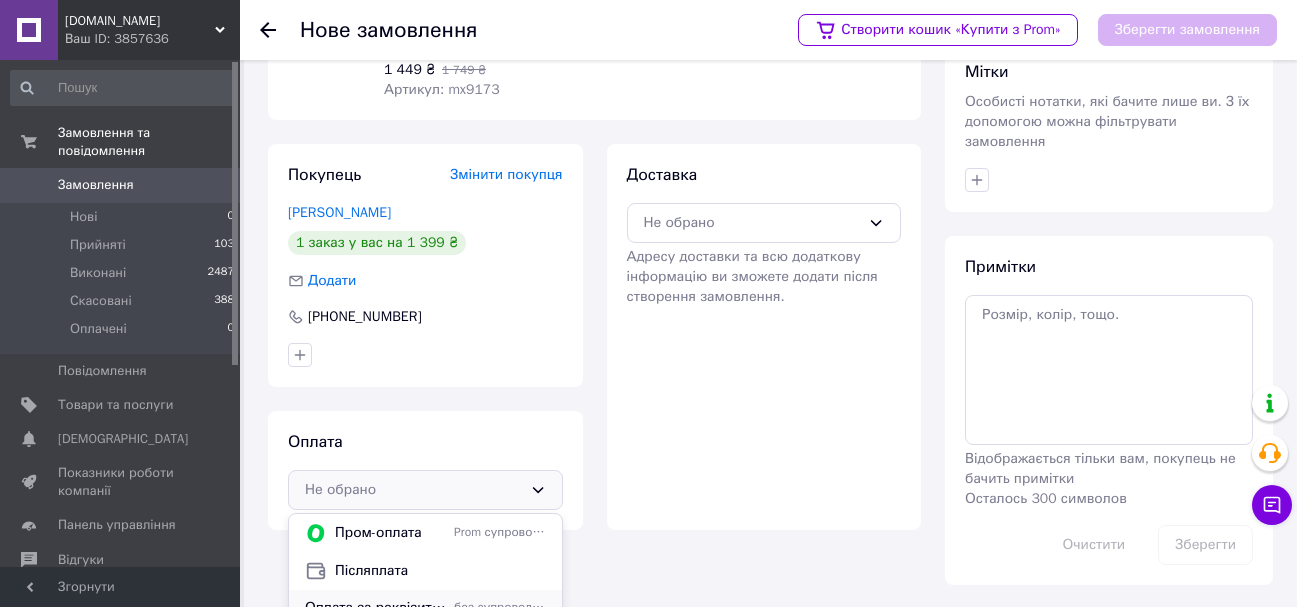 click on "Оплата за реквізитами [FINANCIAL_ID] [PERSON_NAME]" at bounding box center [375, 608] 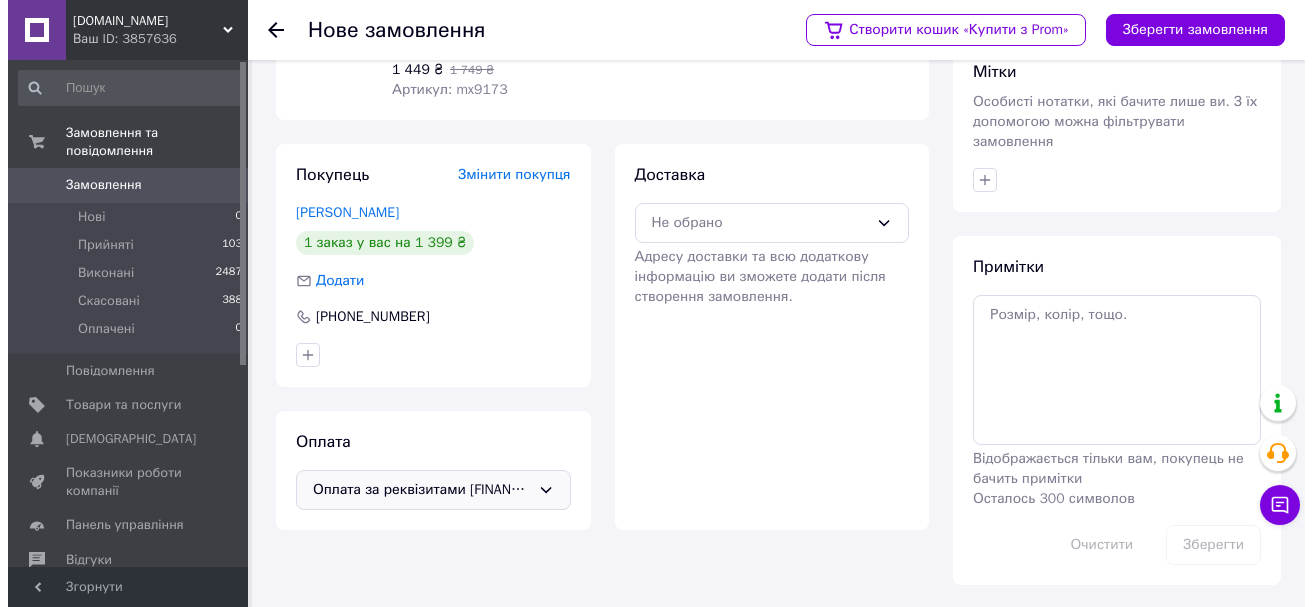 scroll, scrollTop: 217, scrollLeft: 0, axis: vertical 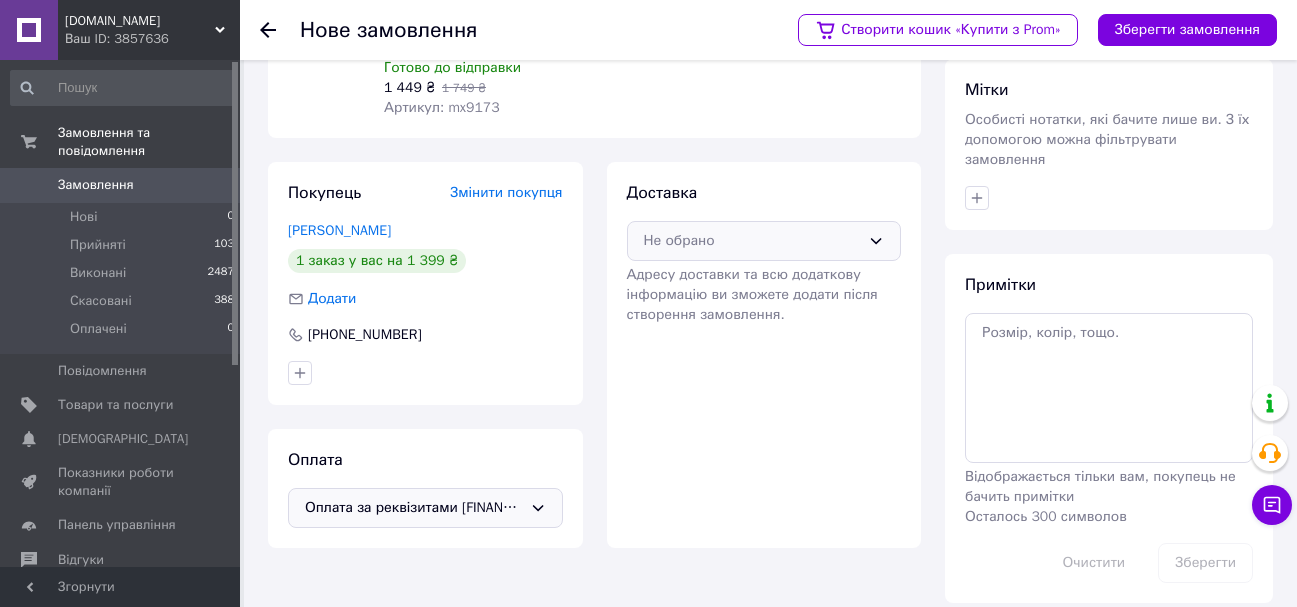 click on "Не обрано" at bounding box center [752, 241] 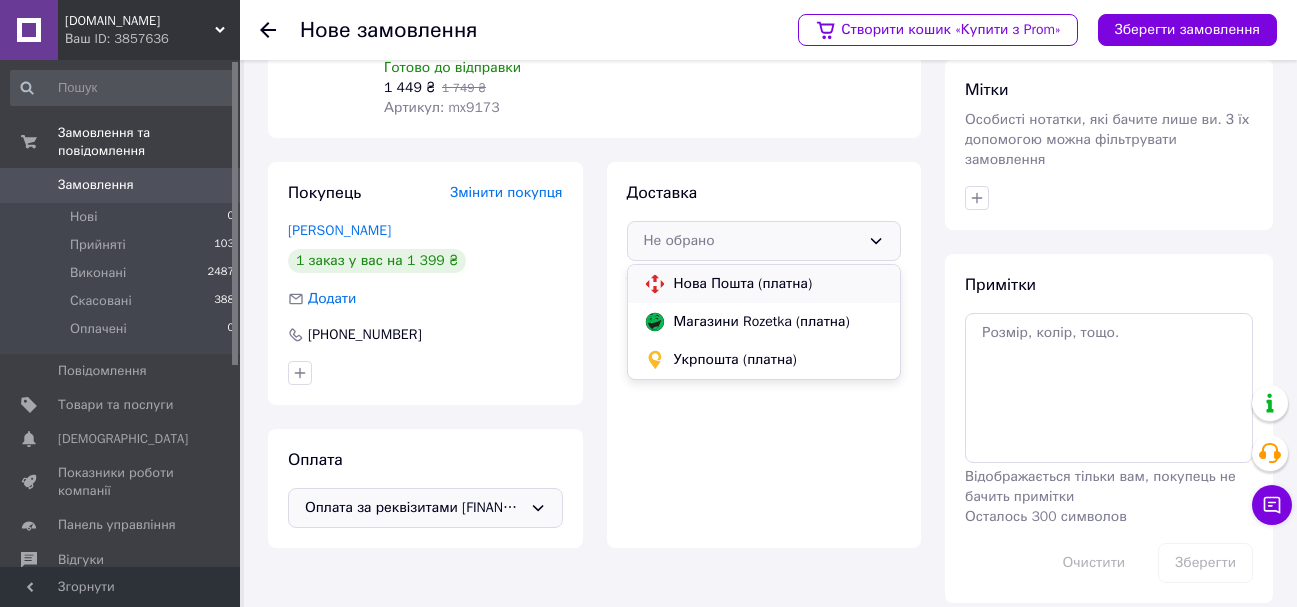 click on "Нова Пошта (платна)" at bounding box center [779, 284] 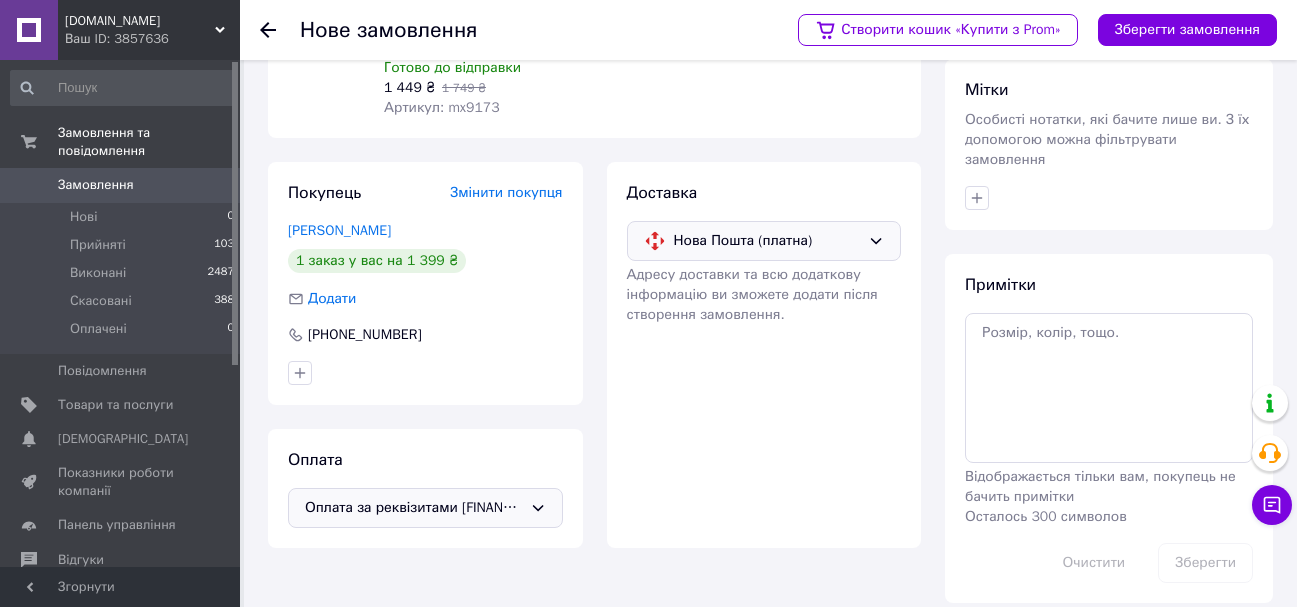 click on "Створити кошик «Купити з Prom» Зберегти замовлення" at bounding box center (1027, 30) 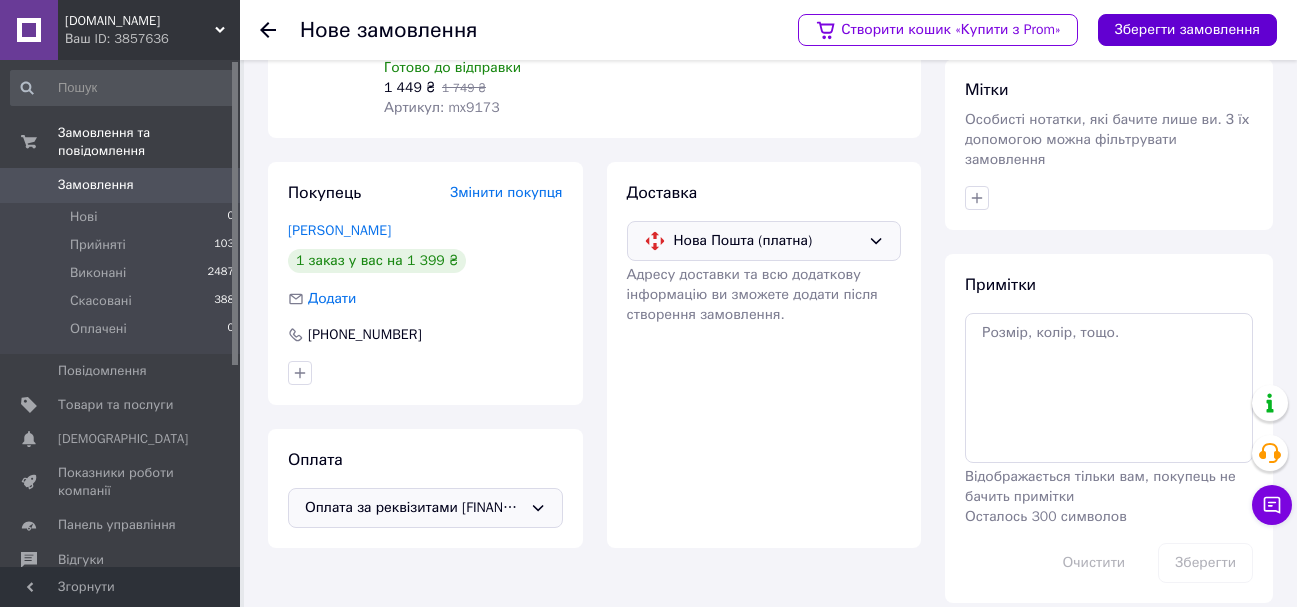 click on "Зберегти замовлення" at bounding box center (1187, 30) 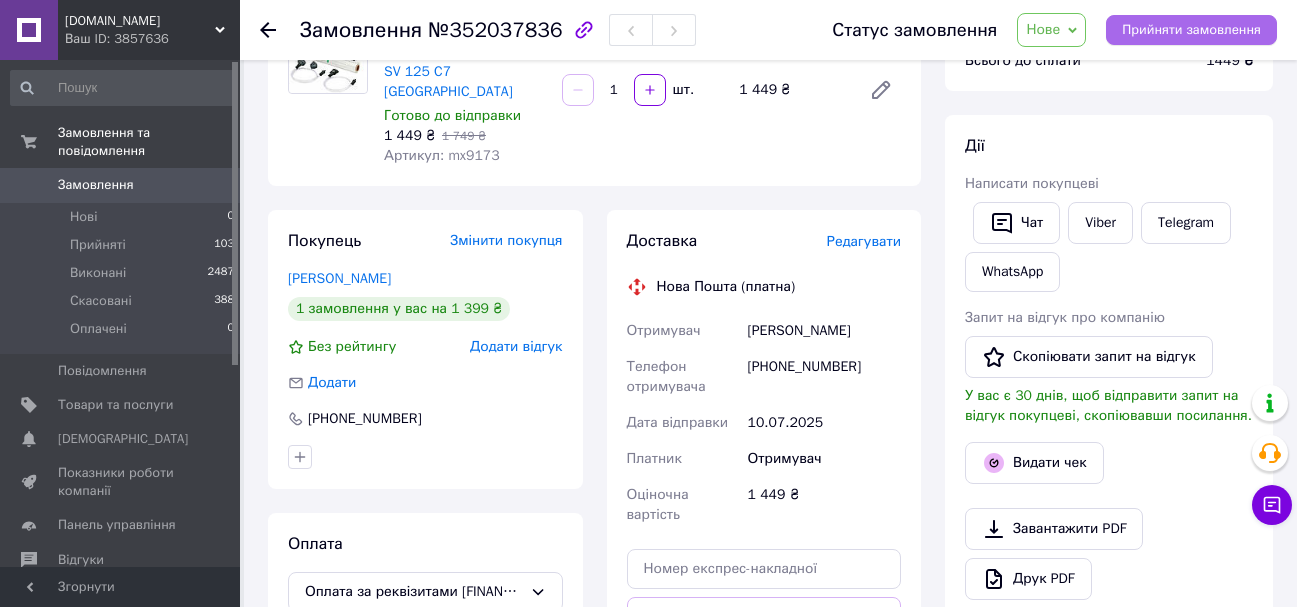 click on "Прийняти замовлення" at bounding box center (1191, 30) 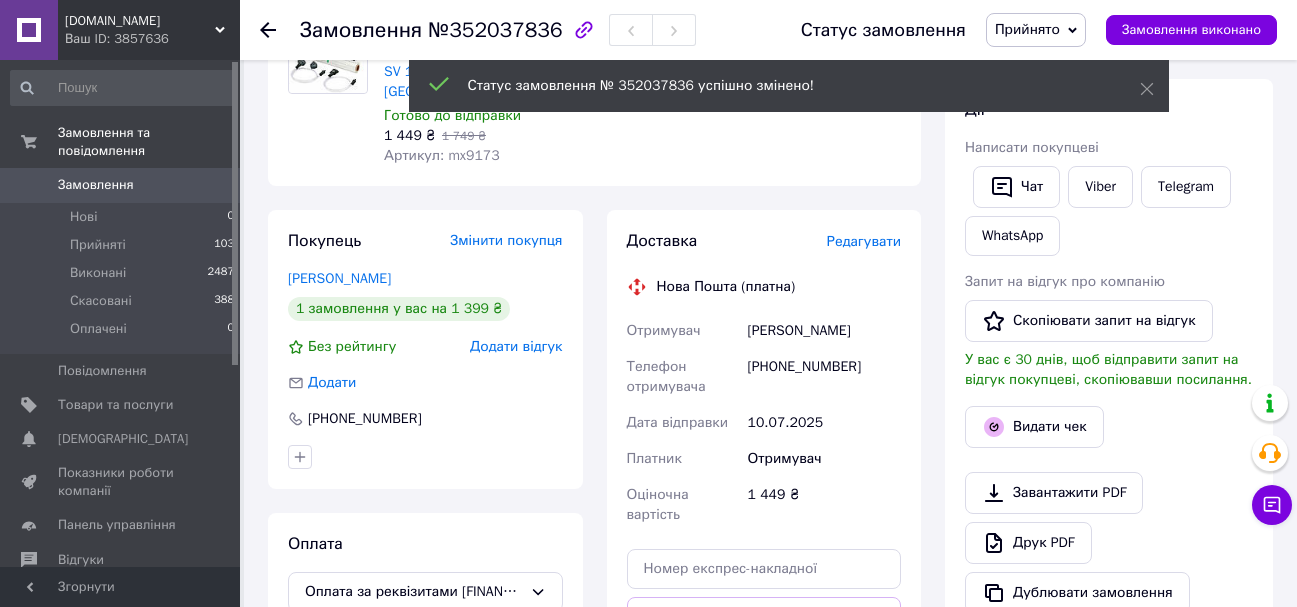 click on "Редагувати" at bounding box center (864, 241) 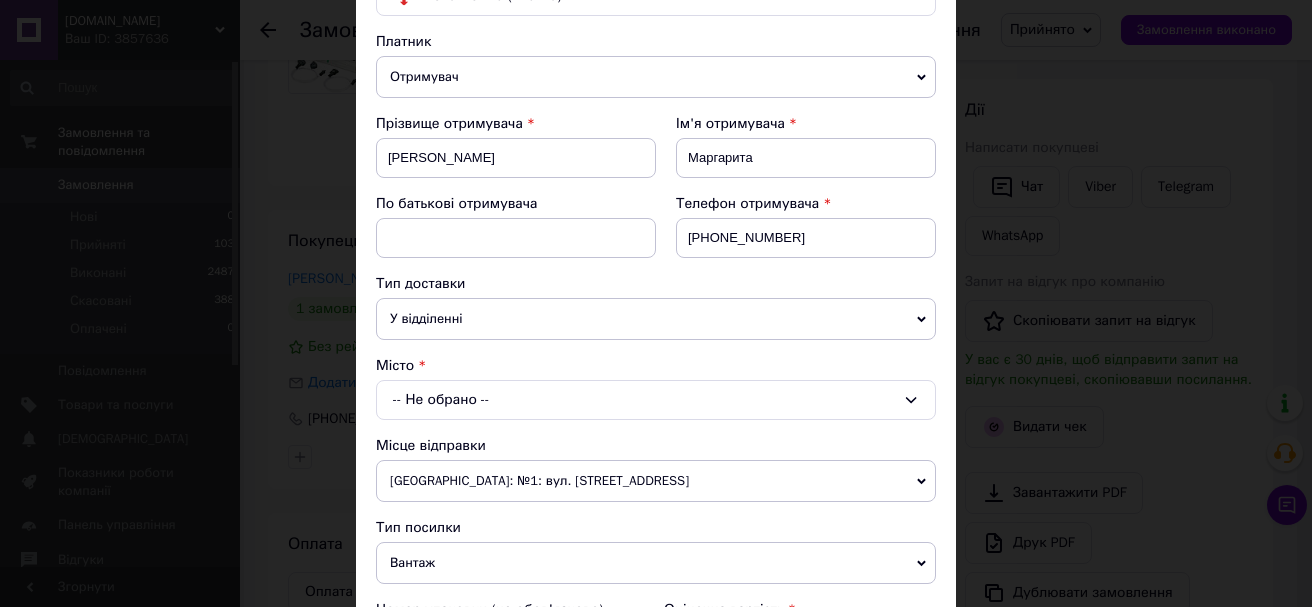 scroll, scrollTop: 200, scrollLeft: 0, axis: vertical 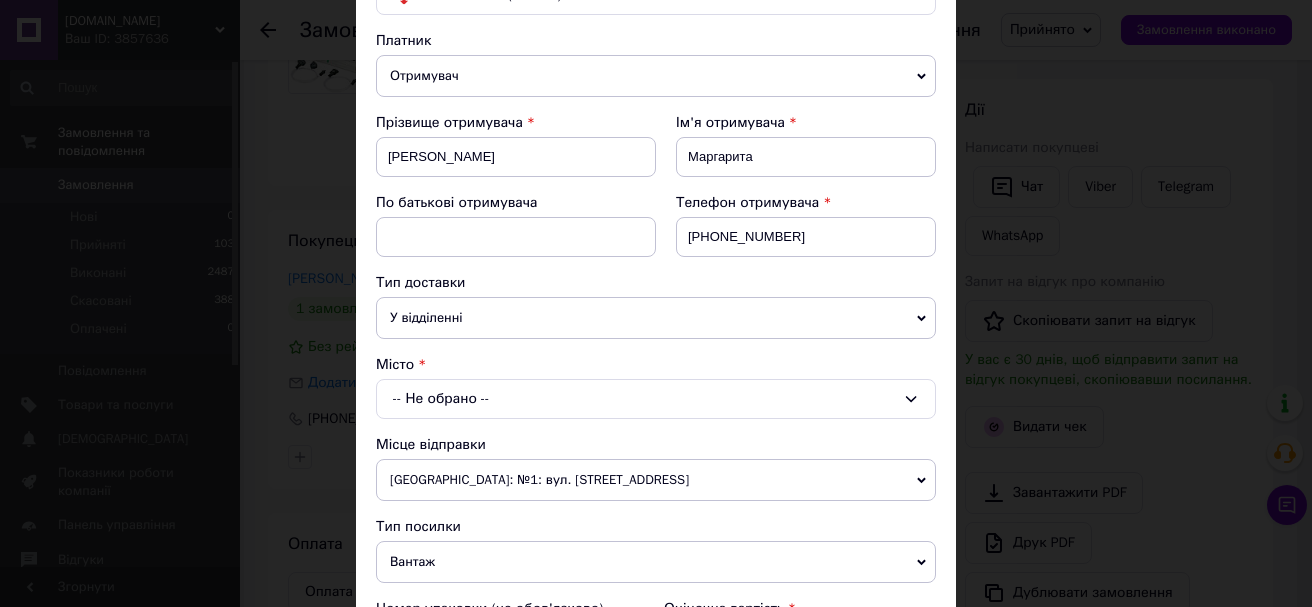click on "-- Не обрано --" at bounding box center [656, 399] 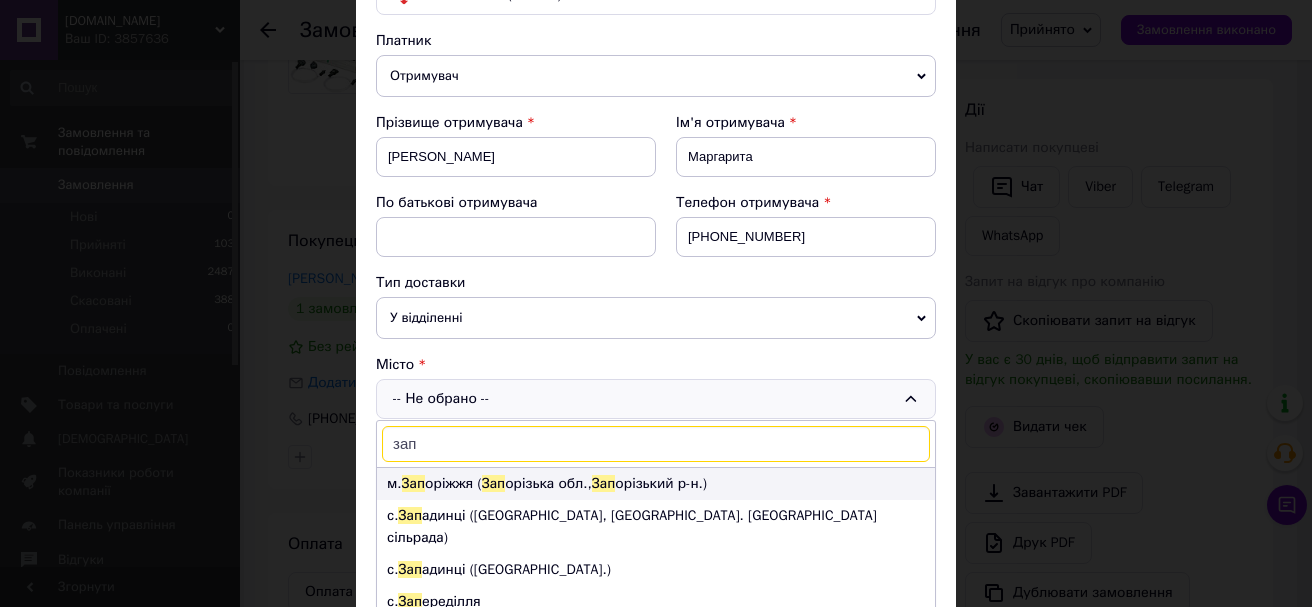 type on "зап" 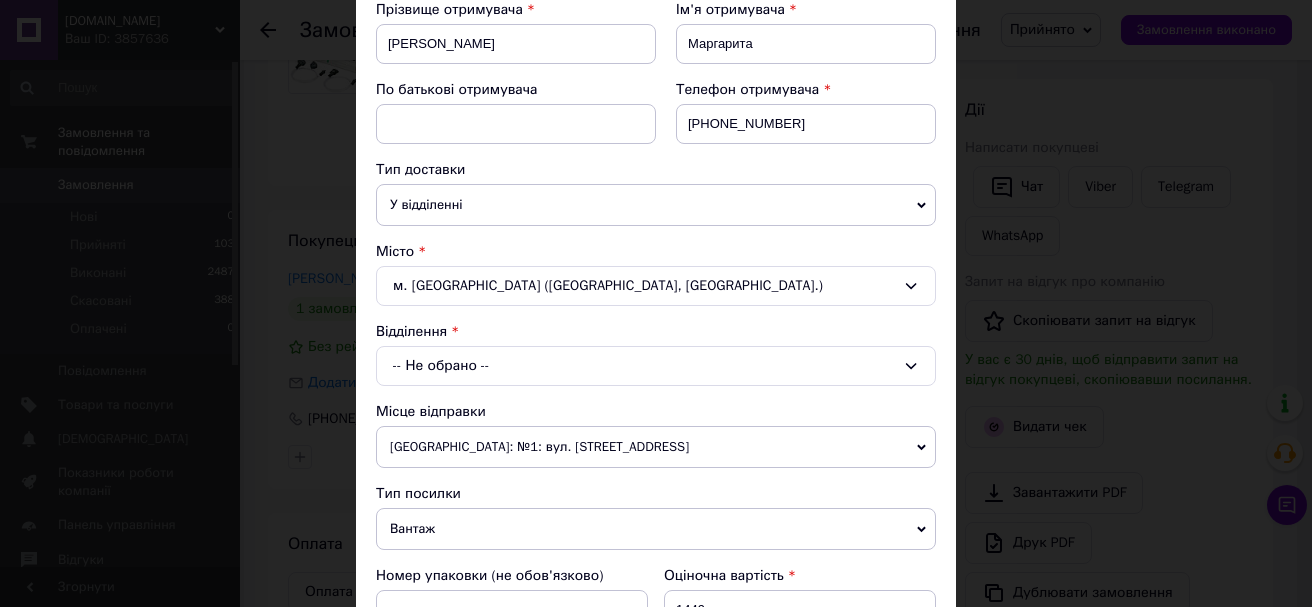 scroll, scrollTop: 400, scrollLeft: 0, axis: vertical 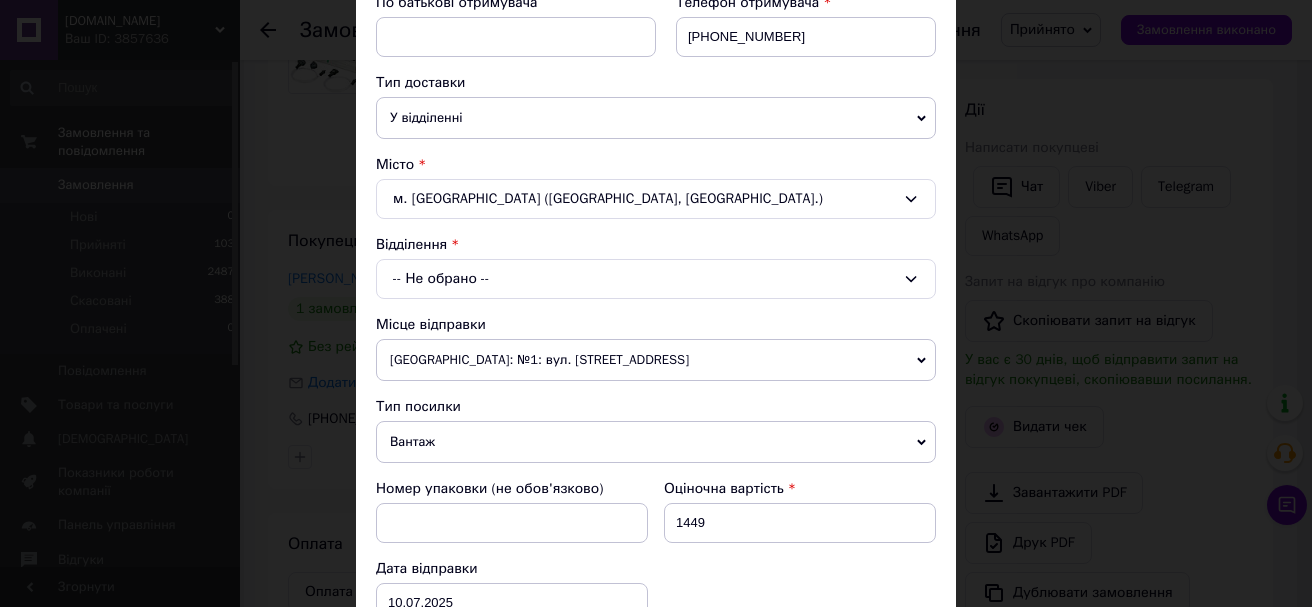 click on "-- Не обрано --" at bounding box center (656, 279) 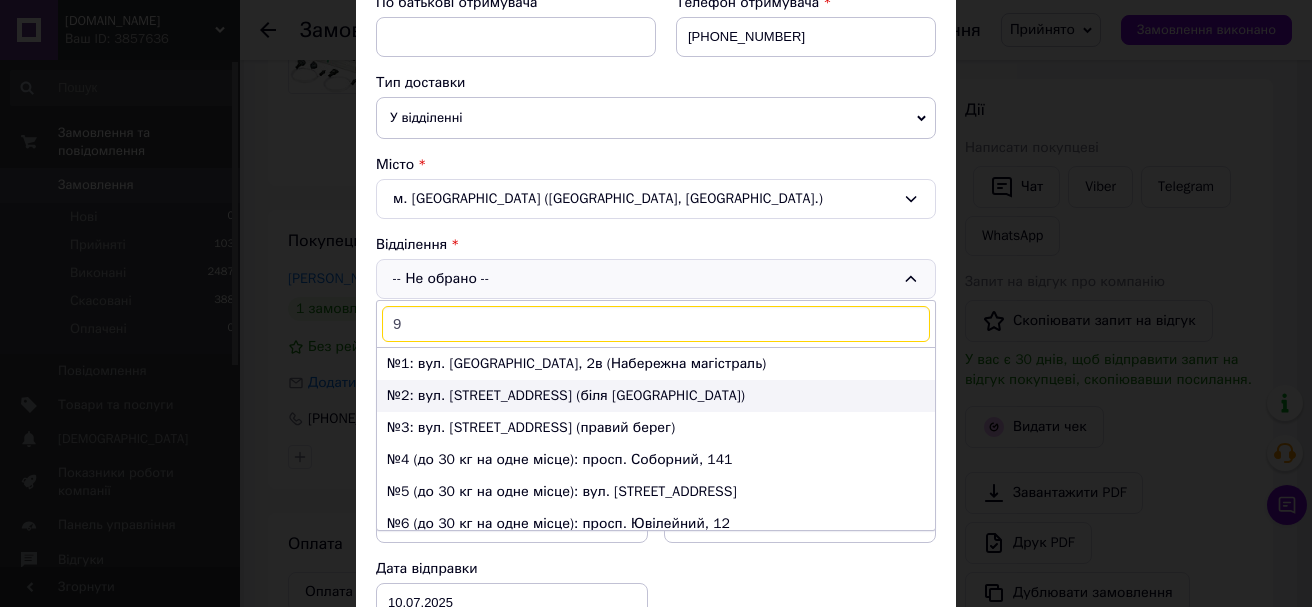 scroll, scrollTop: 100, scrollLeft: 0, axis: vertical 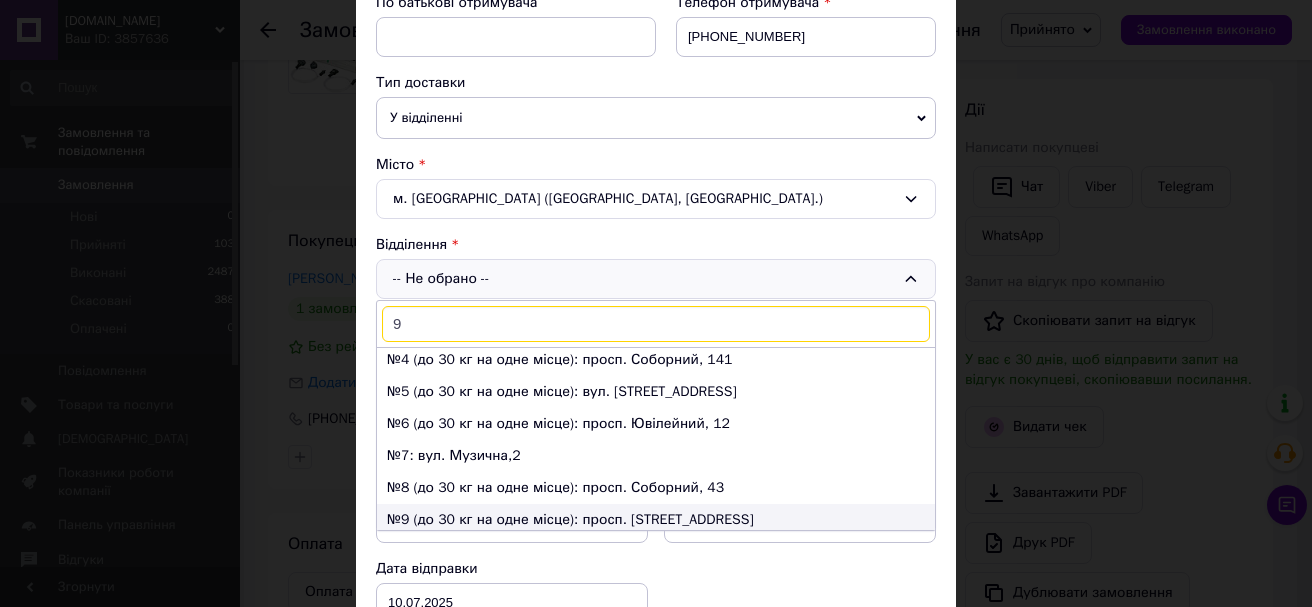 type on "9" 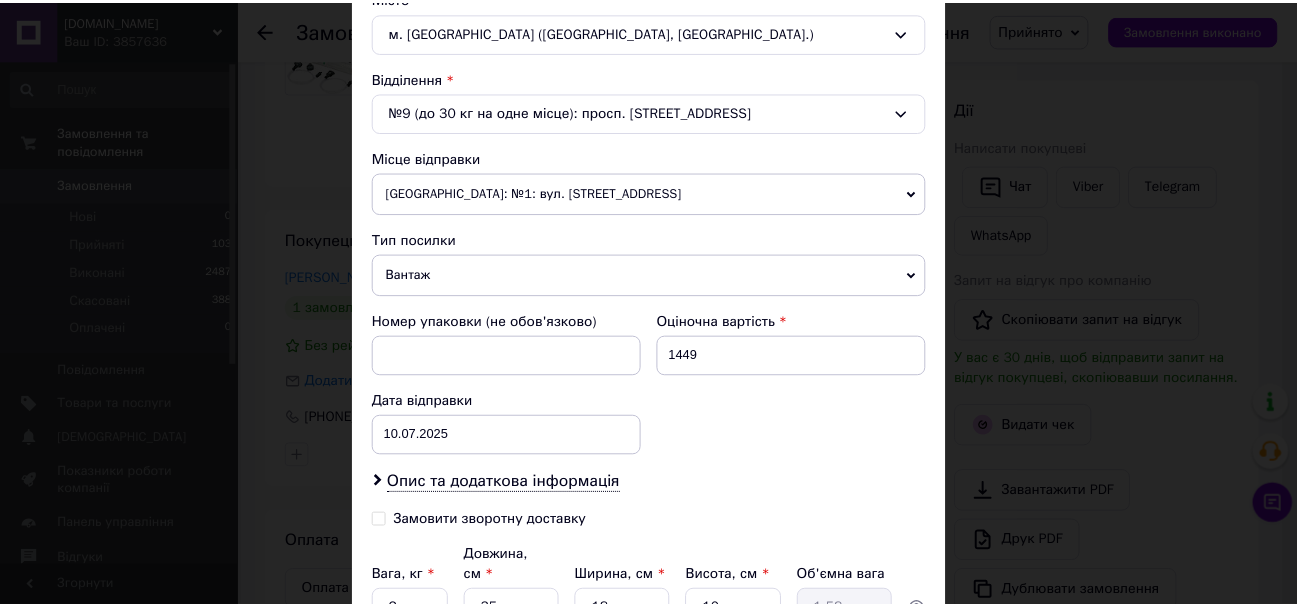 scroll, scrollTop: 757, scrollLeft: 0, axis: vertical 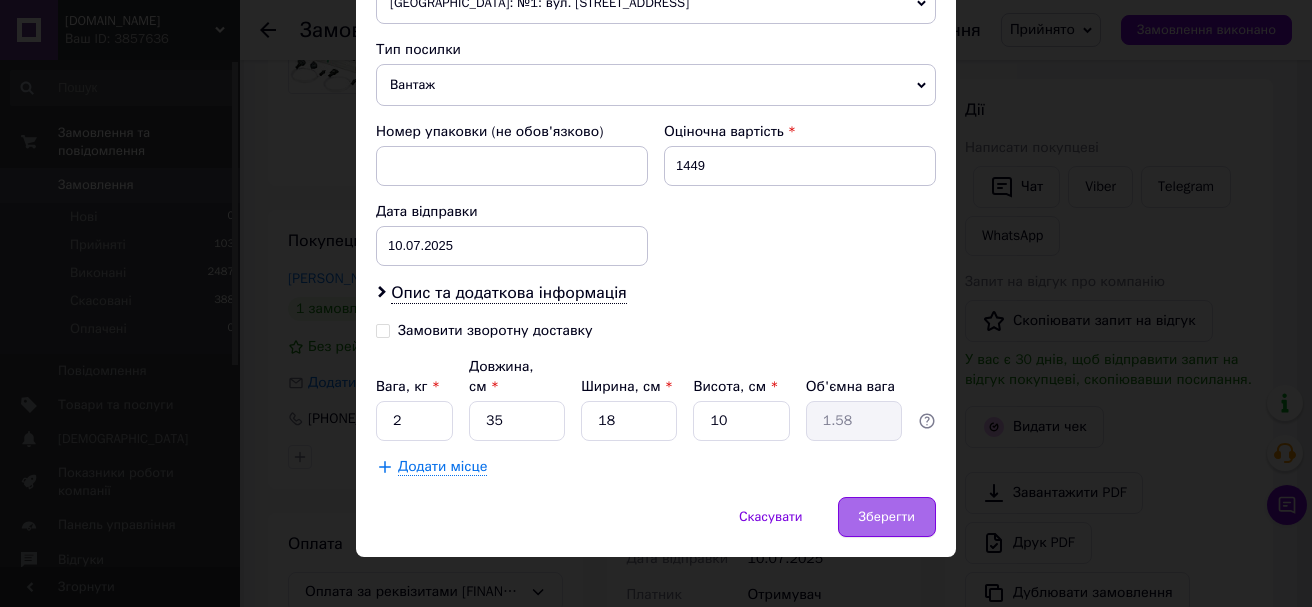 click on "Зберегти" at bounding box center [887, 517] 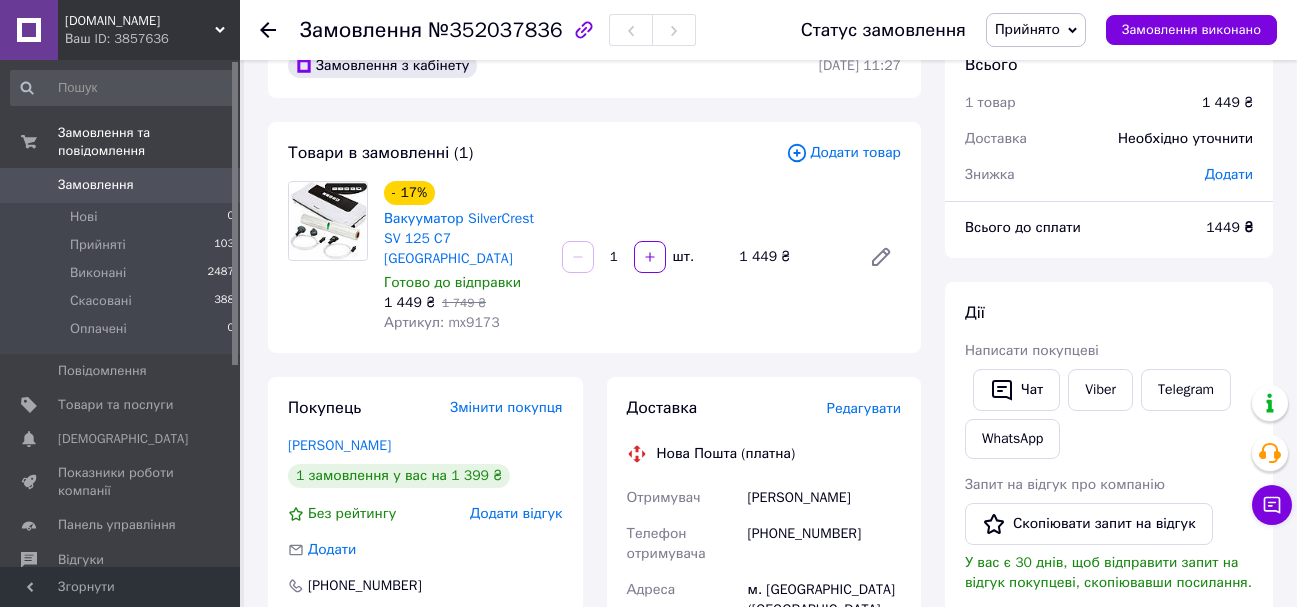 scroll, scrollTop: 0, scrollLeft: 0, axis: both 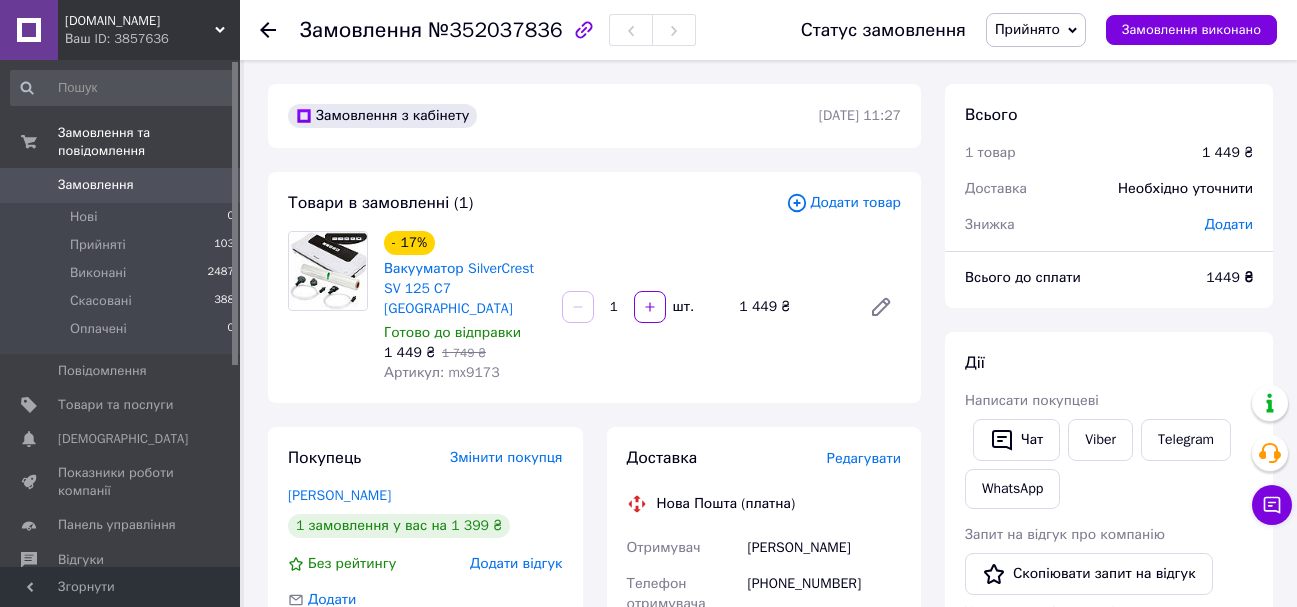 click on "Додати" at bounding box center [1229, 224] 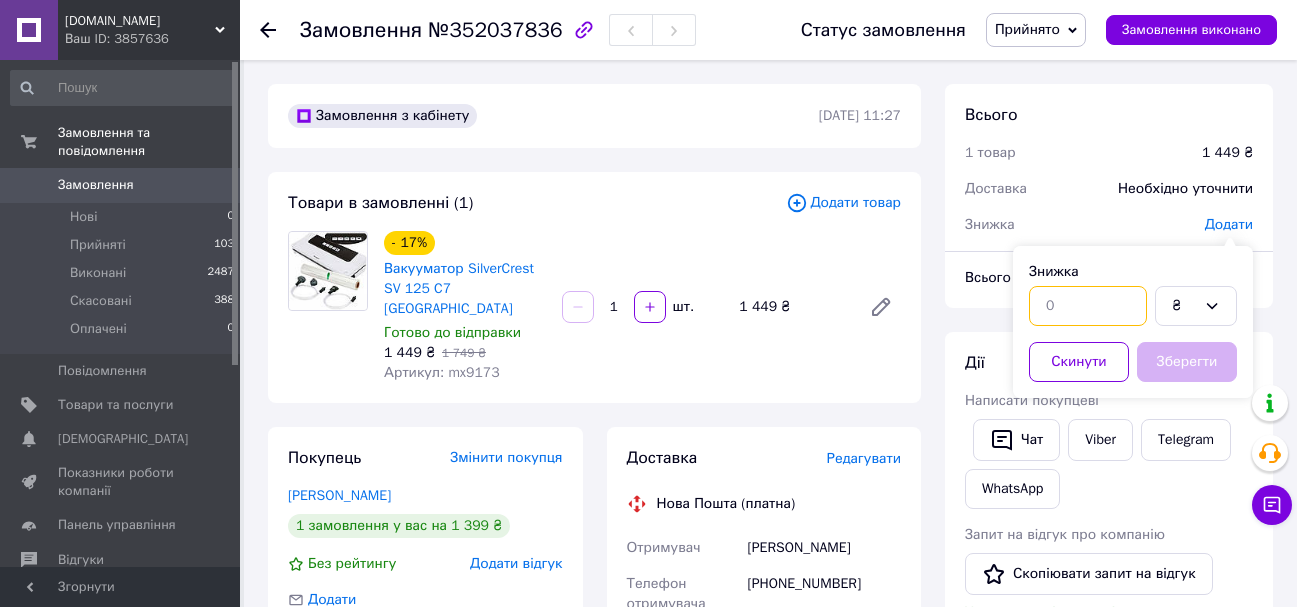 click at bounding box center [1088, 306] 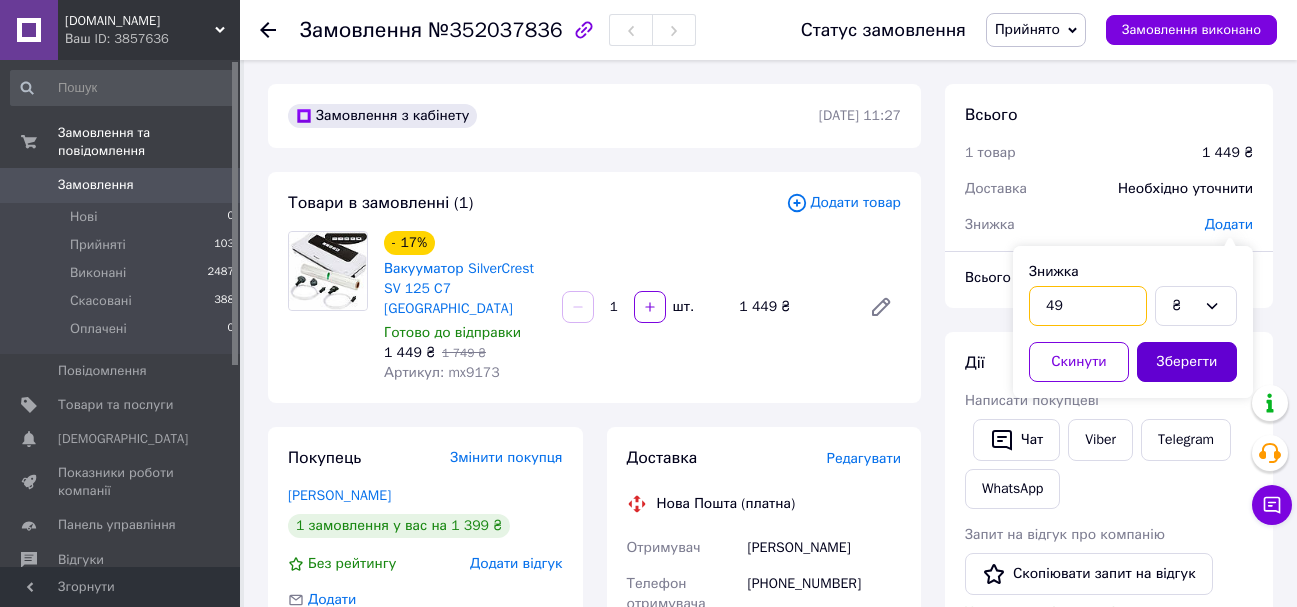 type on "49" 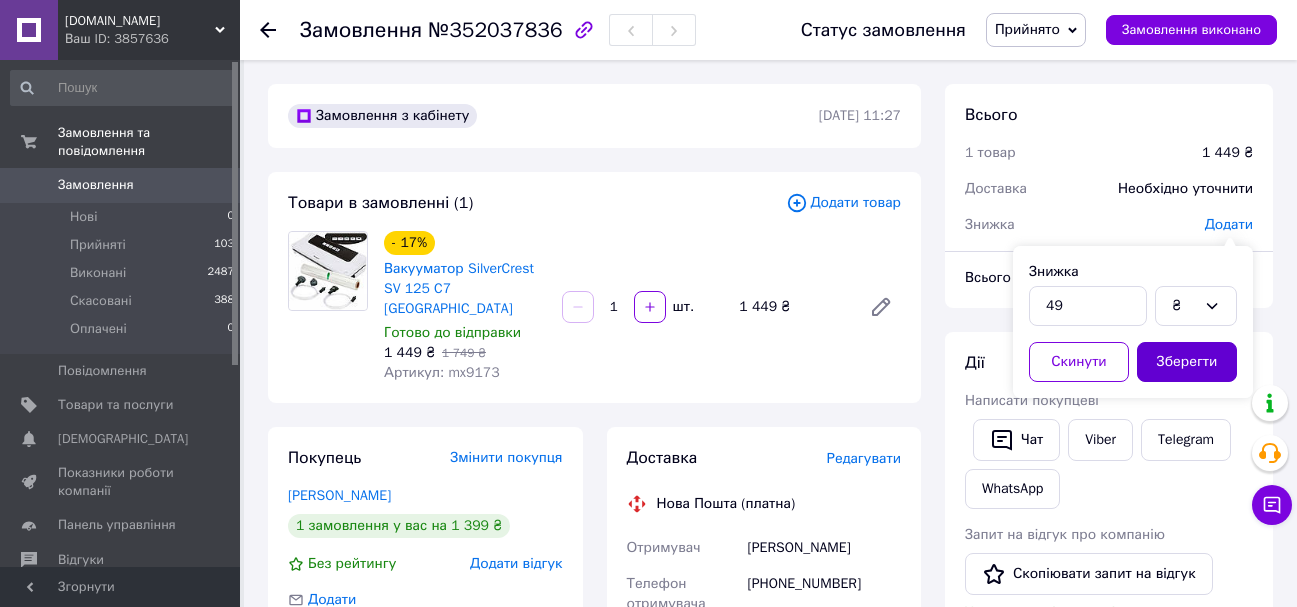 click on "Зберегти" at bounding box center [1187, 362] 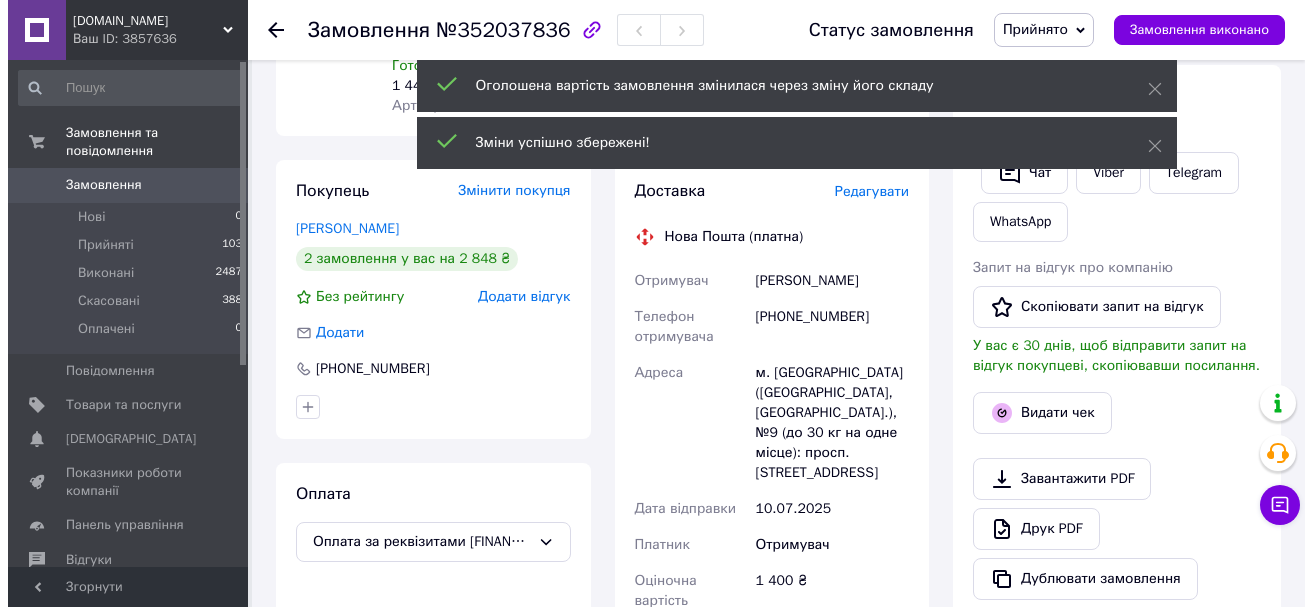 scroll, scrollTop: 300, scrollLeft: 0, axis: vertical 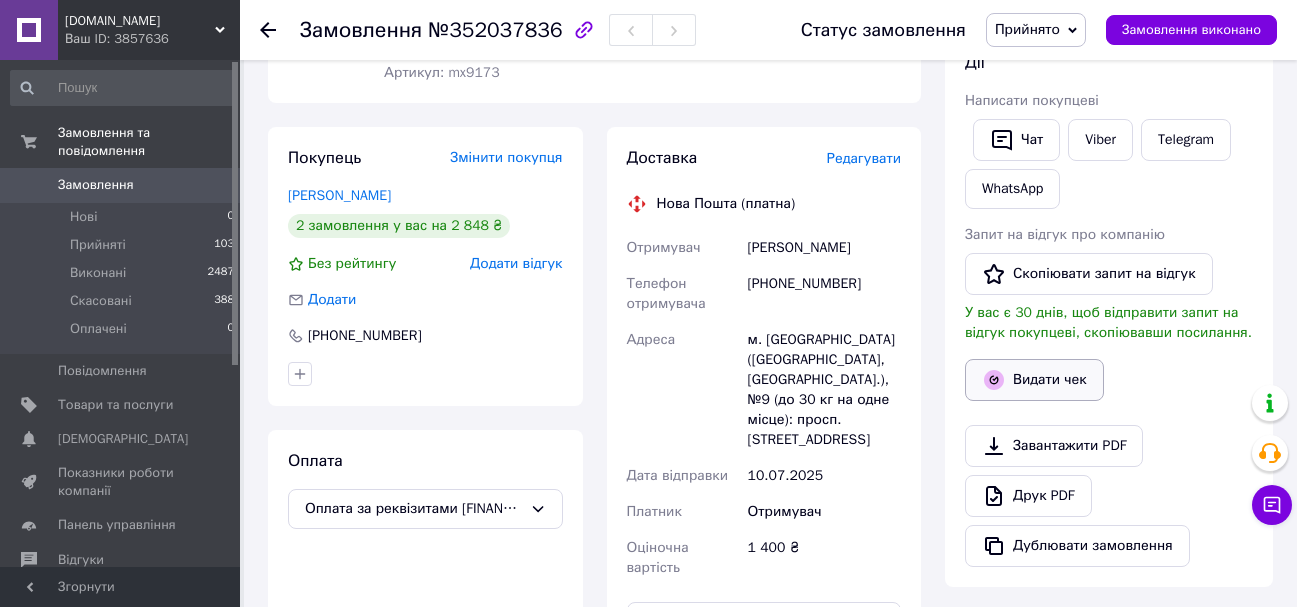 click on "Видати чек" at bounding box center (1034, 380) 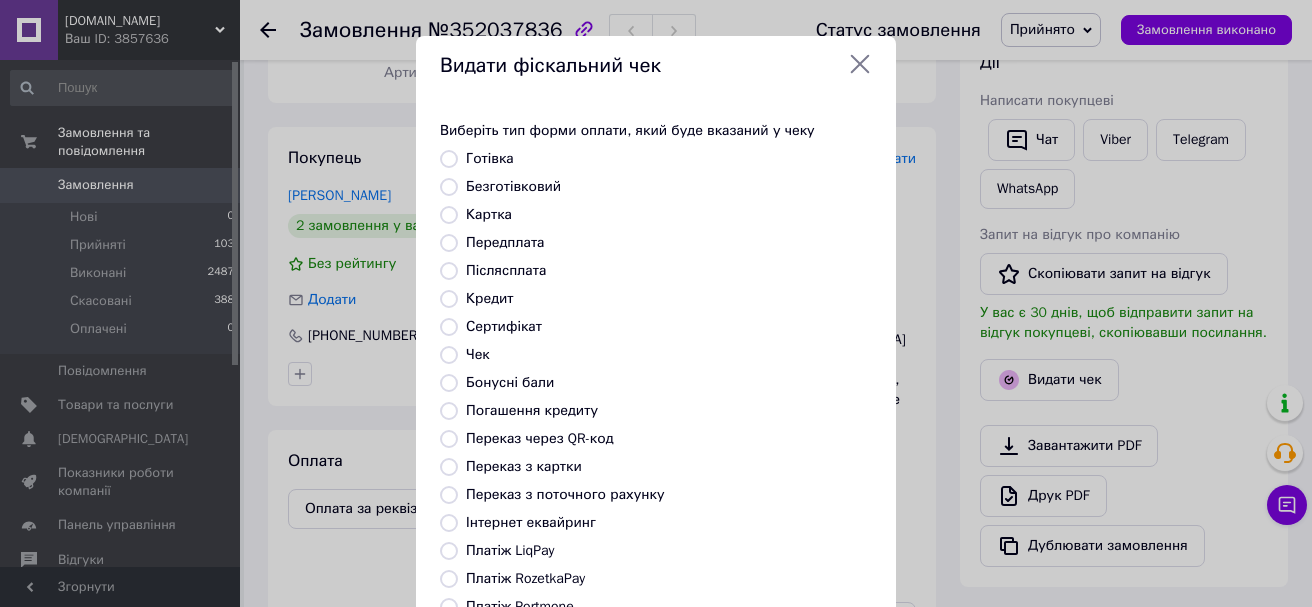 click on "Безготівковий" at bounding box center (513, 186) 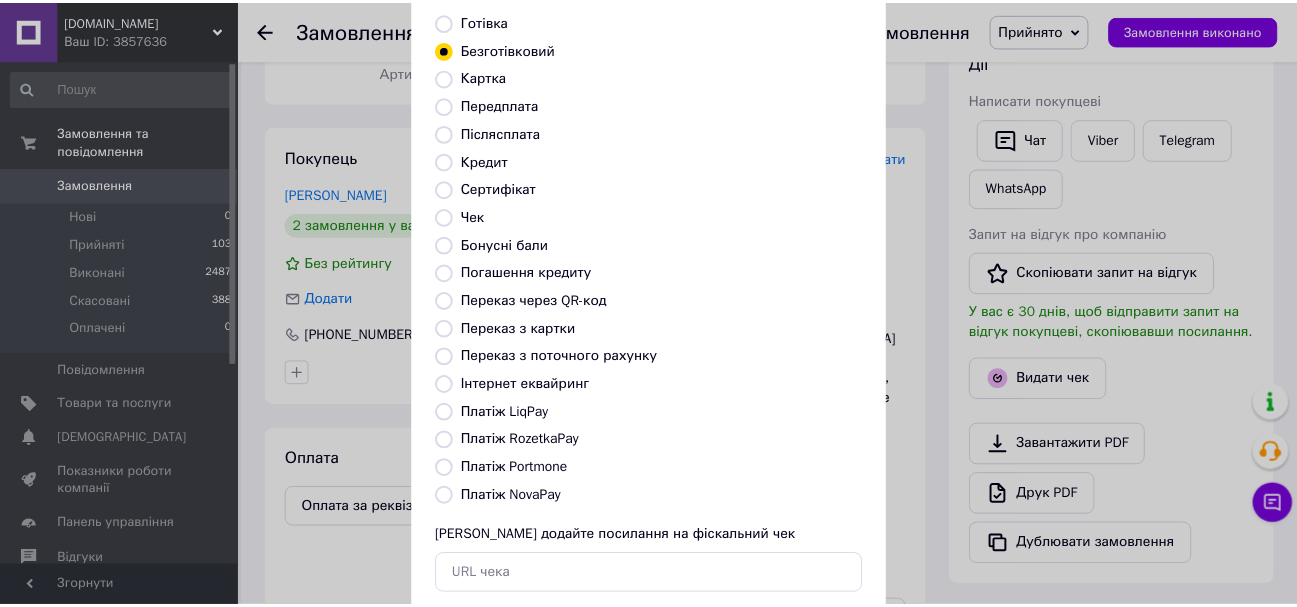scroll, scrollTop: 252, scrollLeft: 0, axis: vertical 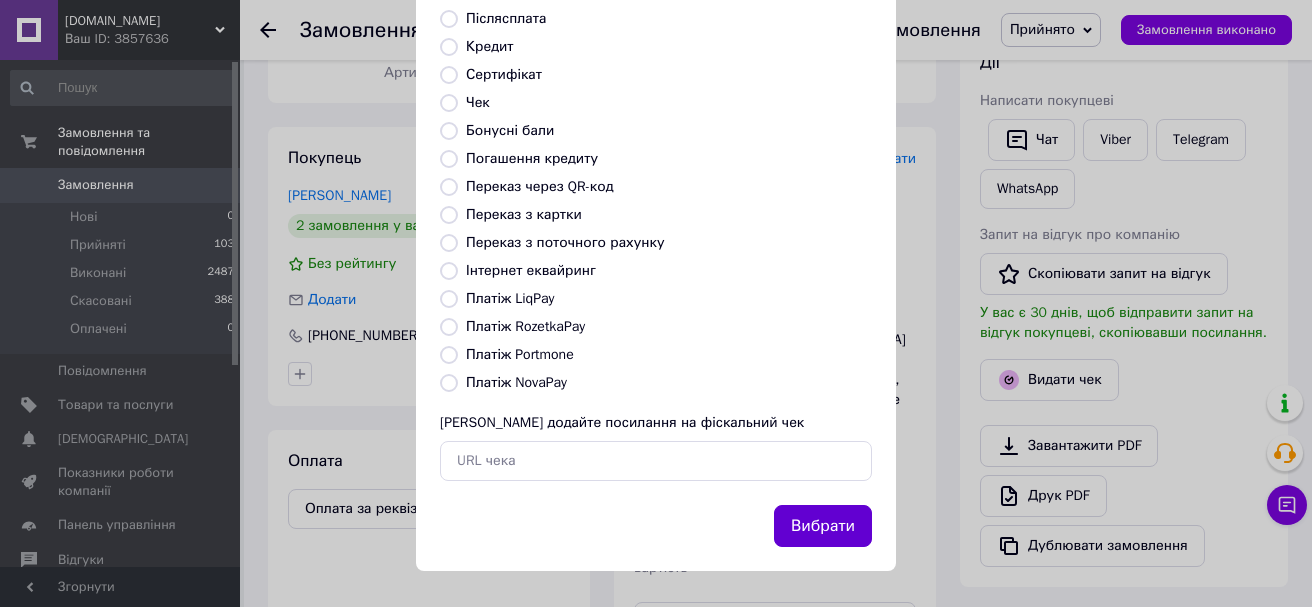 click on "Вибрати" at bounding box center [823, 526] 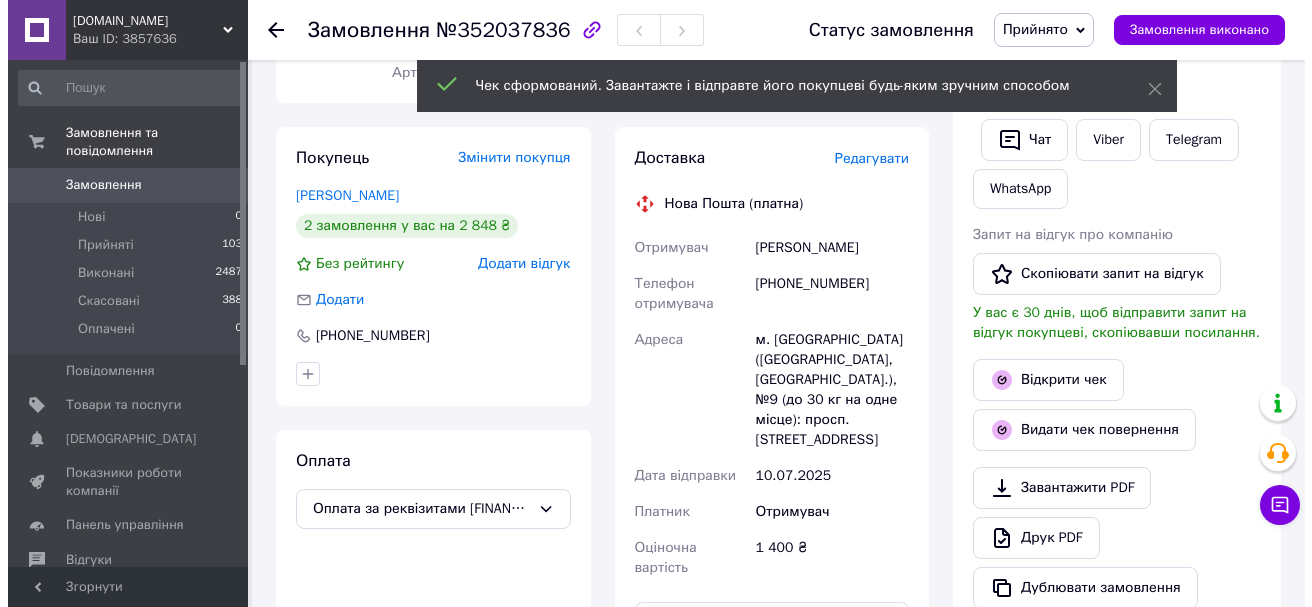 scroll, scrollTop: 0, scrollLeft: 0, axis: both 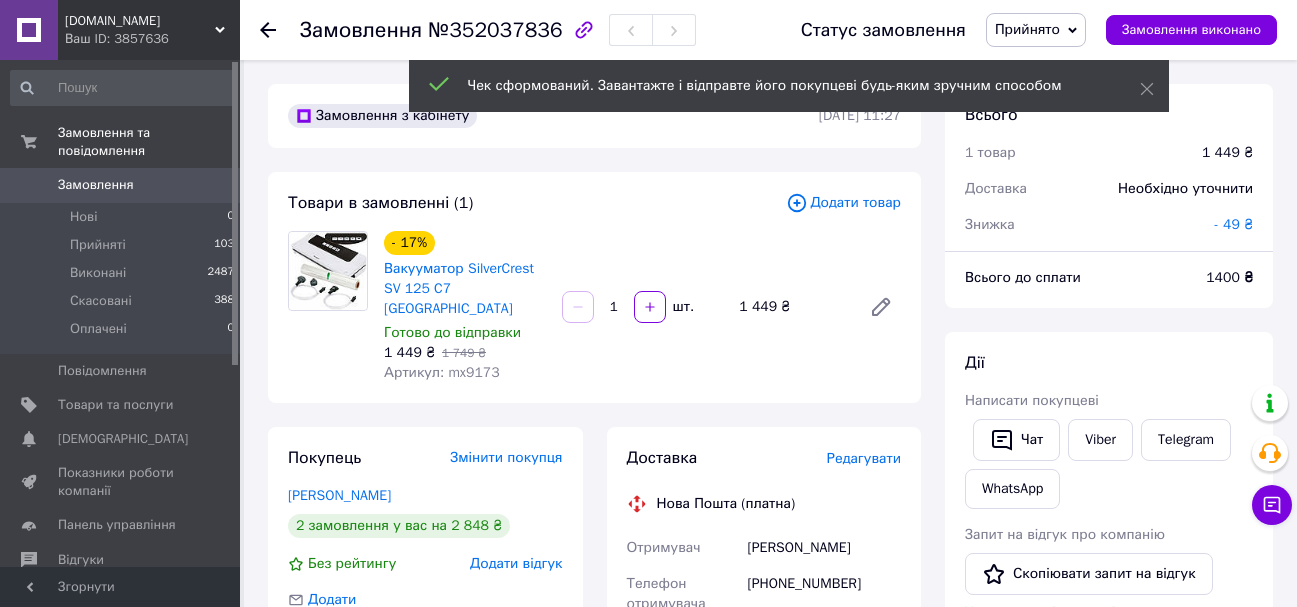 click 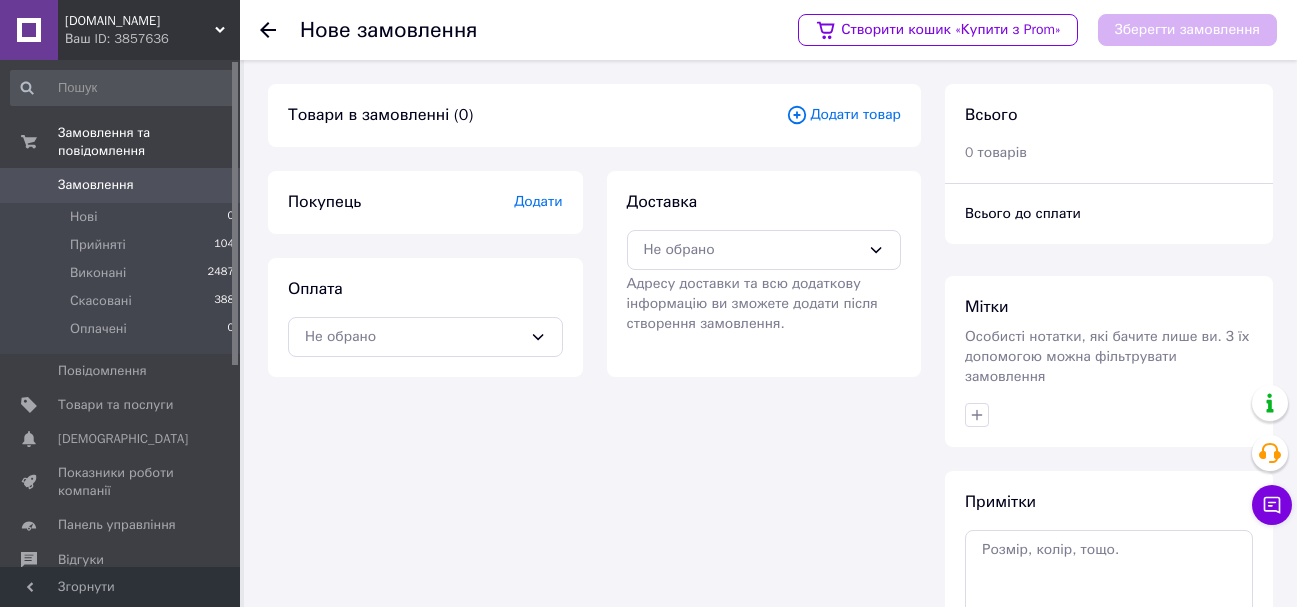 click 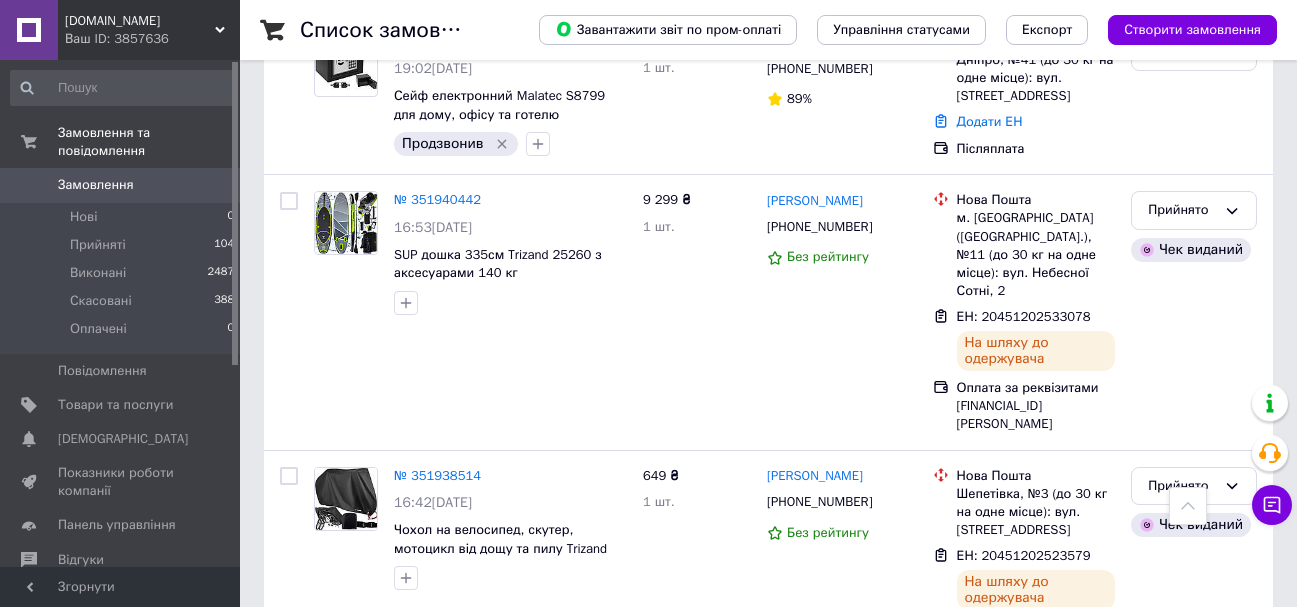 scroll, scrollTop: 1800, scrollLeft: 0, axis: vertical 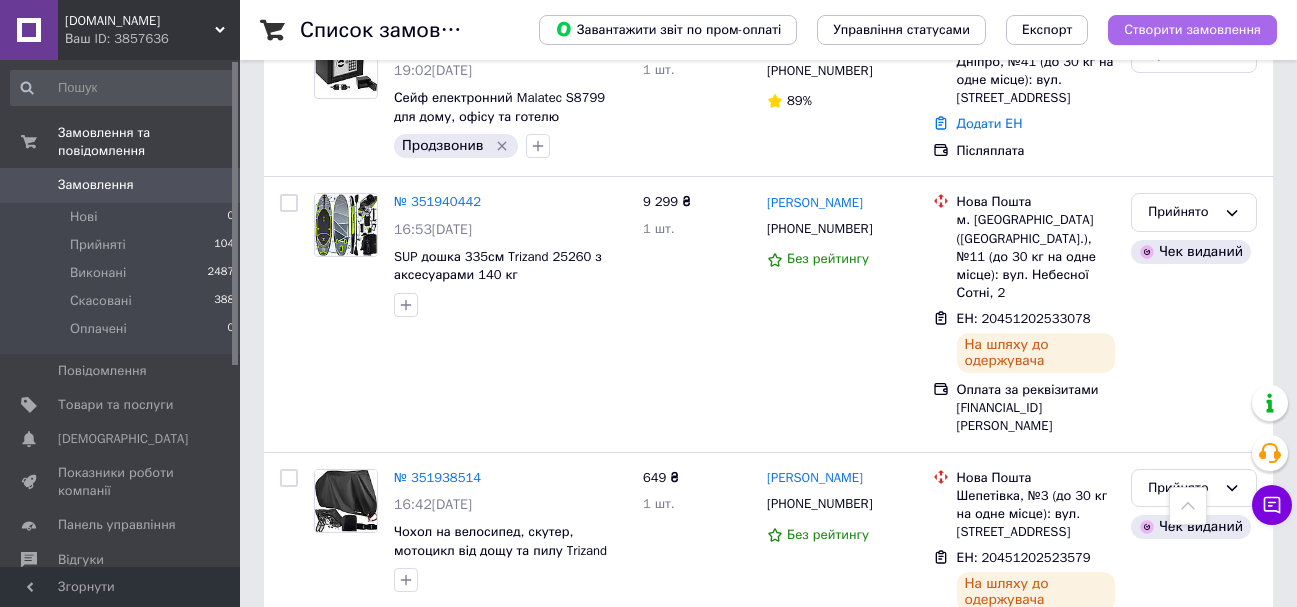 click on "Створити замовлення" at bounding box center [1192, 30] 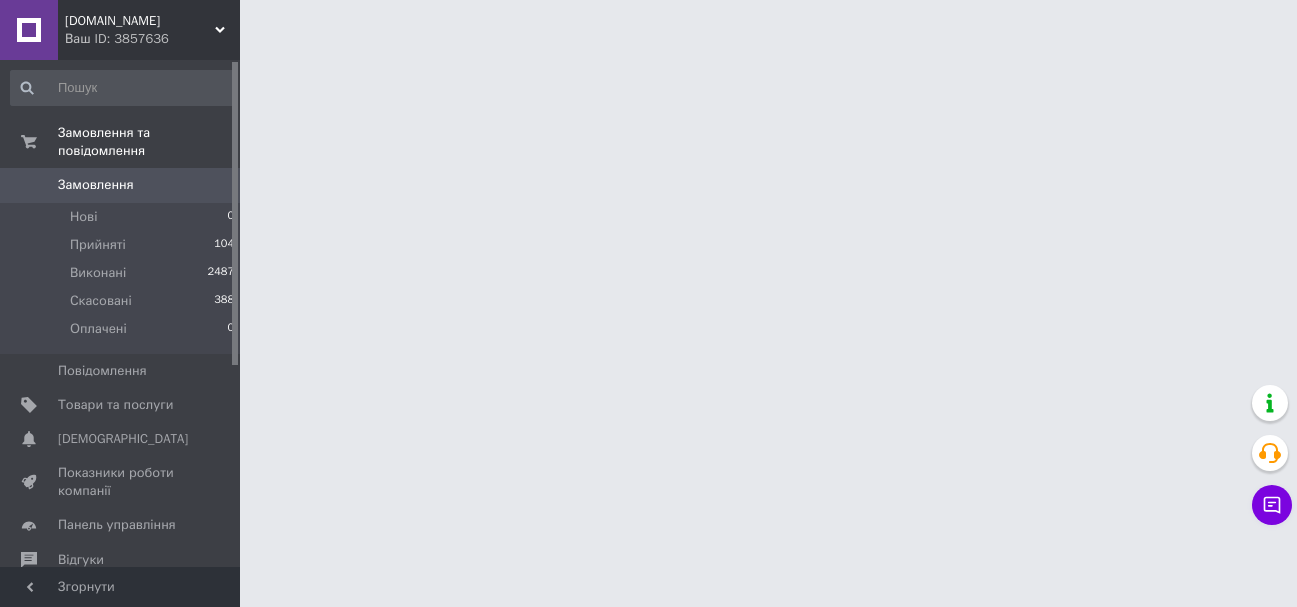 scroll, scrollTop: 0, scrollLeft: 0, axis: both 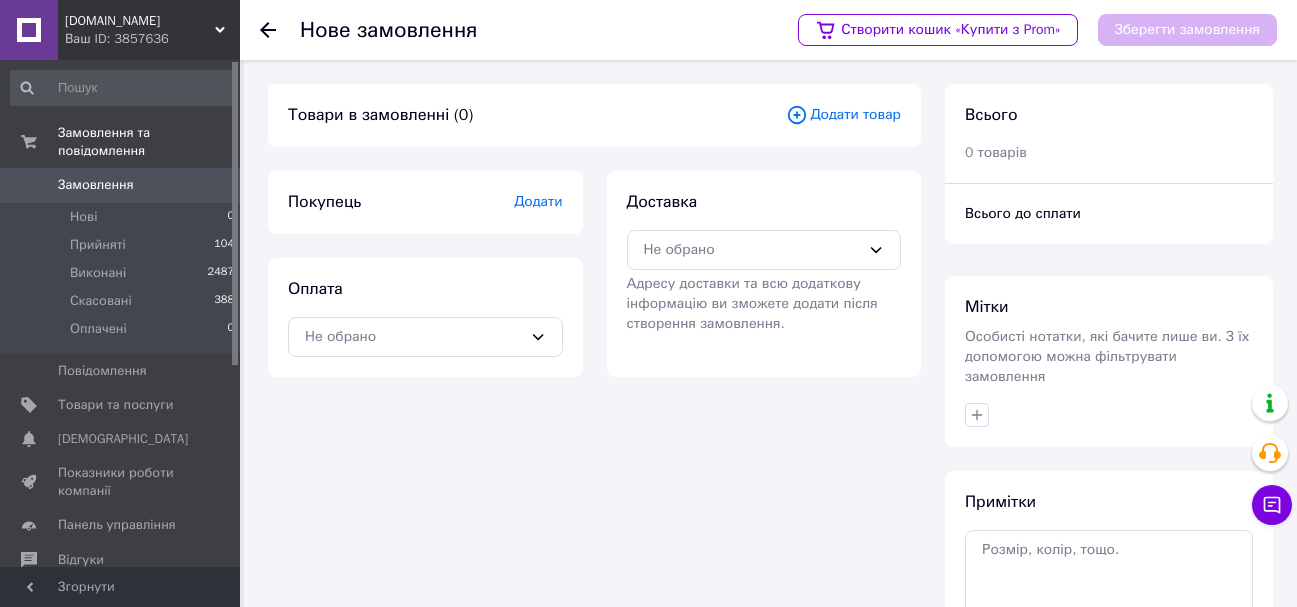 click on "Додати товар" at bounding box center (843, 115) 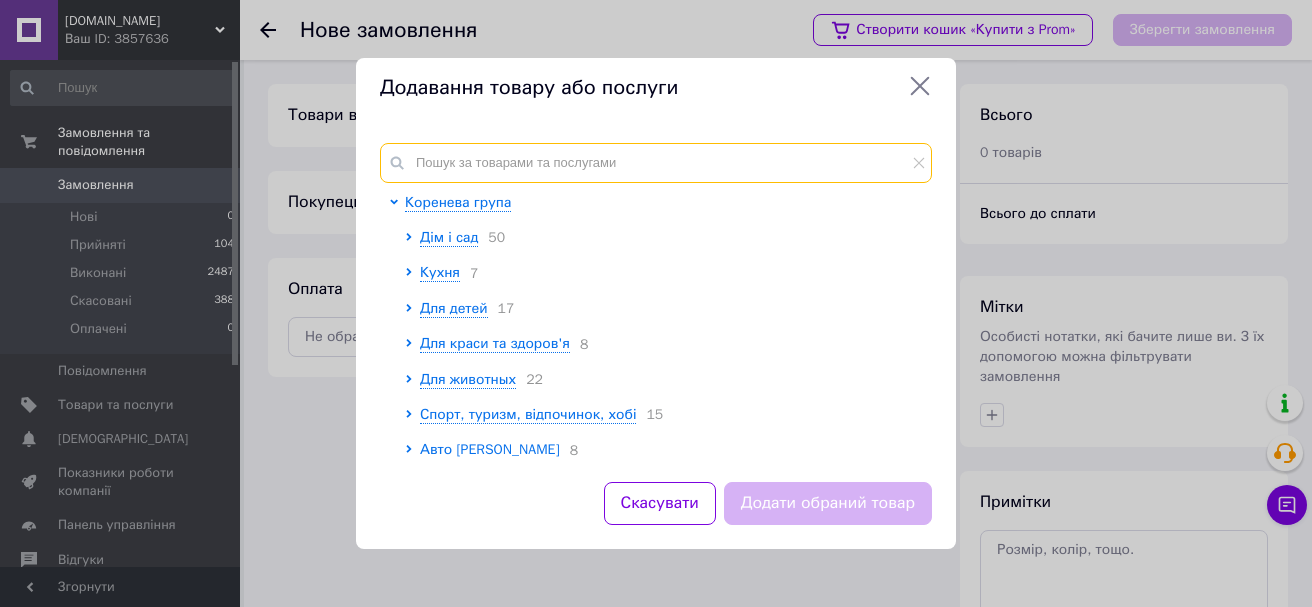 click at bounding box center [656, 163] 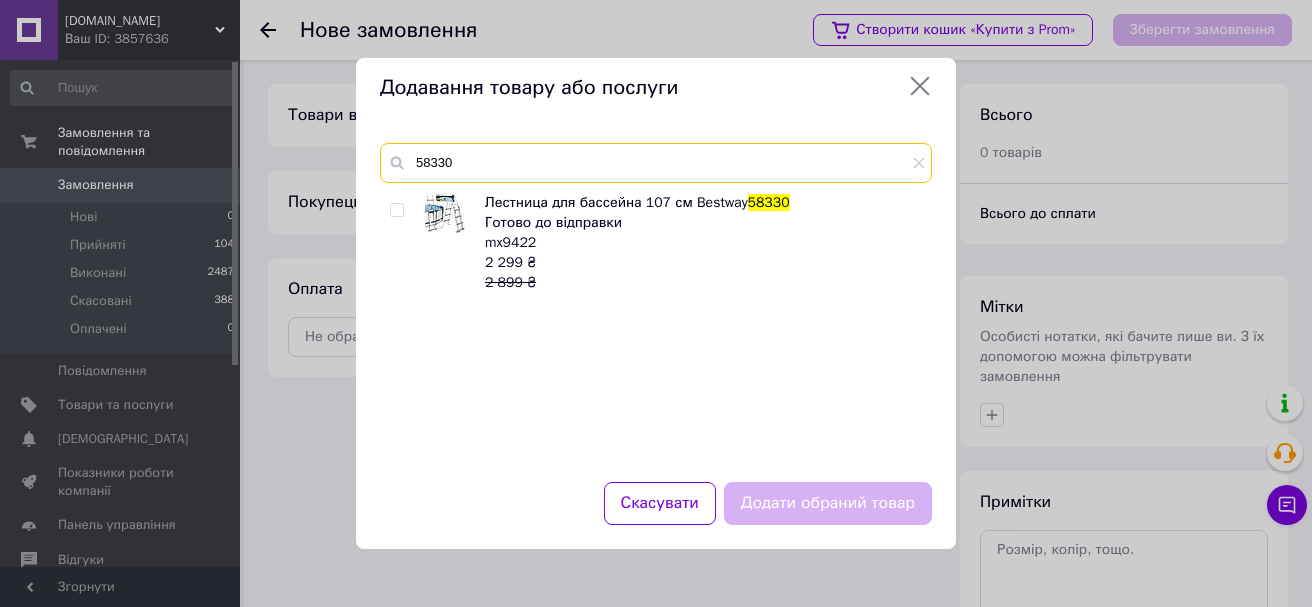 type on "58330" 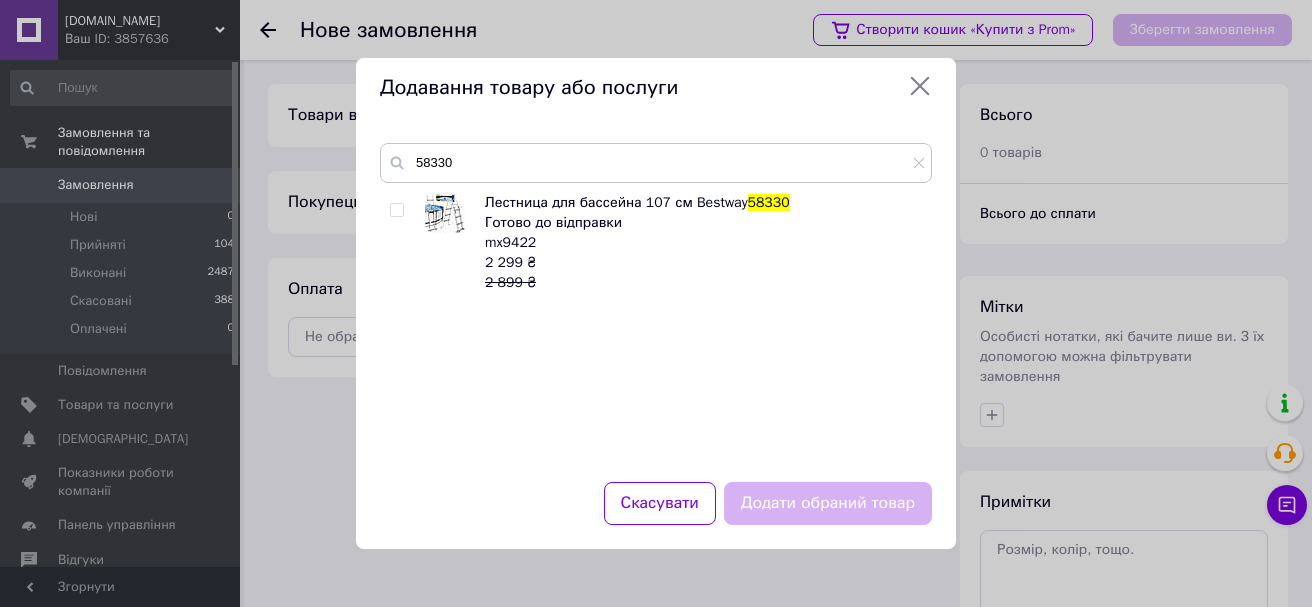 click at bounding box center (396, 210) 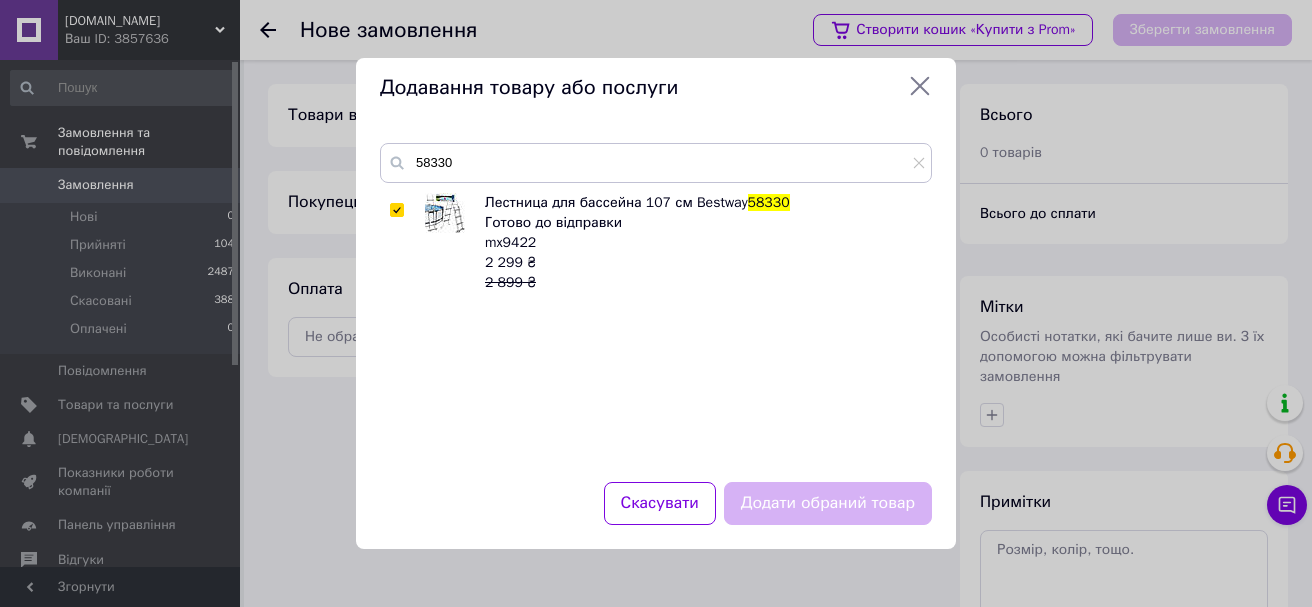 checkbox on "true" 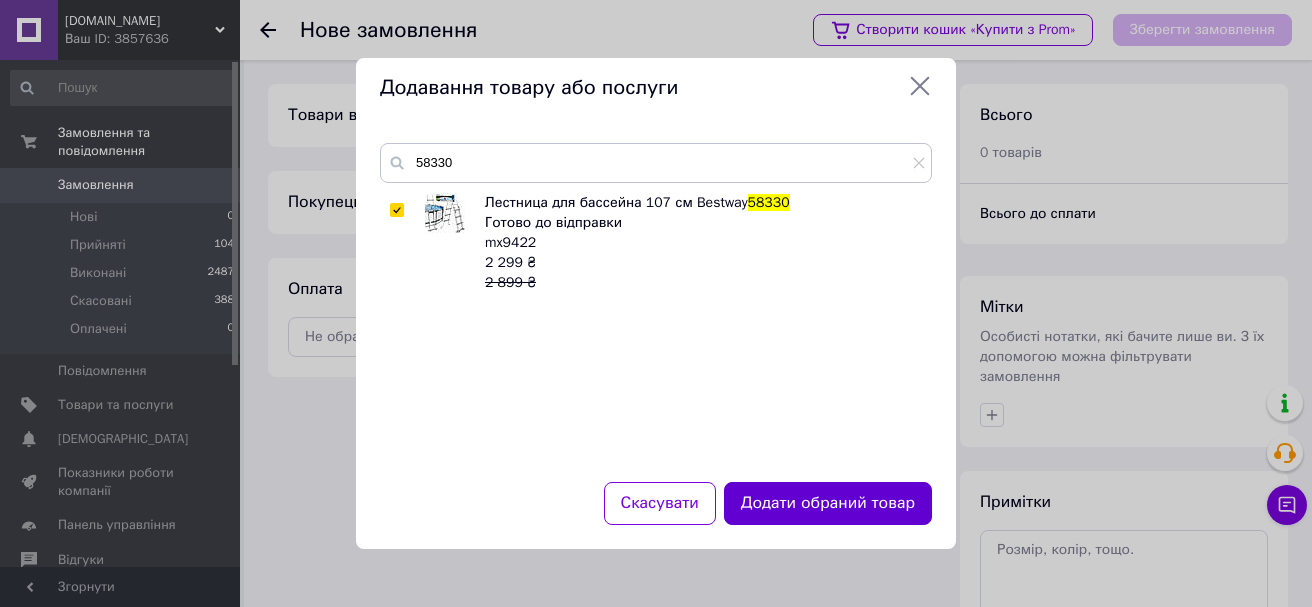 click on "Додати обраний товар" at bounding box center [828, 503] 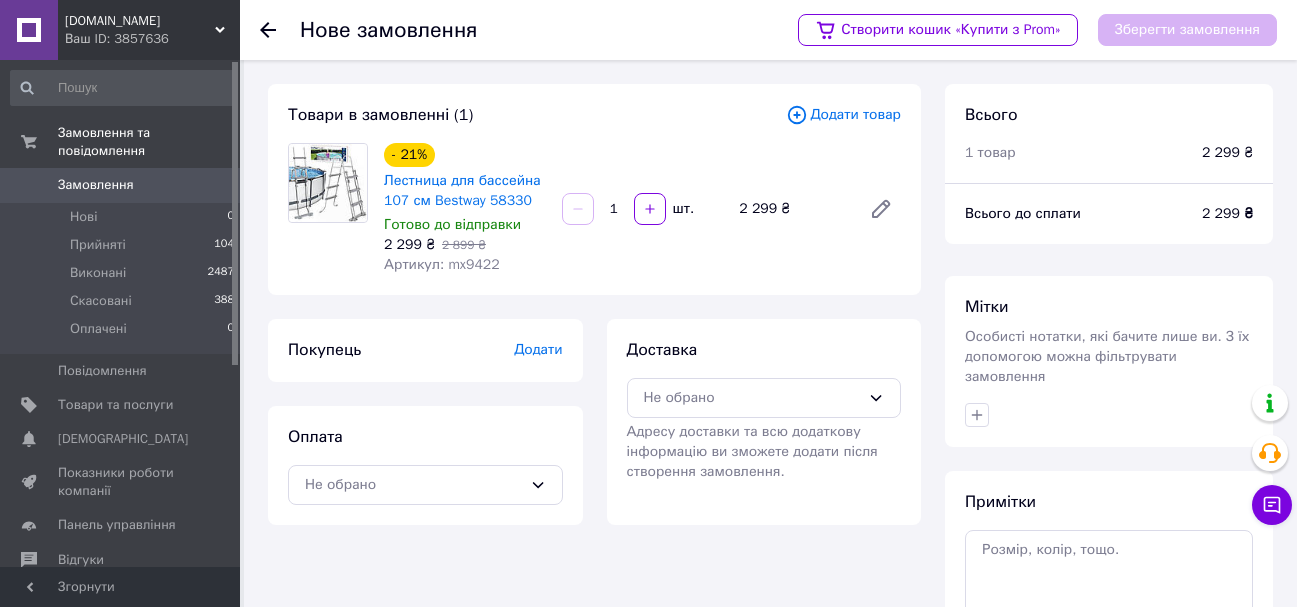 click on "Додати" at bounding box center [538, 349] 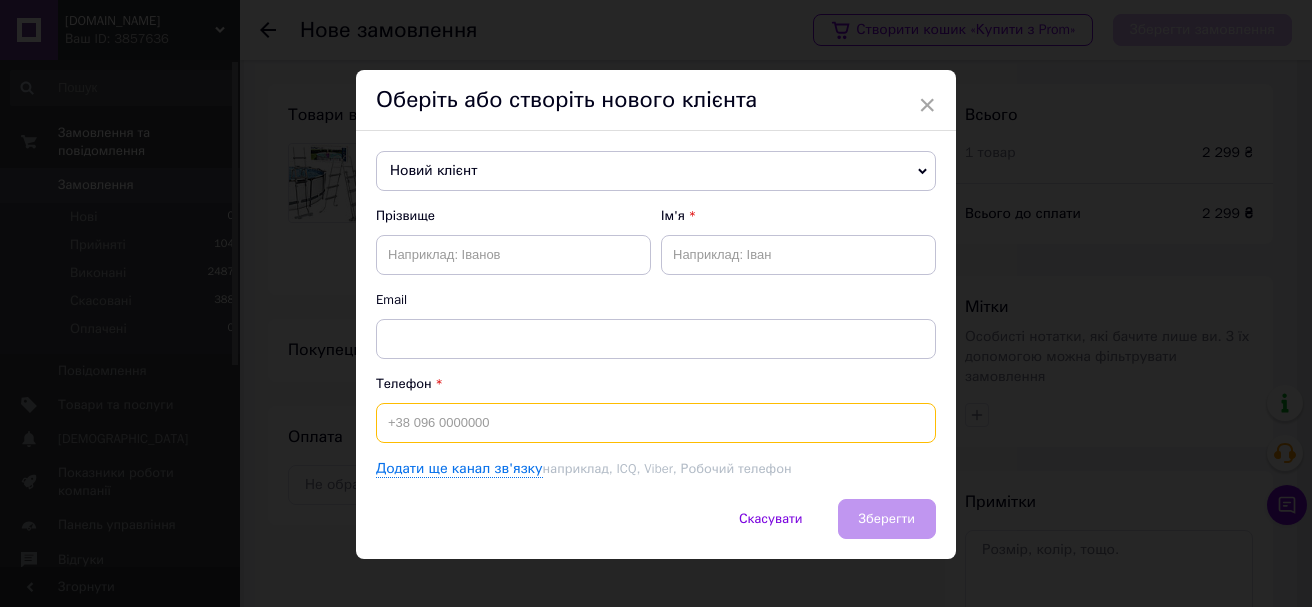 click at bounding box center [656, 423] 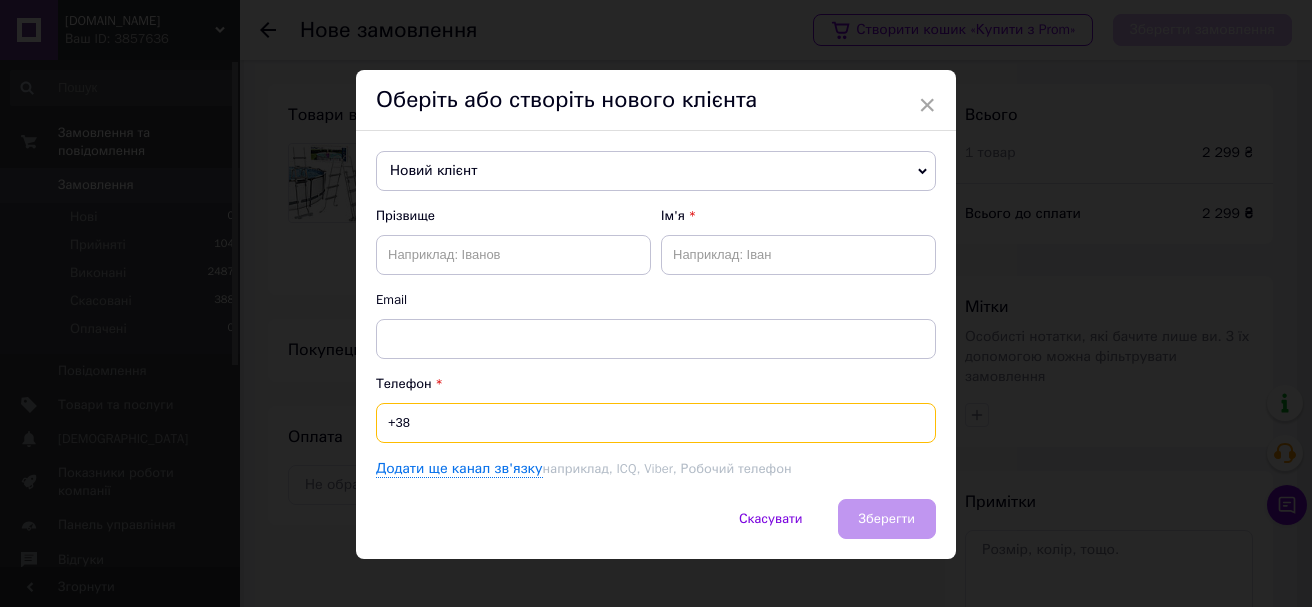 paste on "0673650687" 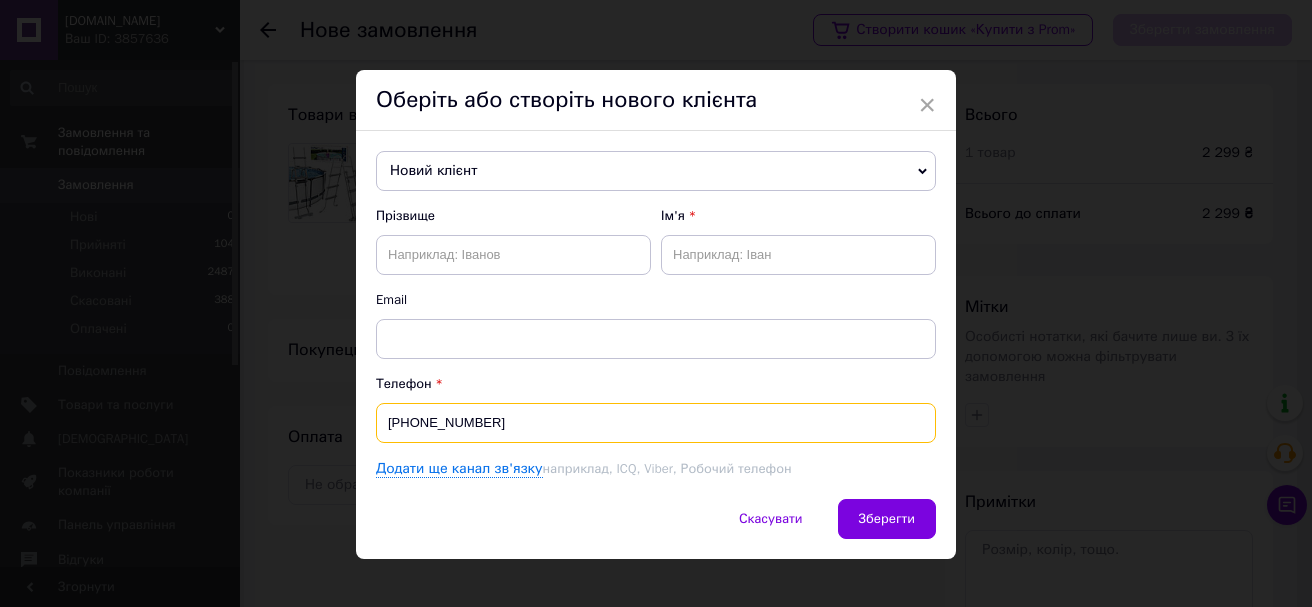 type on "+380673650687" 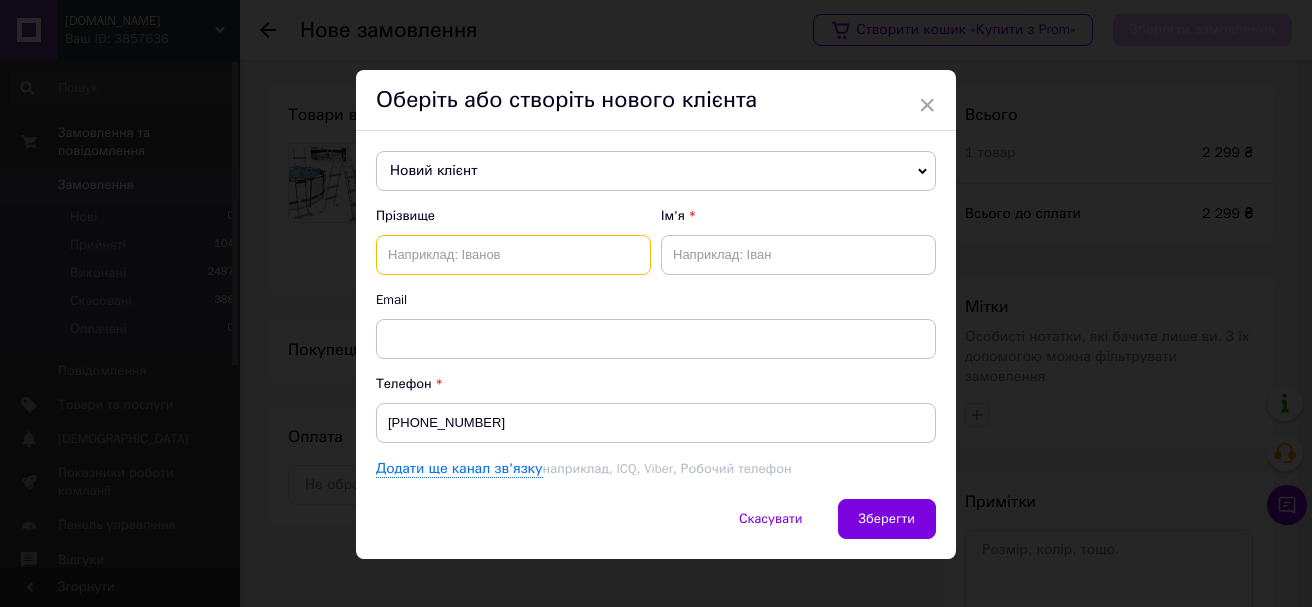 click at bounding box center (513, 255) 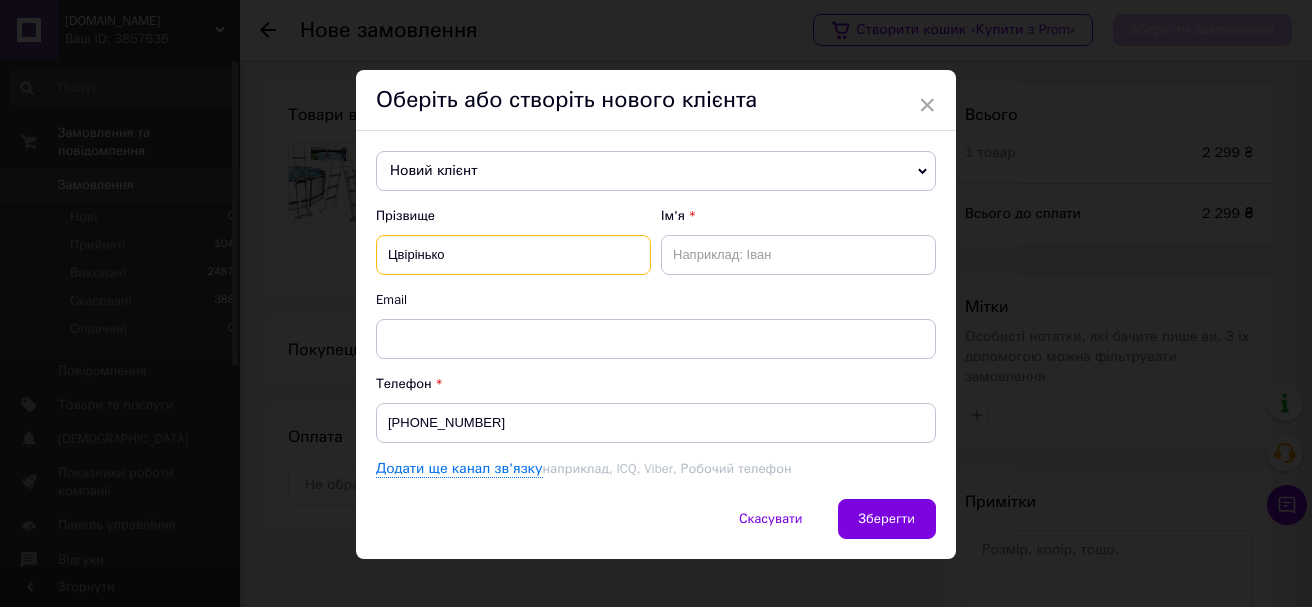 type on "Цвірінько" 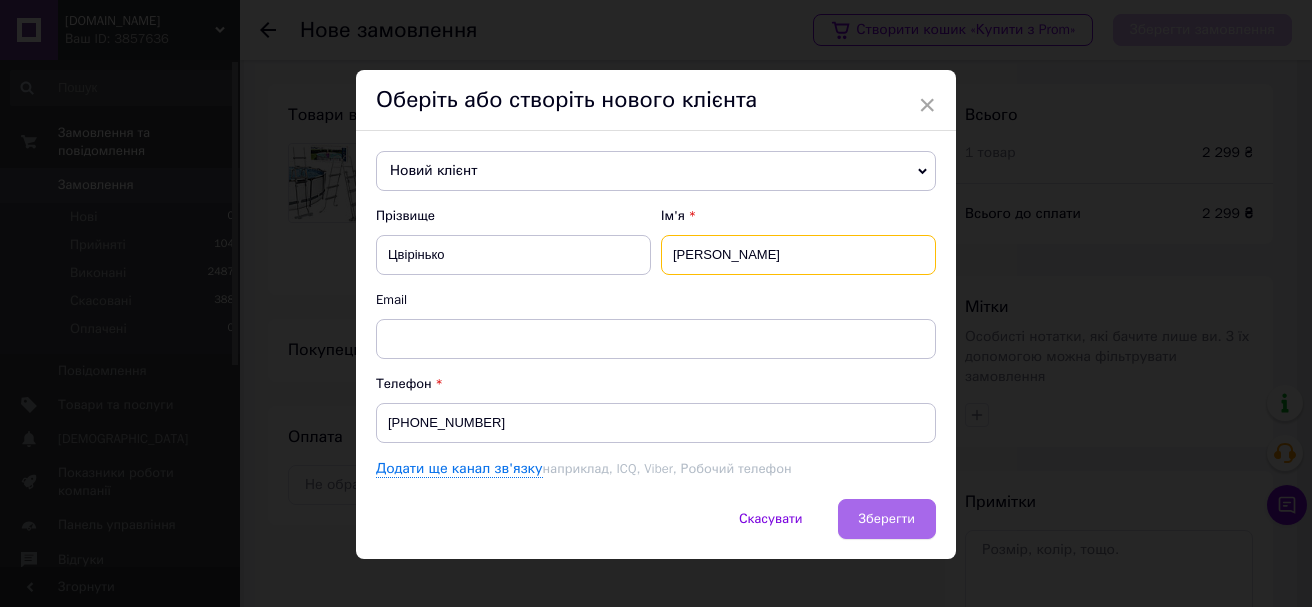 type on "[PERSON_NAME]" 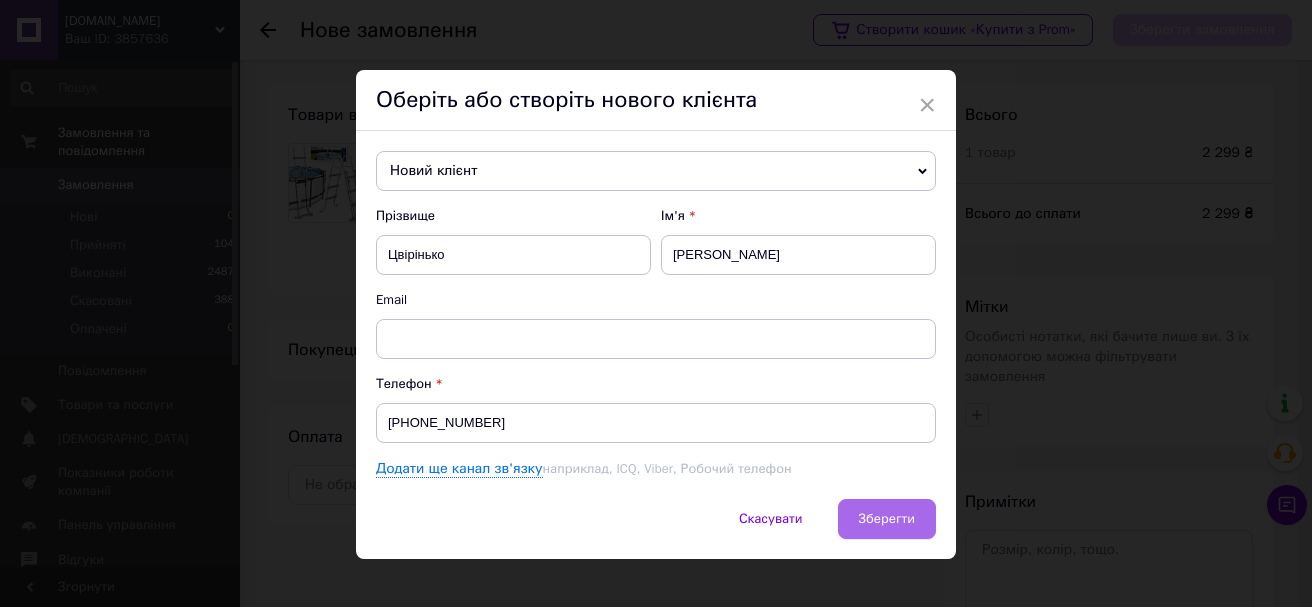 click on "Зберегти" at bounding box center [887, 518] 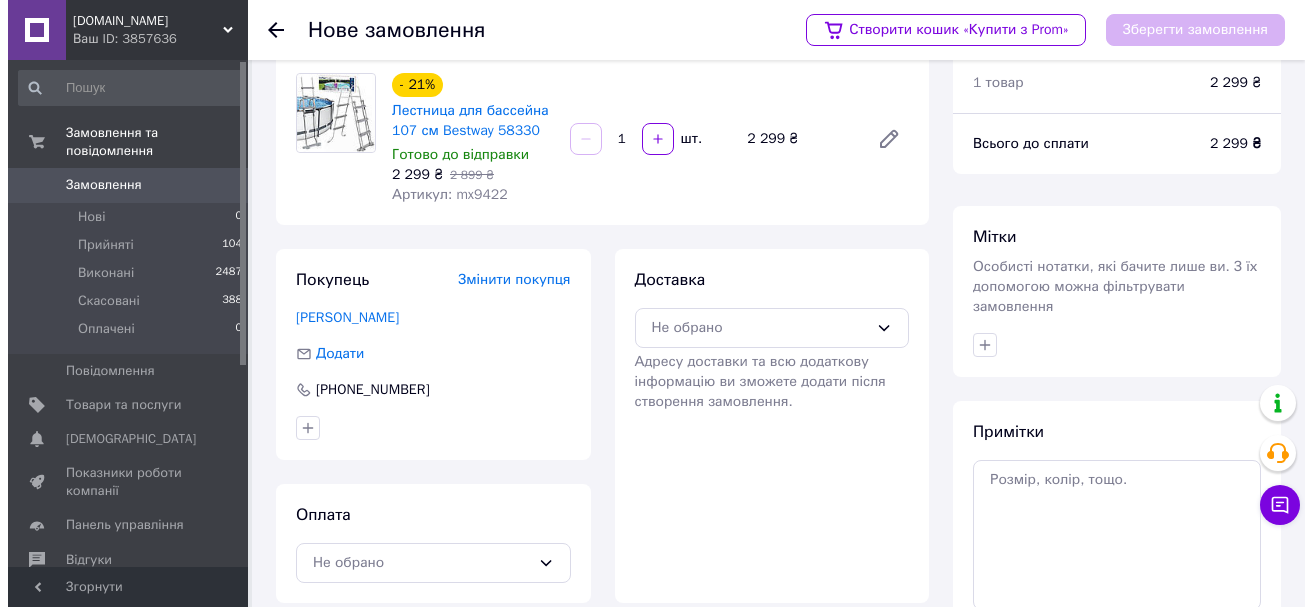 scroll, scrollTop: 217, scrollLeft: 0, axis: vertical 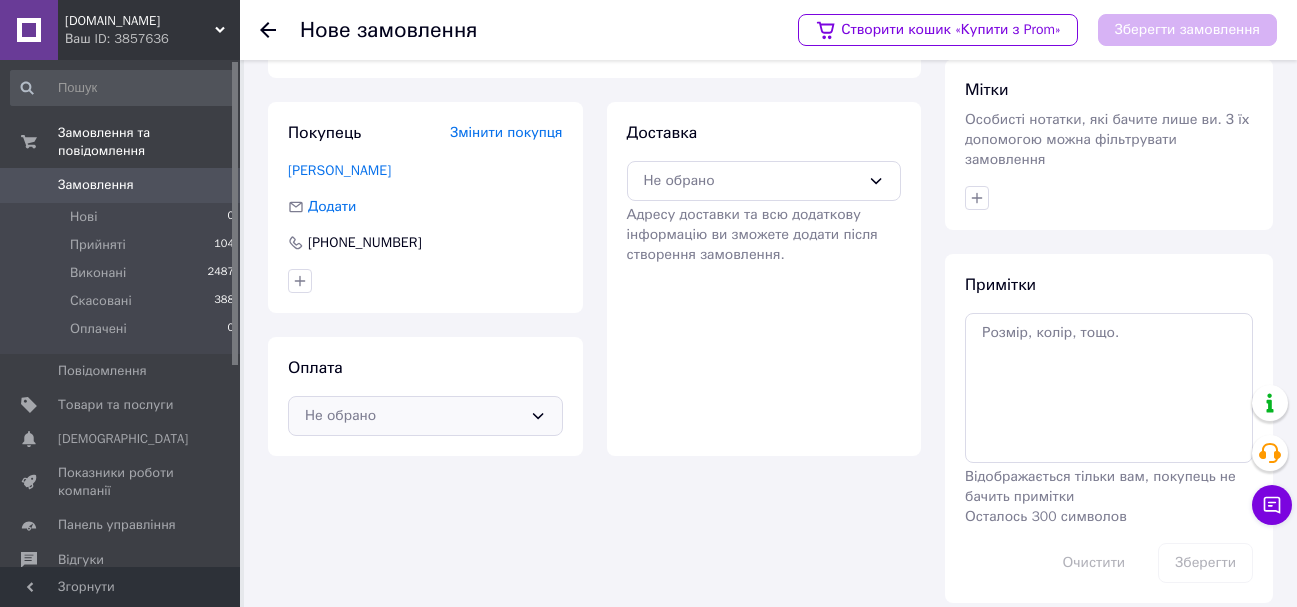 click 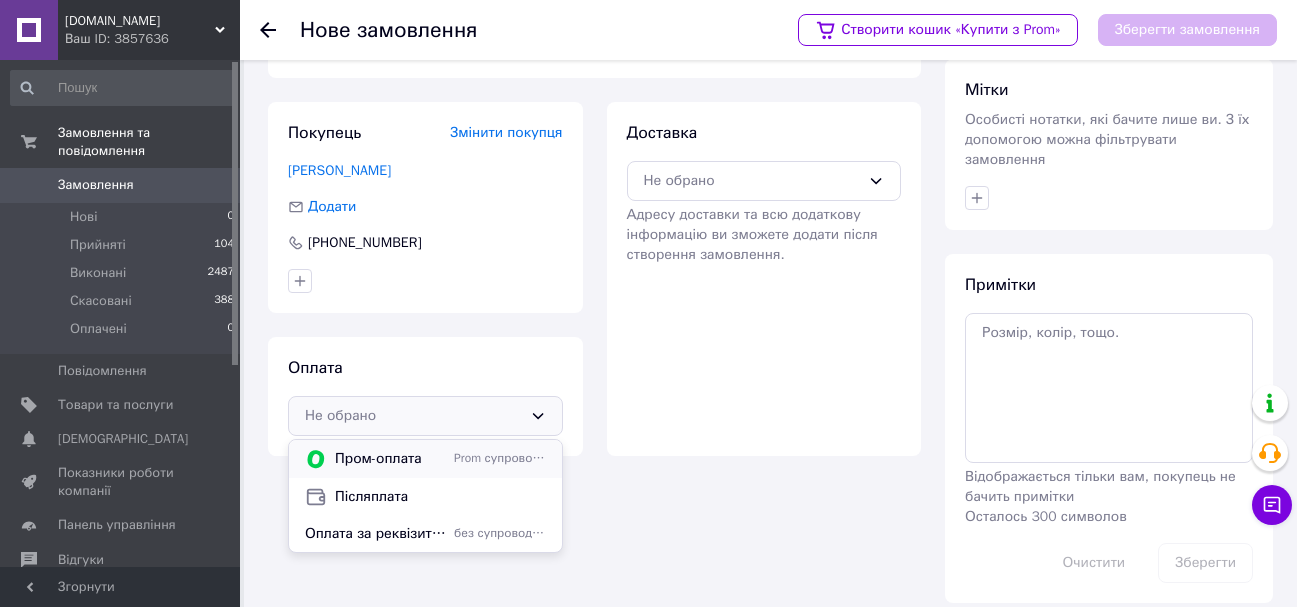 click on "Пром-оплата" at bounding box center (390, 459) 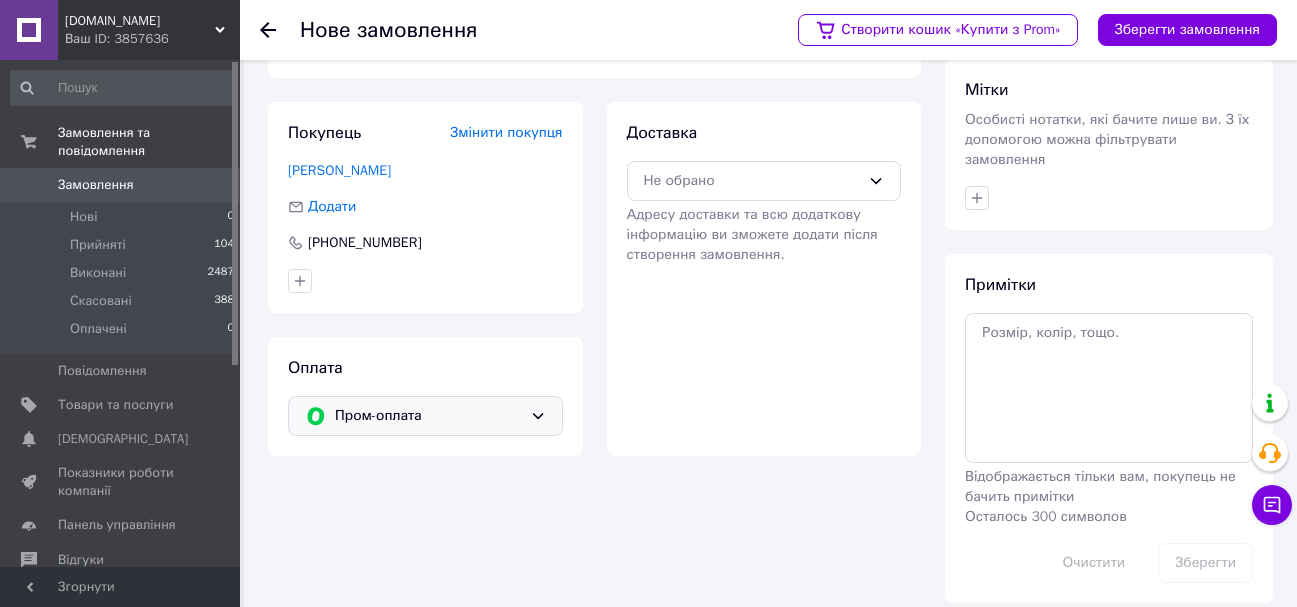 click on "Пром-оплата" at bounding box center [428, 416] 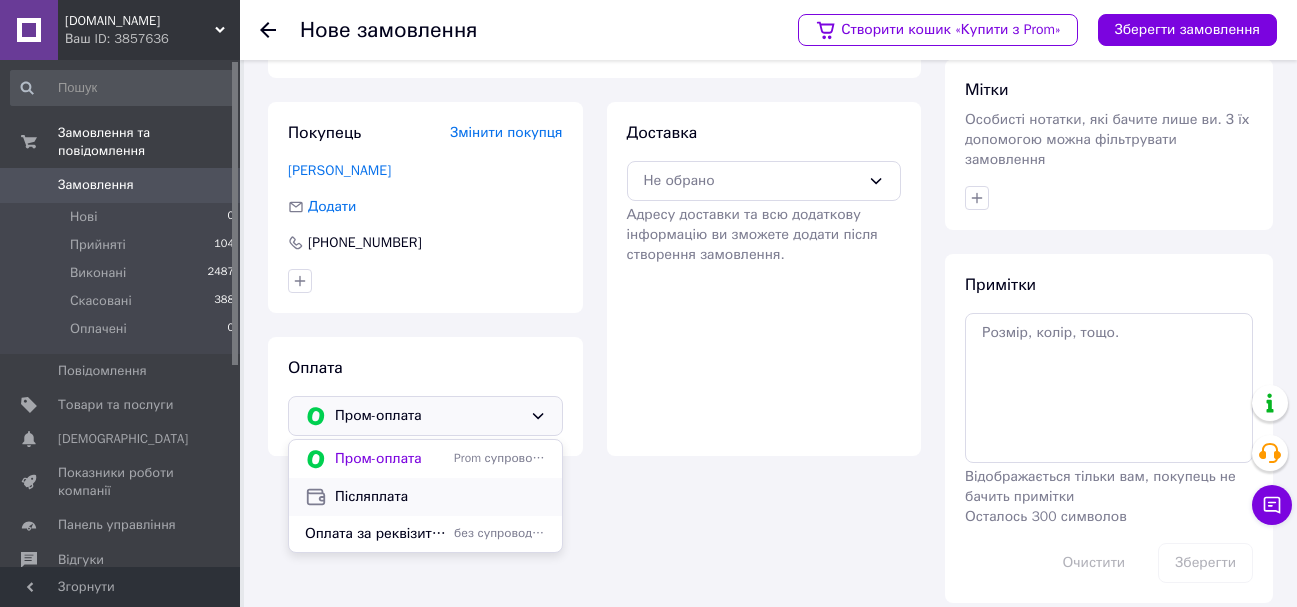 click on "Післяплата" at bounding box center (440, 497) 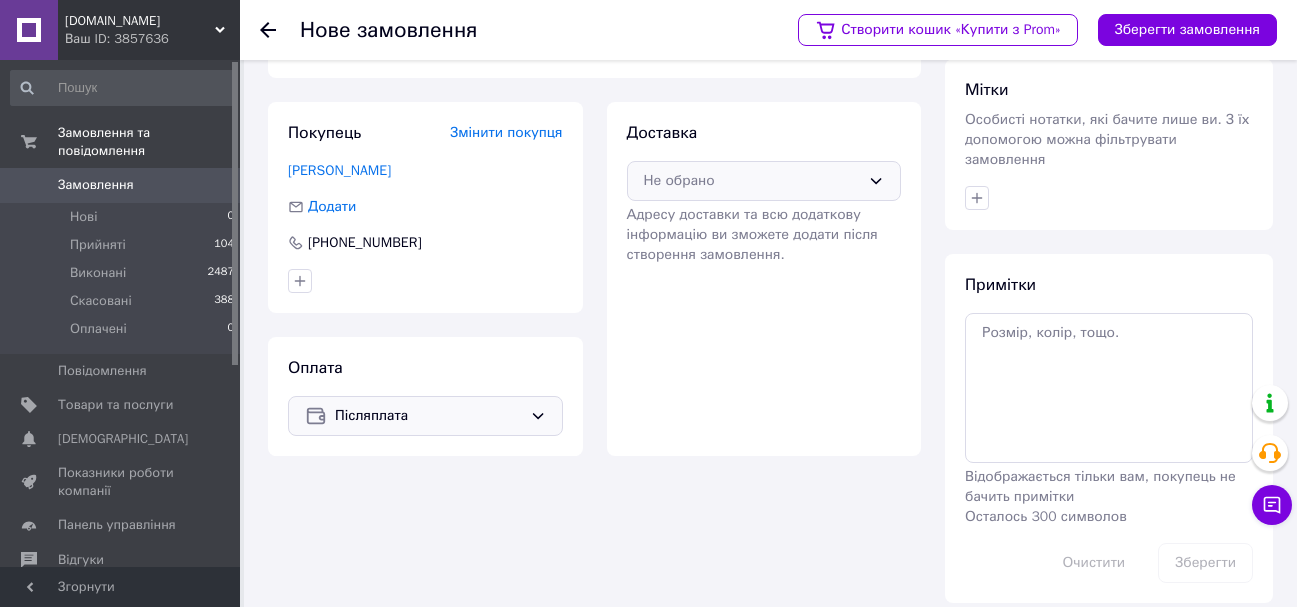 click on "Не обрано" at bounding box center (752, 181) 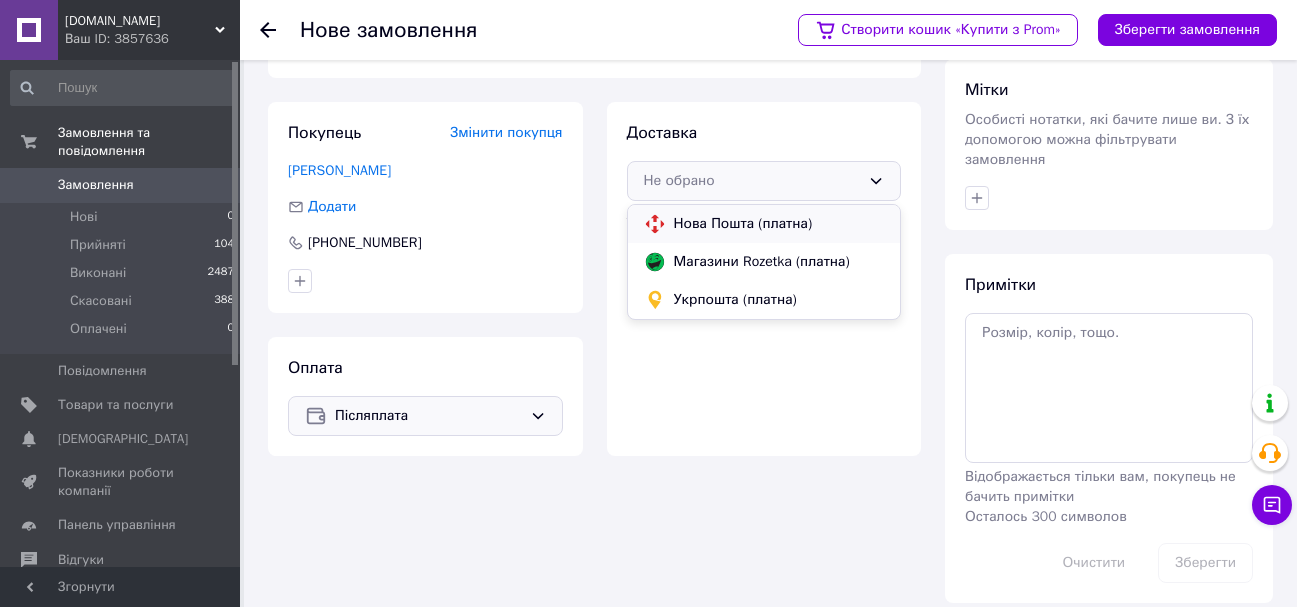 click on "Нова Пошта (платна)" at bounding box center [779, 224] 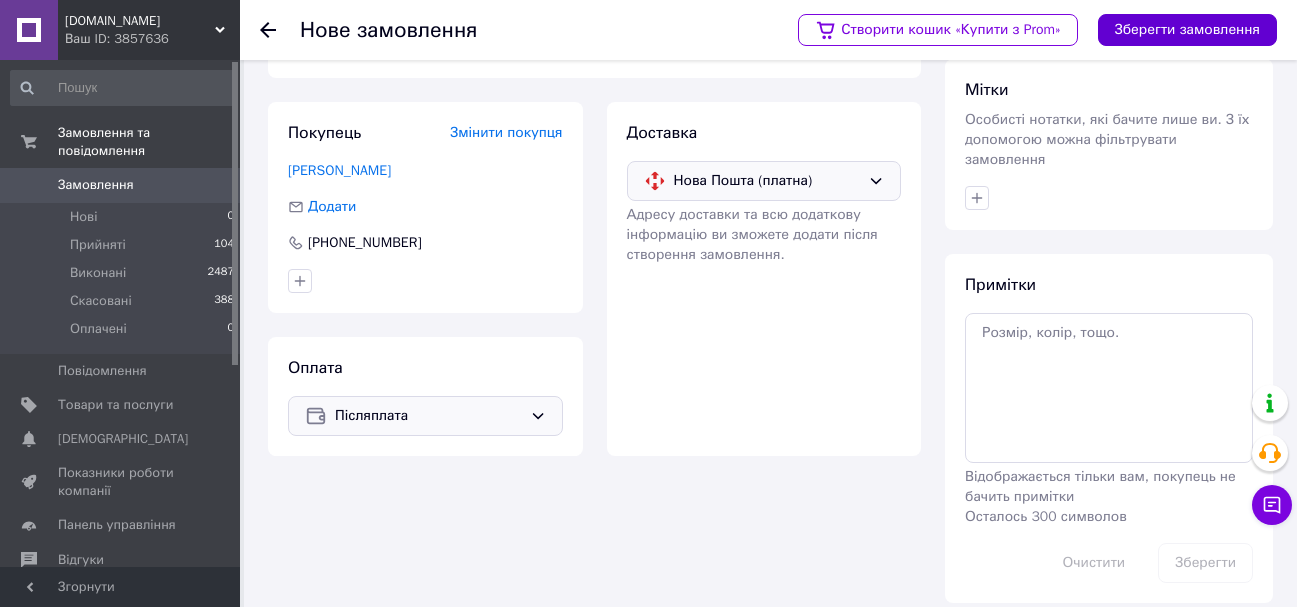 click on "Зберегти замовлення" at bounding box center [1187, 30] 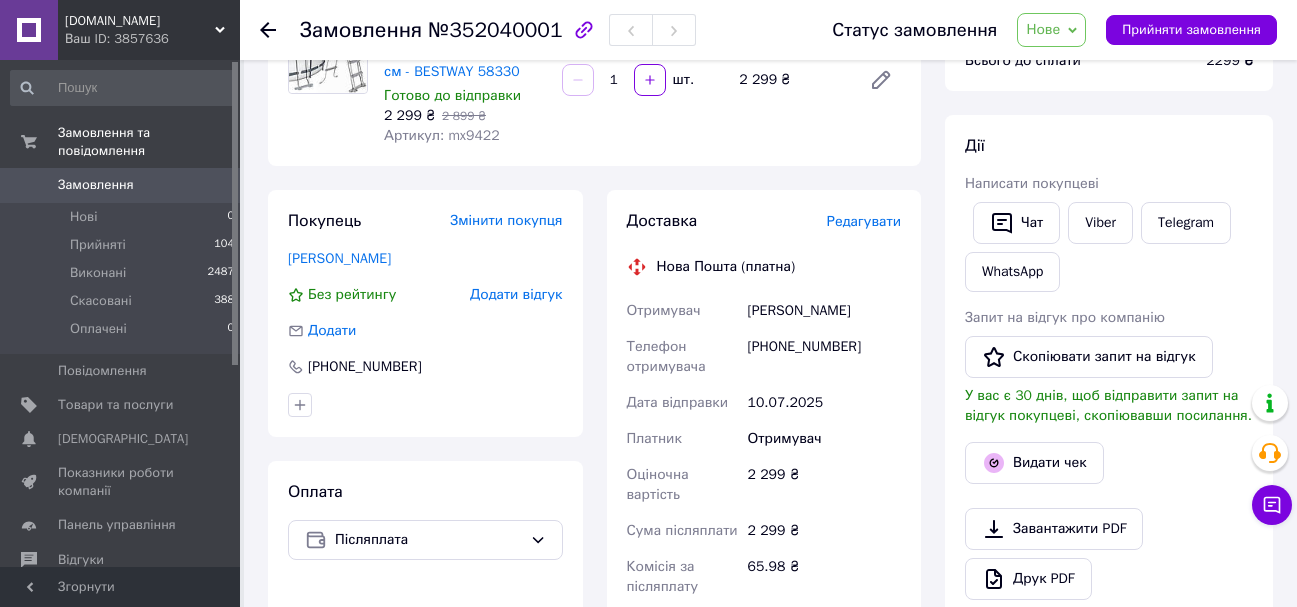 click on "Редагувати" at bounding box center (864, 221) 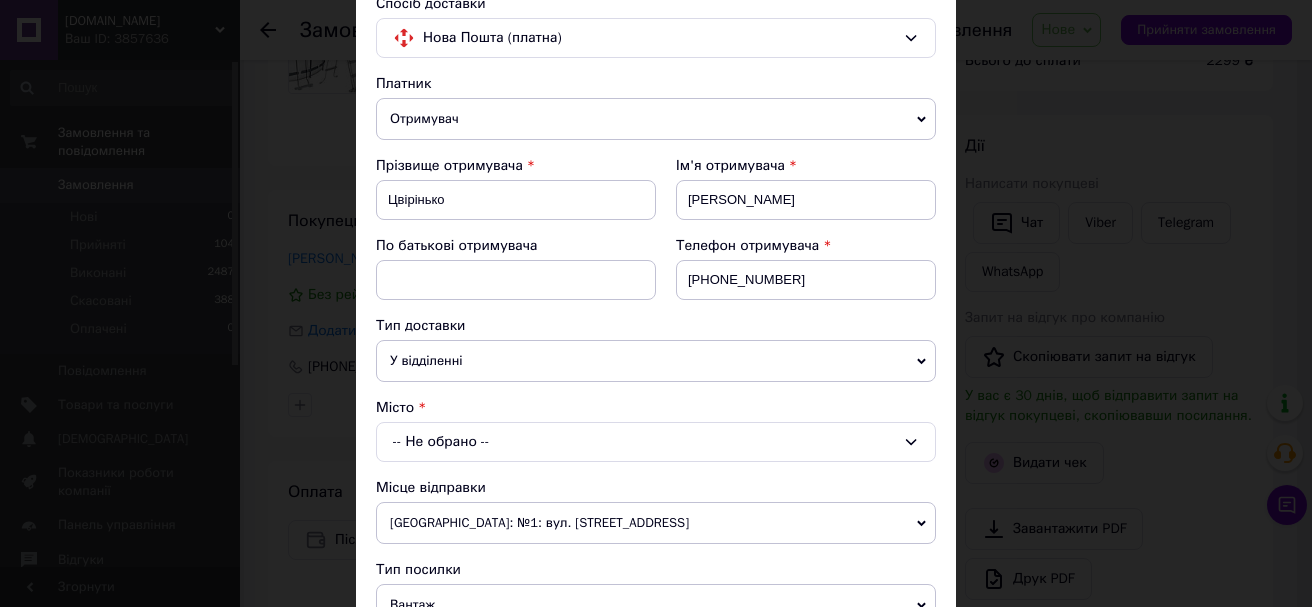 scroll, scrollTop: 200, scrollLeft: 0, axis: vertical 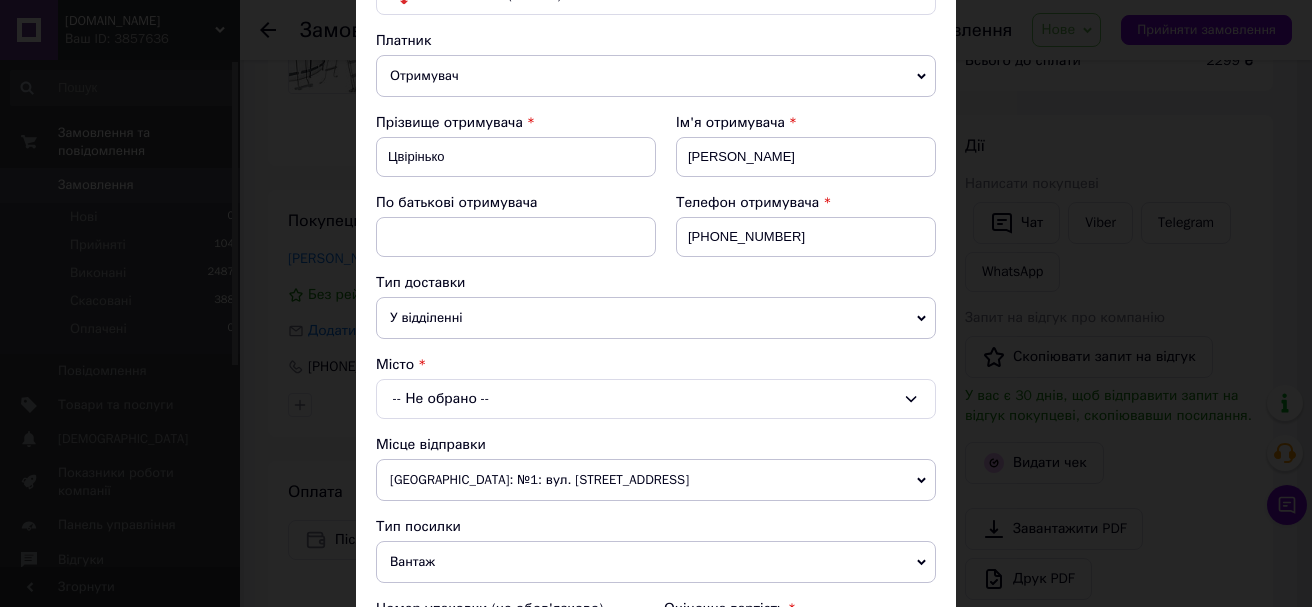 click on "-- Не обрано --" at bounding box center [656, 399] 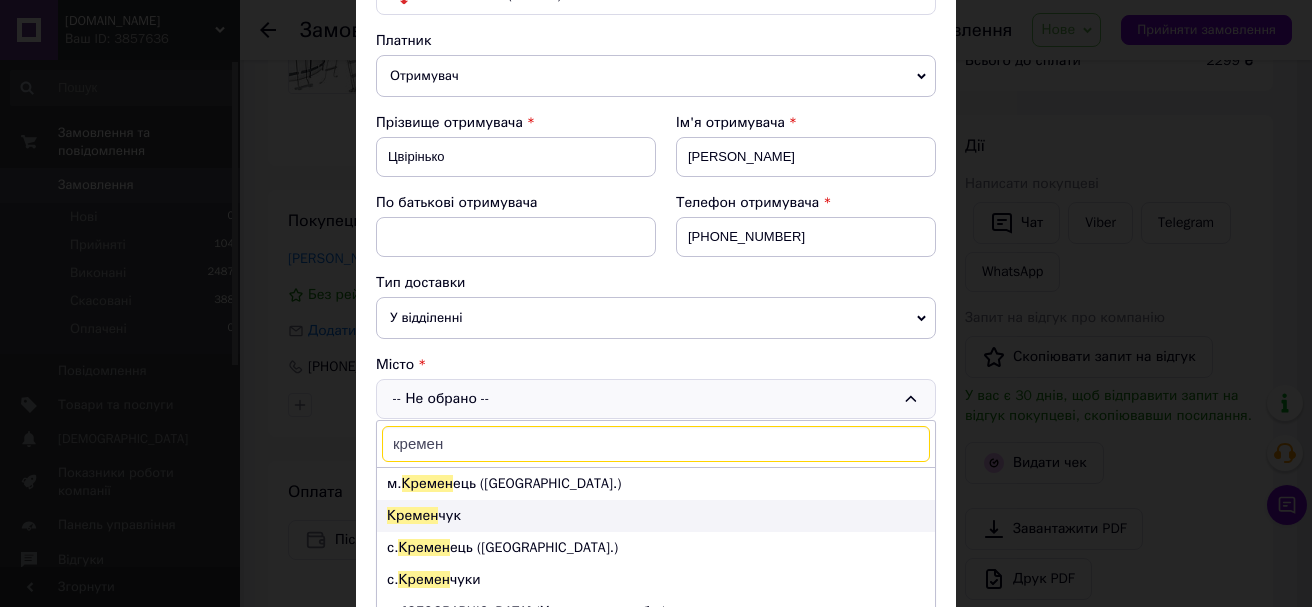 type on "кремен" 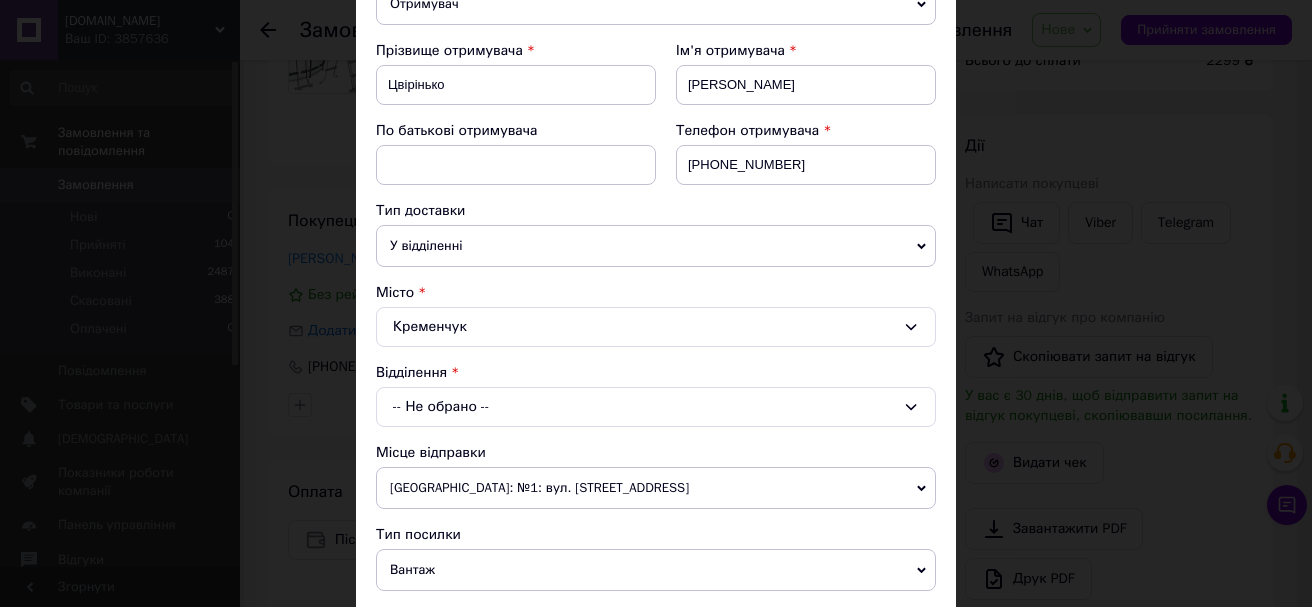 scroll, scrollTop: 300, scrollLeft: 0, axis: vertical 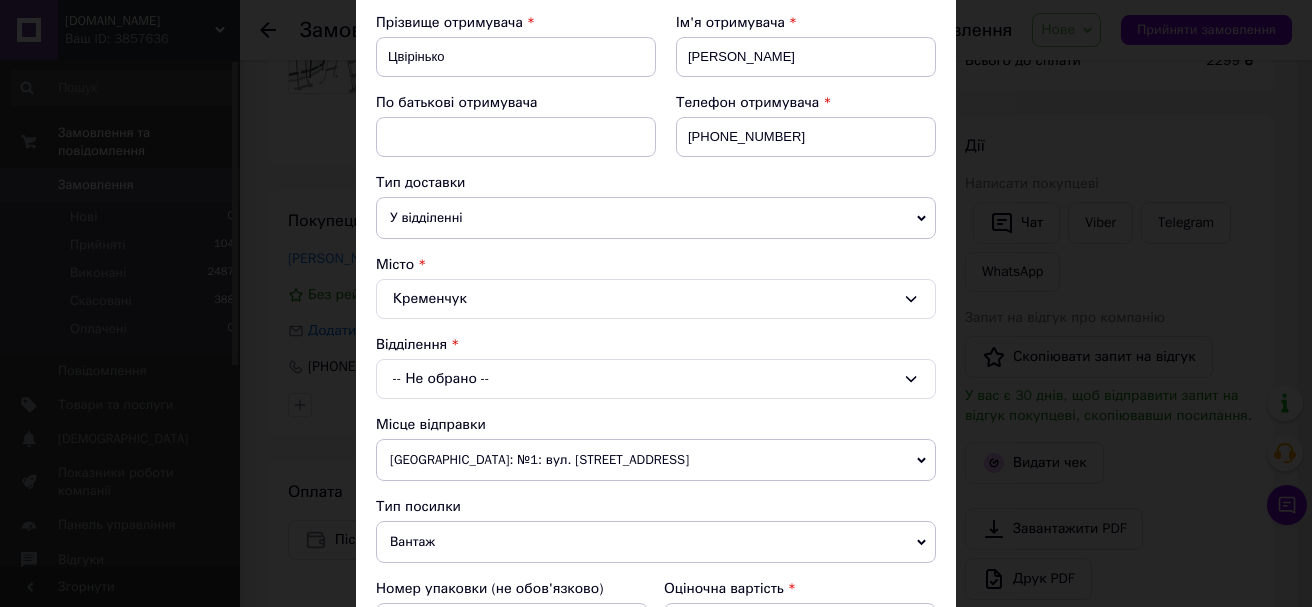 click on "-- Не обрано --" at bounding box center (656, 379) 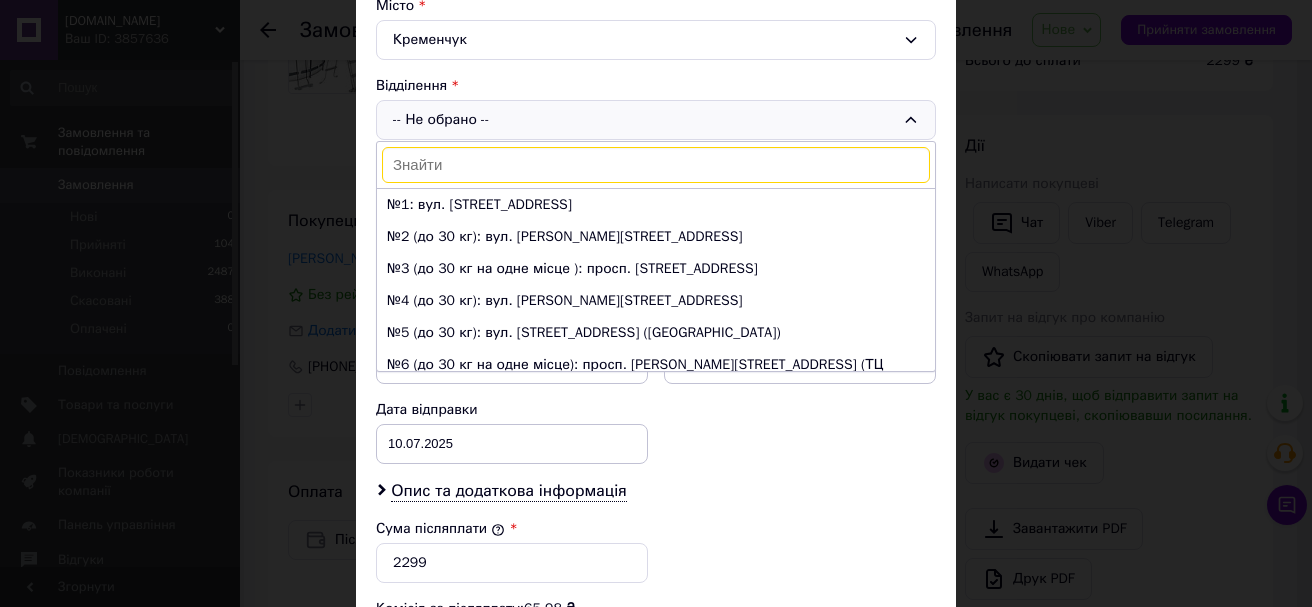 scroll, scrollTop: 600, scrollLeft: 0, axis: vertical 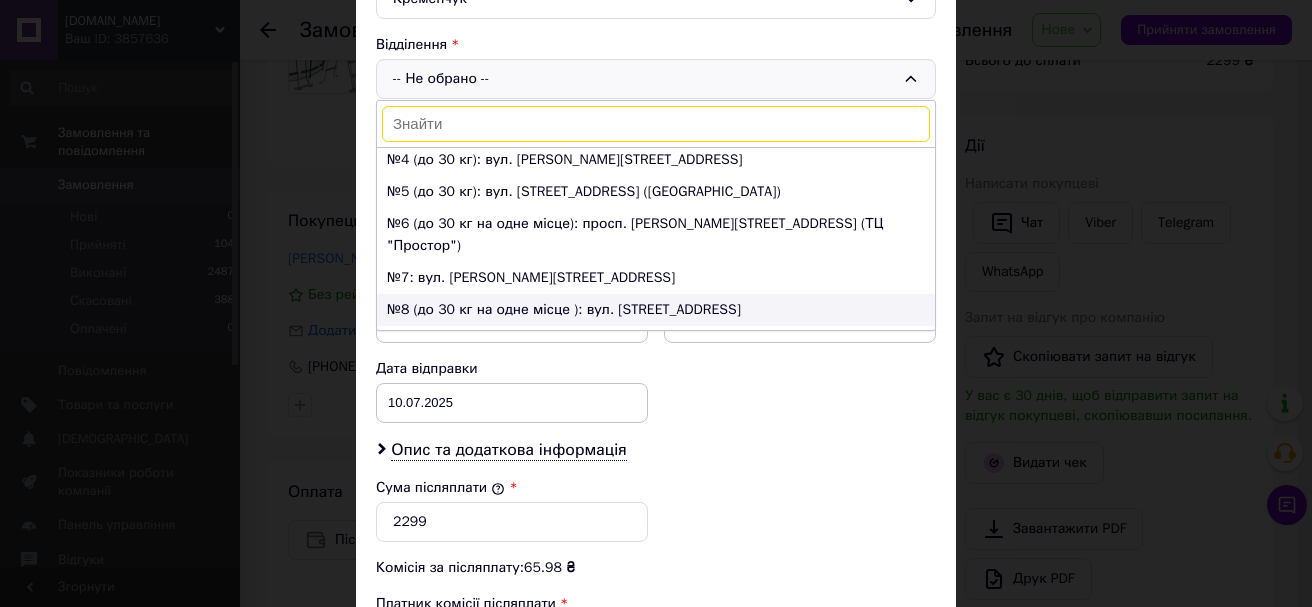click on "№8 (до 30 кг на одне місце ): вул. Переяславська, 46" at bounding box center [656, 310] 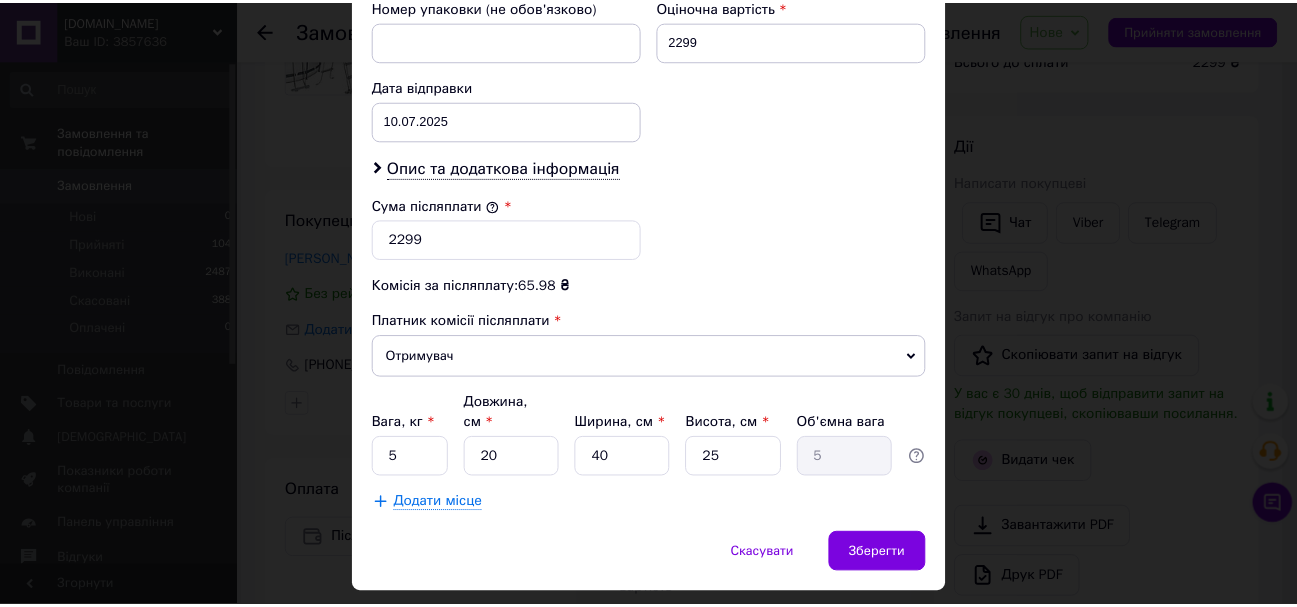 scroll, scrollTop: 919, scrollLeft: 0, axis: vertical 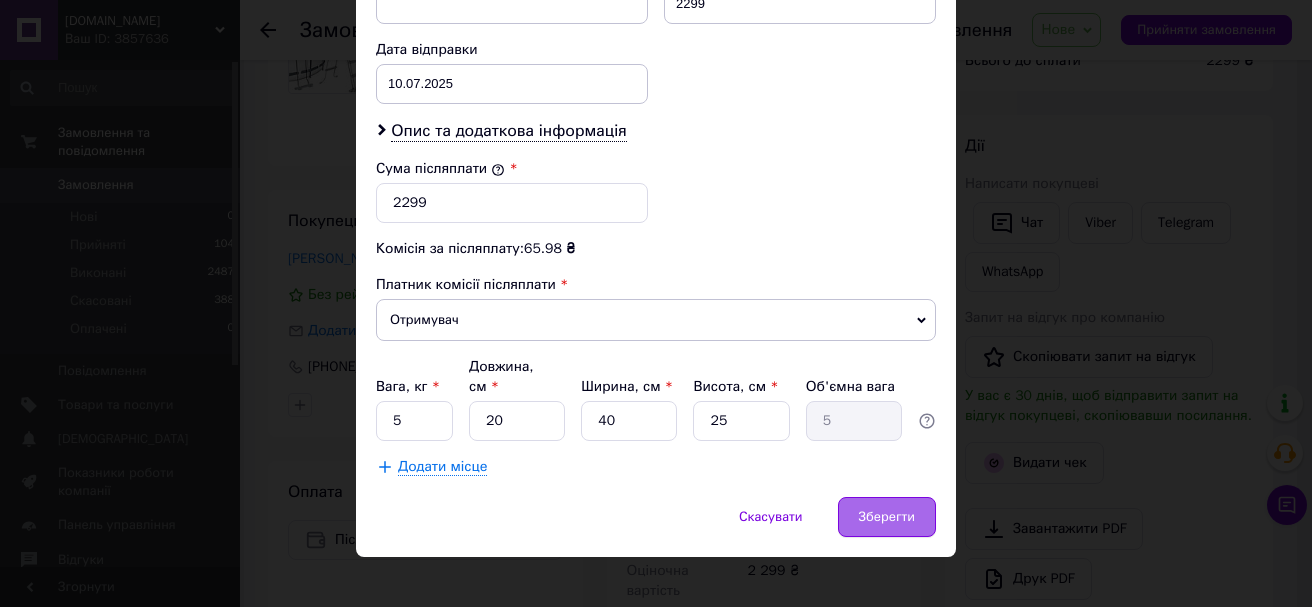 click on "Зберегти" at bounding box center [887, 517] 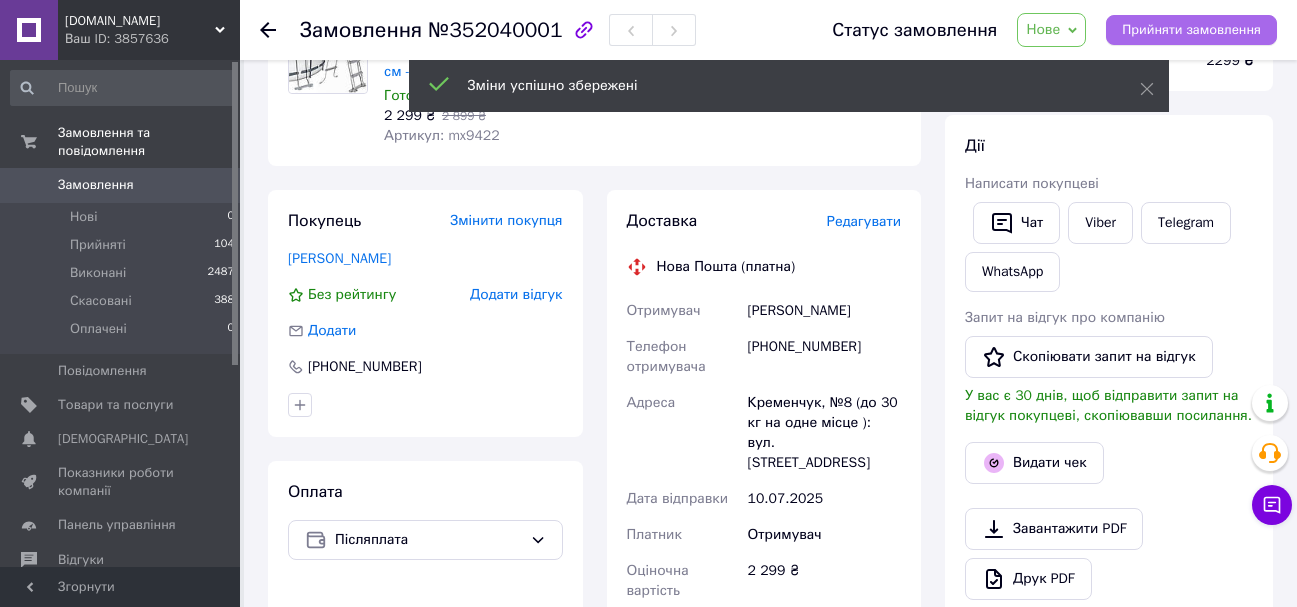 click on "Прийняти замовлення" at bounding box center (1191, 30) 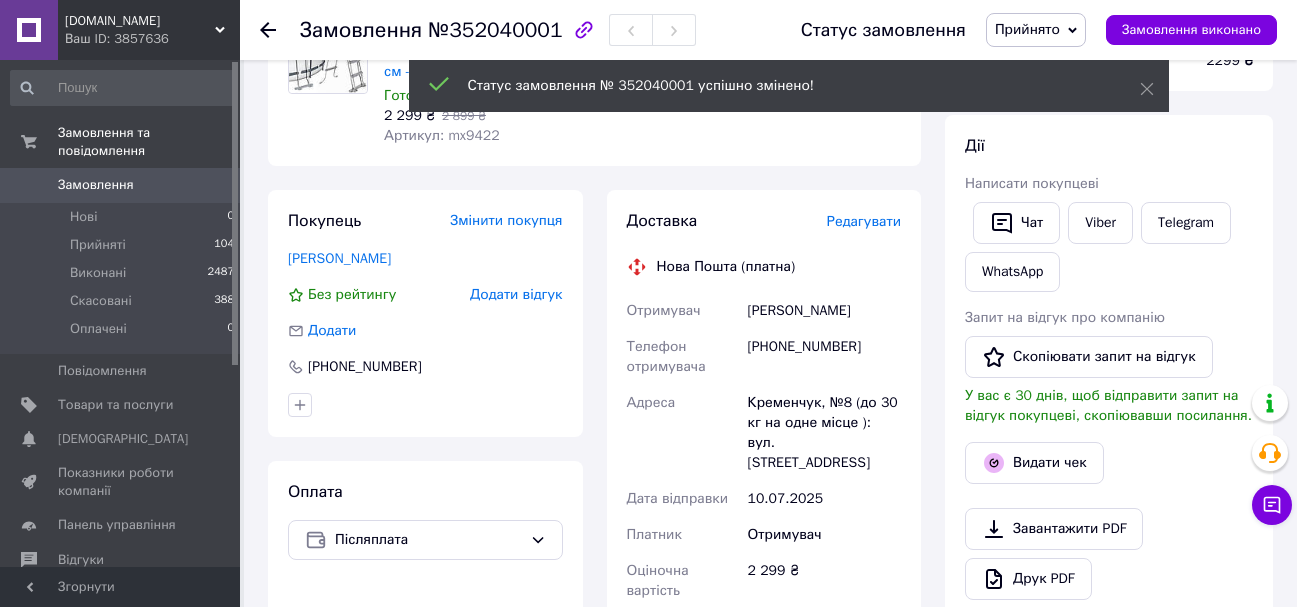 click 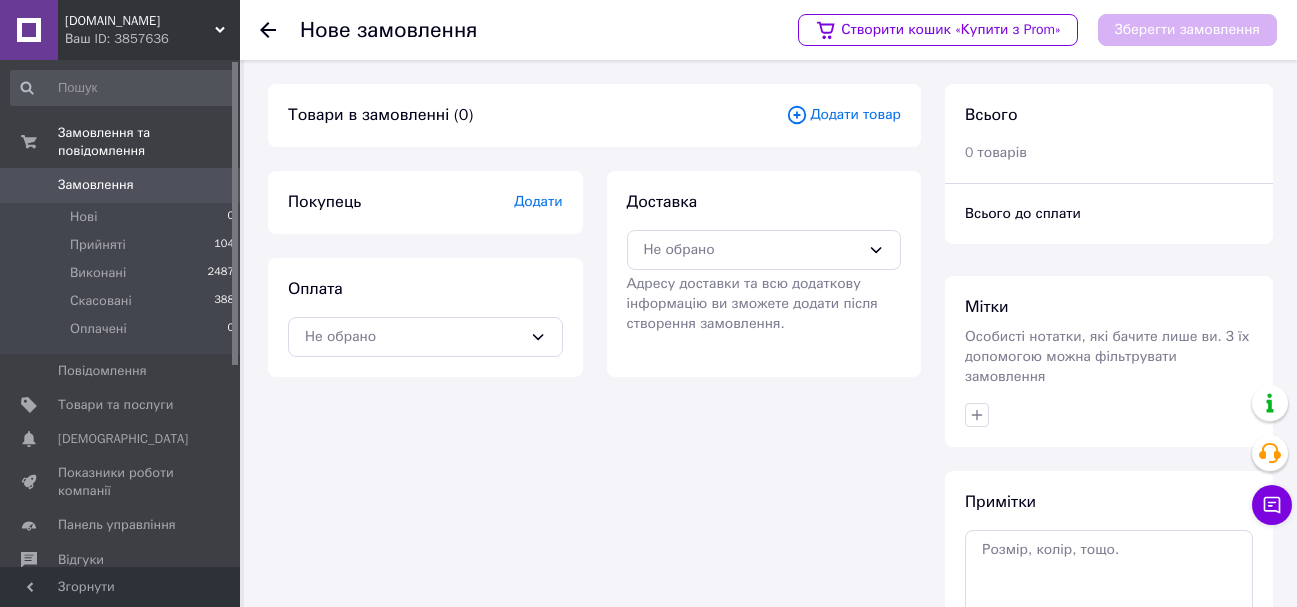 drag, startPoint x: 639, startPoint y: 88, endPoint x: 615, endPoint y: 92, distance: 24.33105 